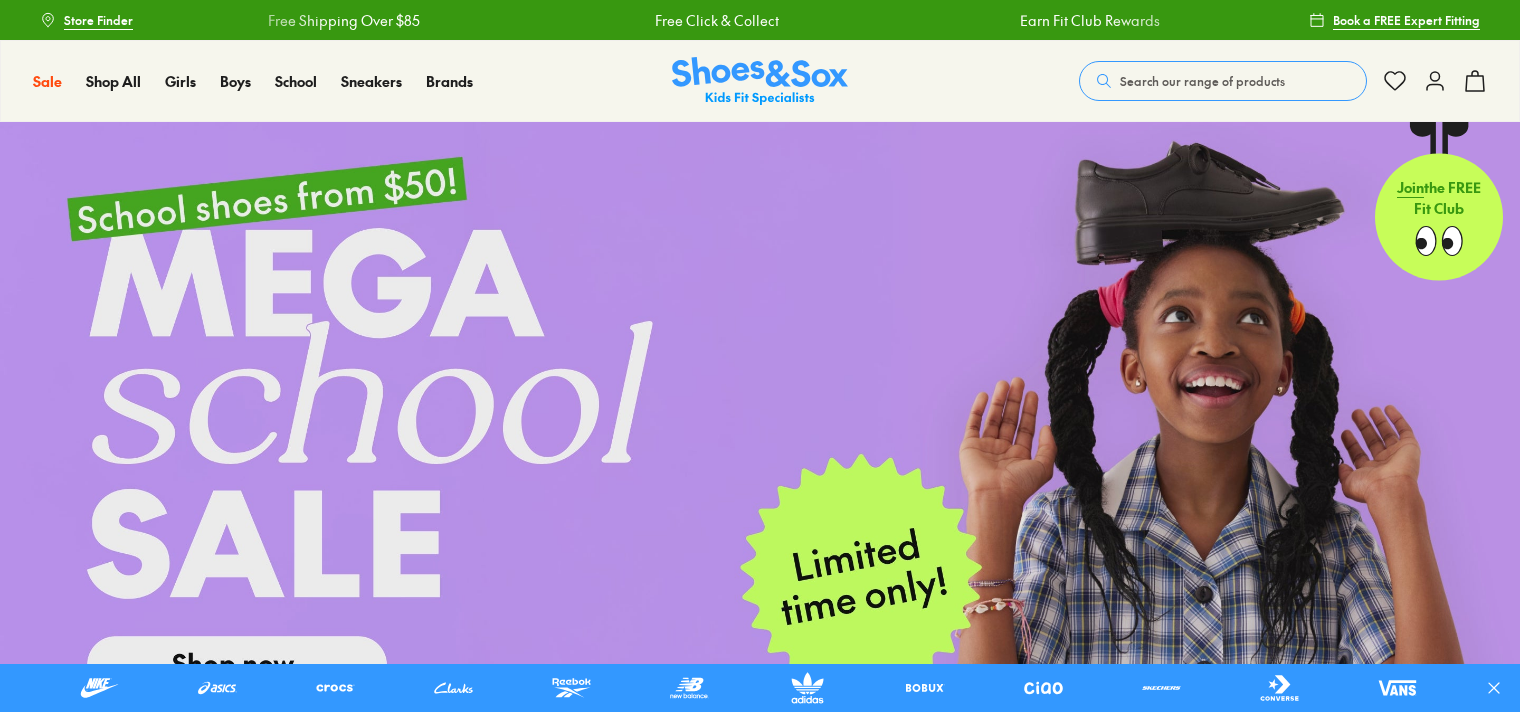 scroll, scrollTop: 100, scrollLeft: 0, axis: vertical 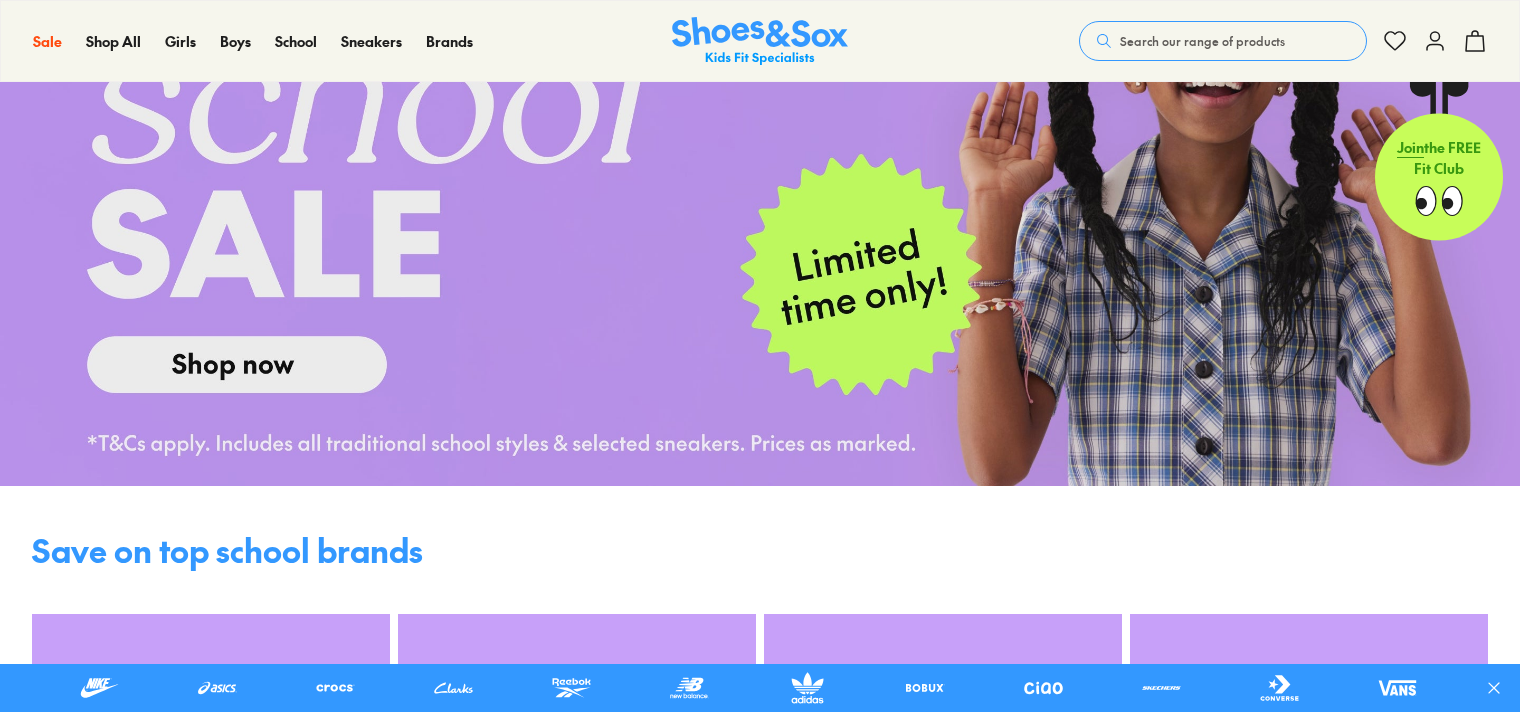 click at bounding box center [760, 154] 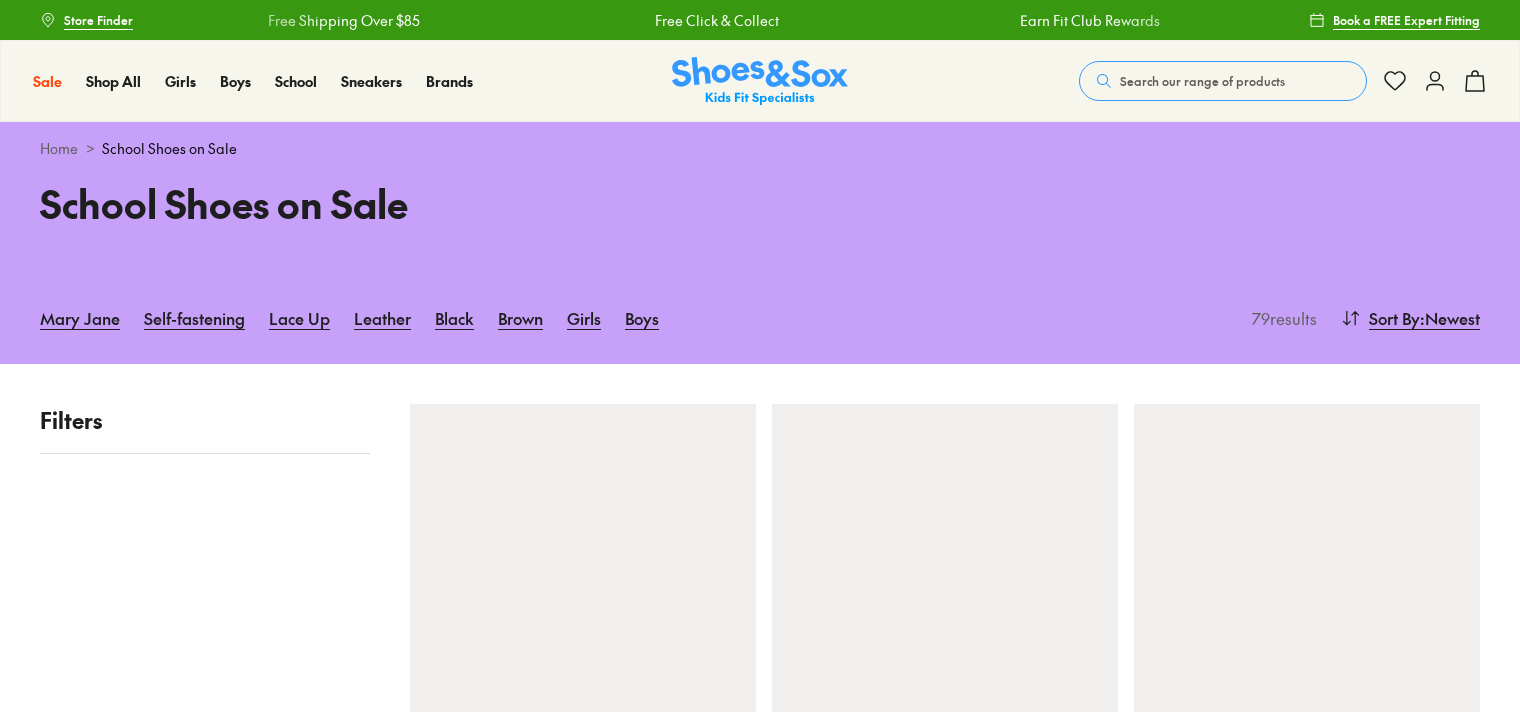 scroll, scrollTop: 0, scrollLeft: 0, axis: both 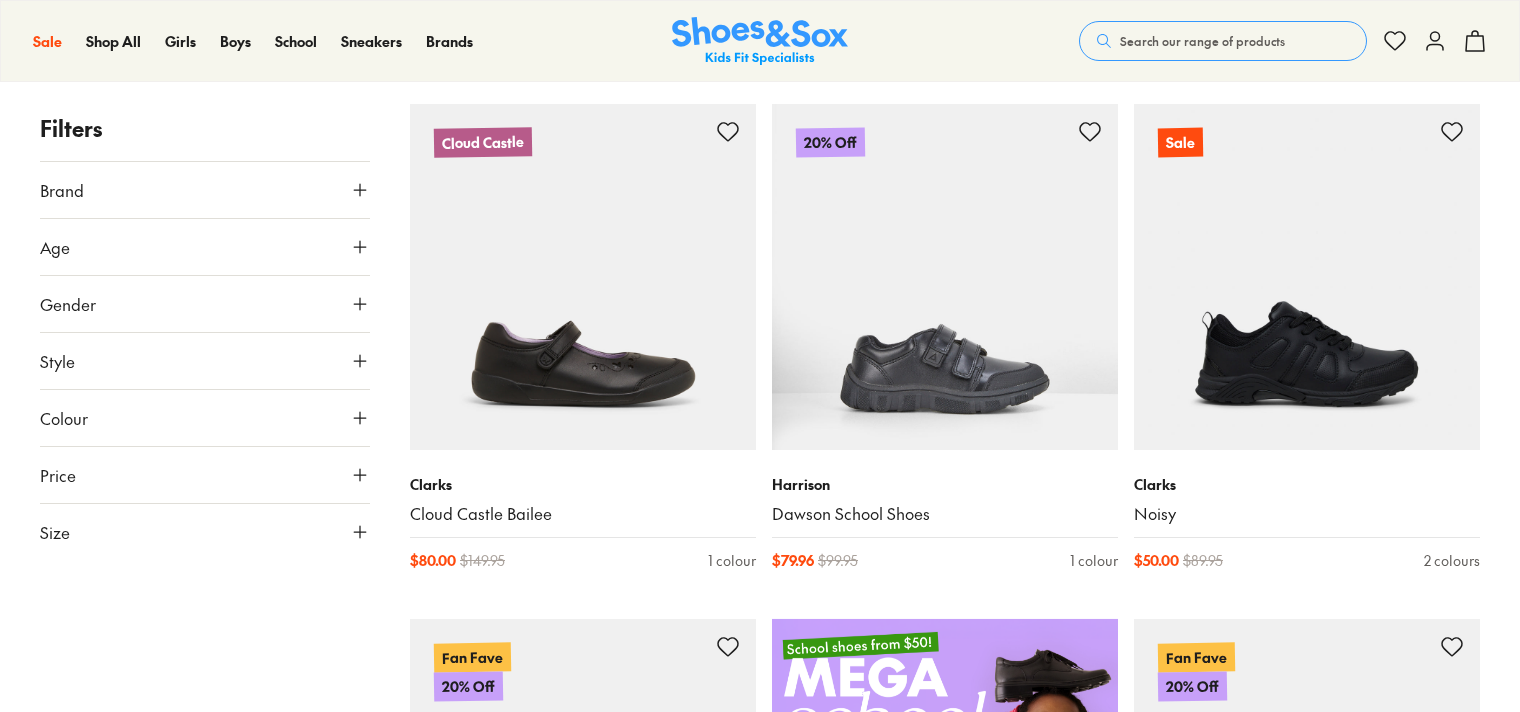 click 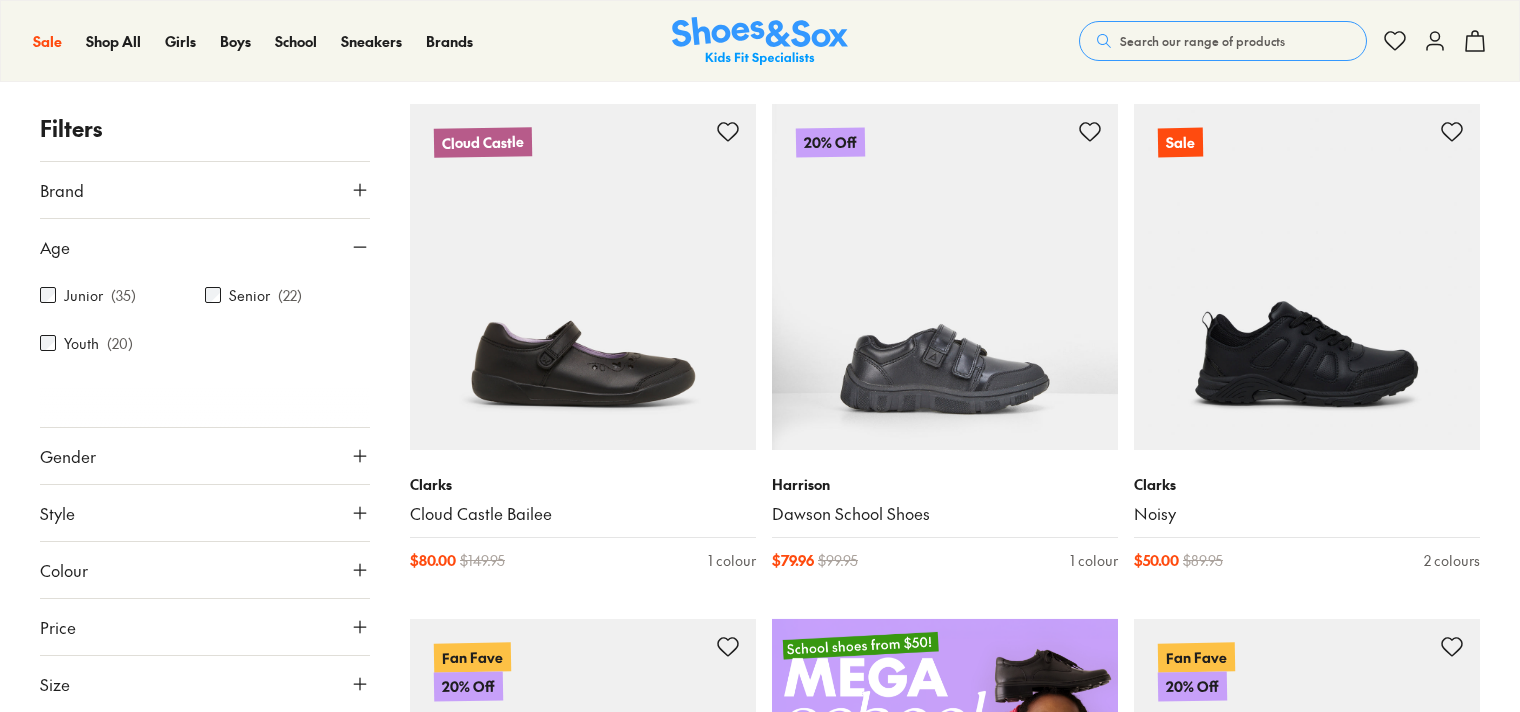 click 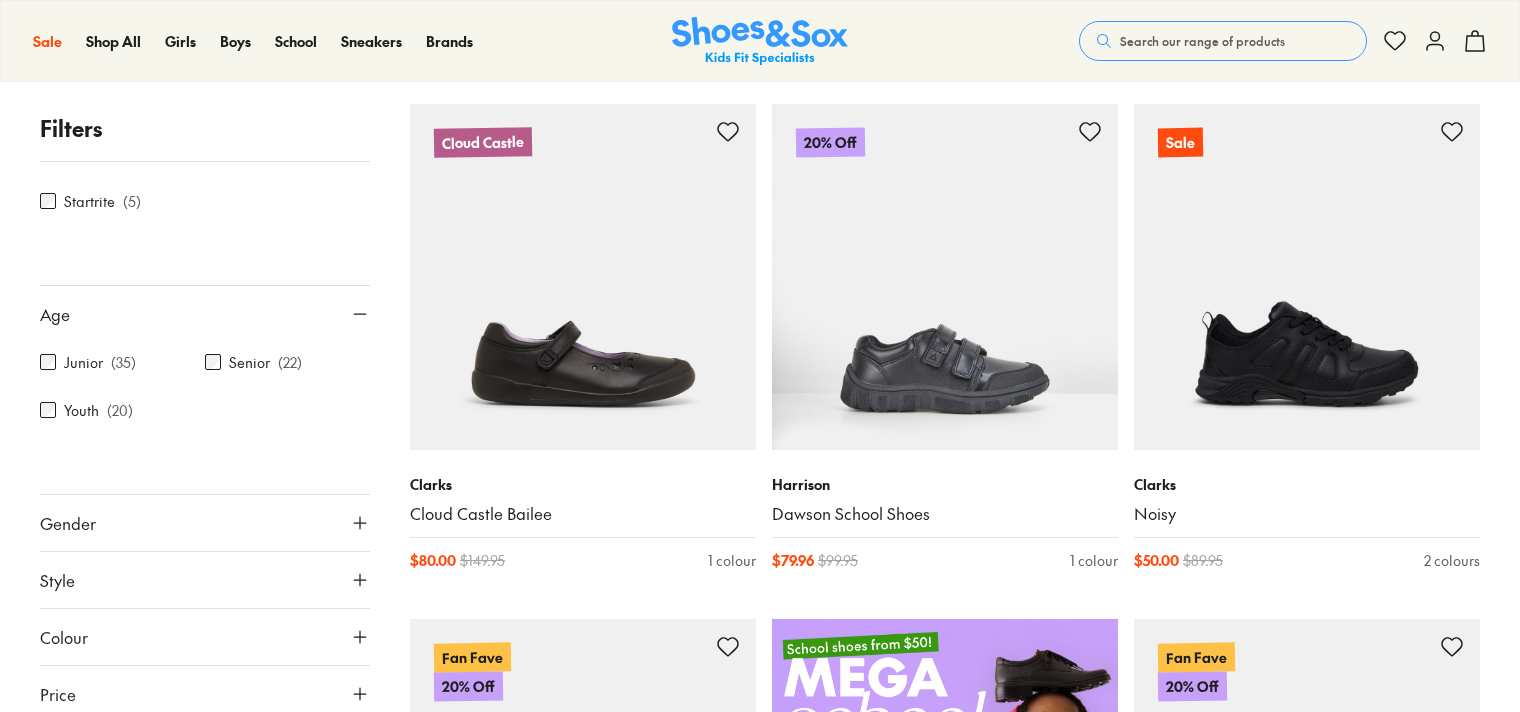 scroll, scrollTop: 300, scrollLeft: 0, axis: vertical 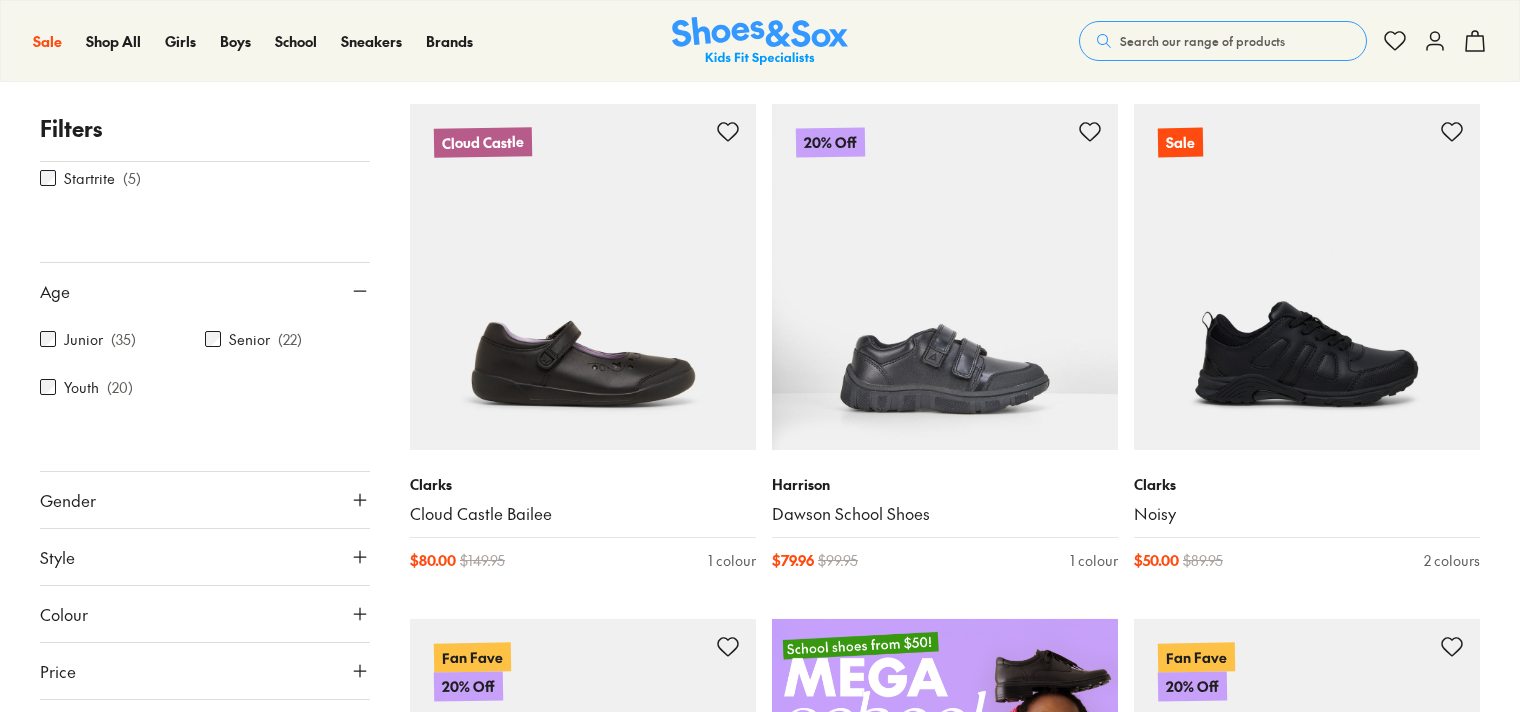 click 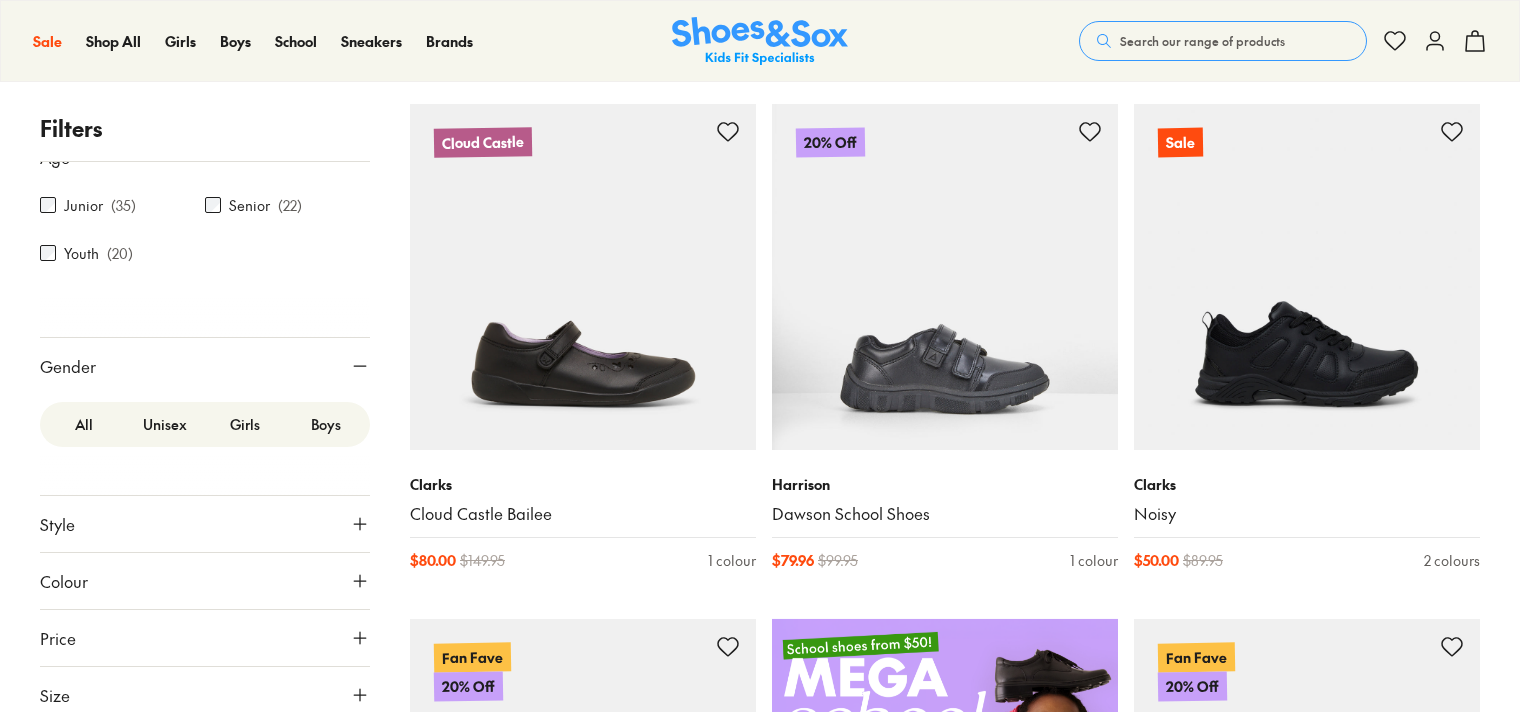 scroll, scrollTop: 443, scrollLeft: 0, axis: vertical 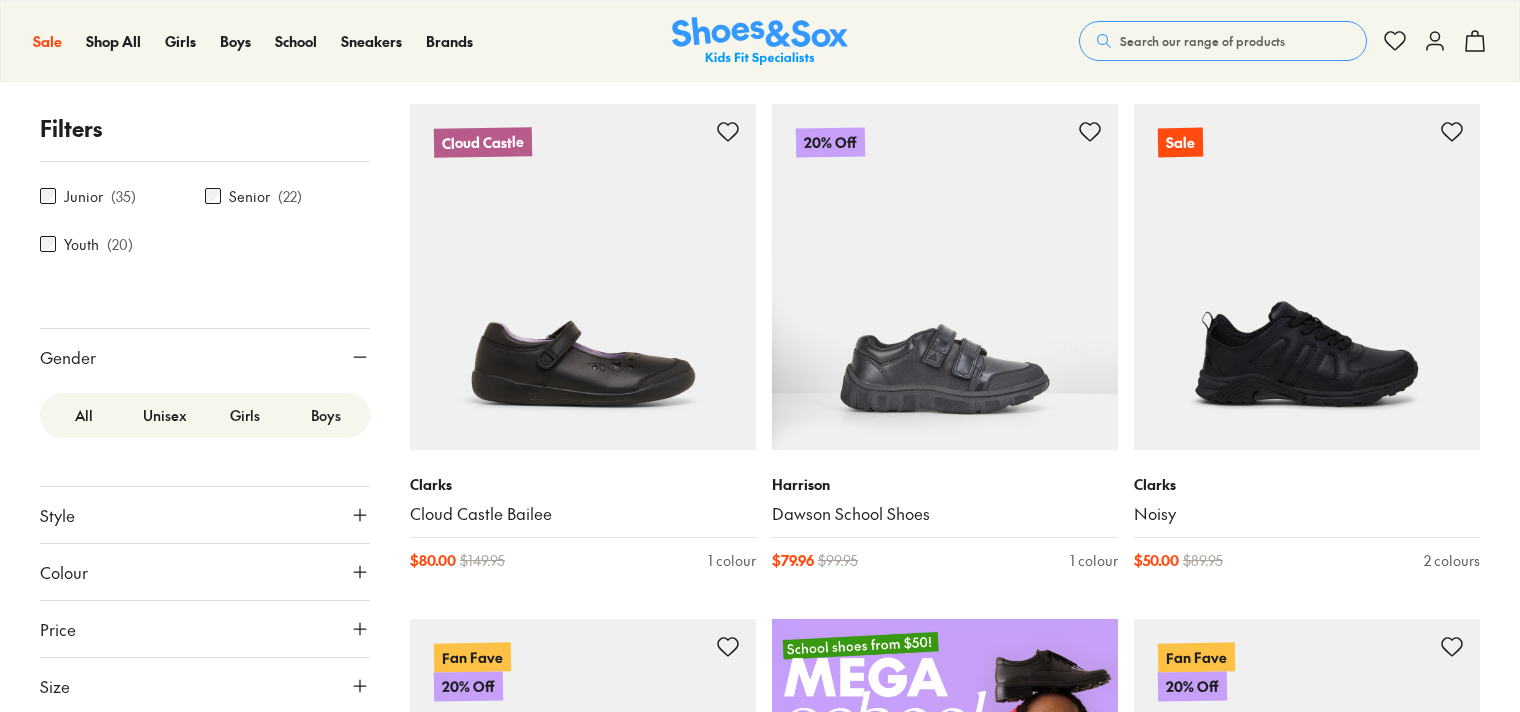 click on "Boys" at bounding box center (326, 415) 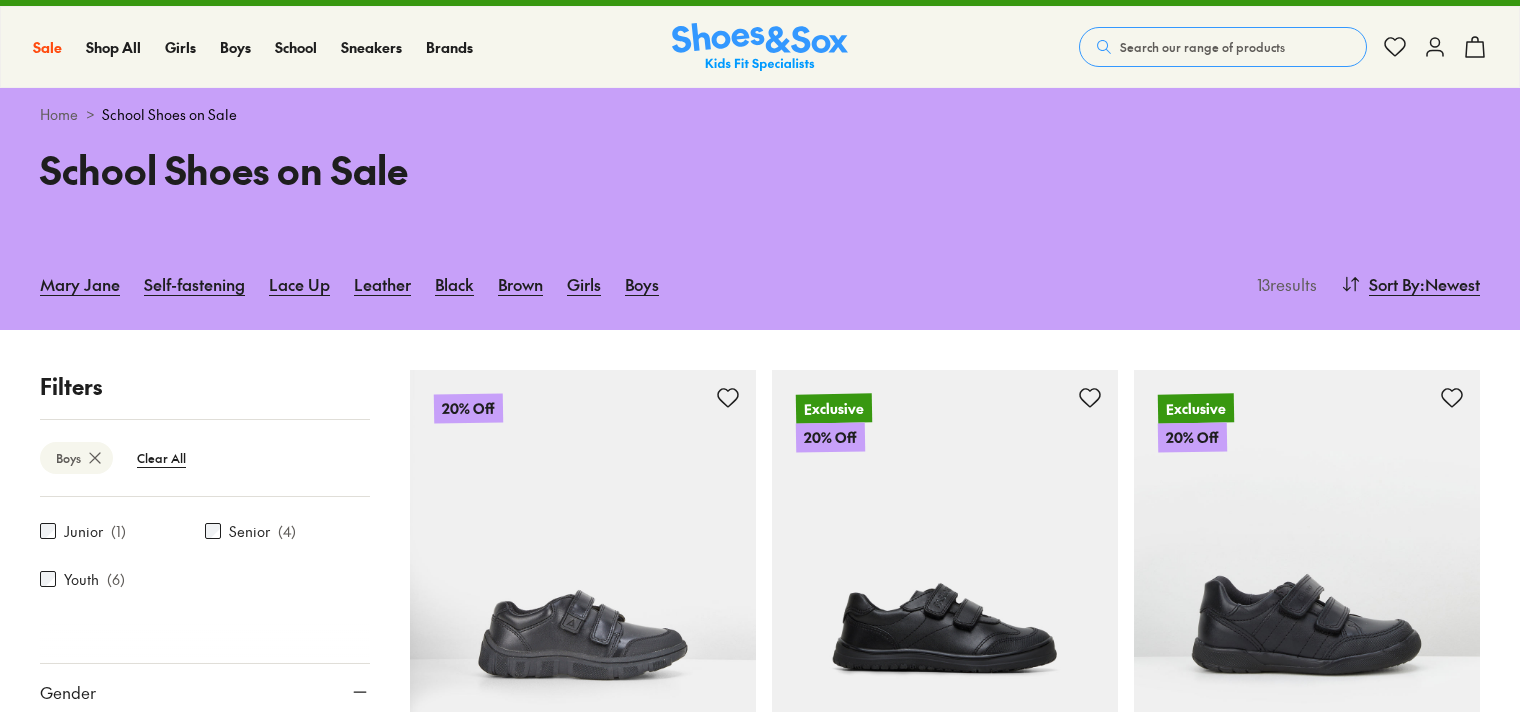 type on "***" 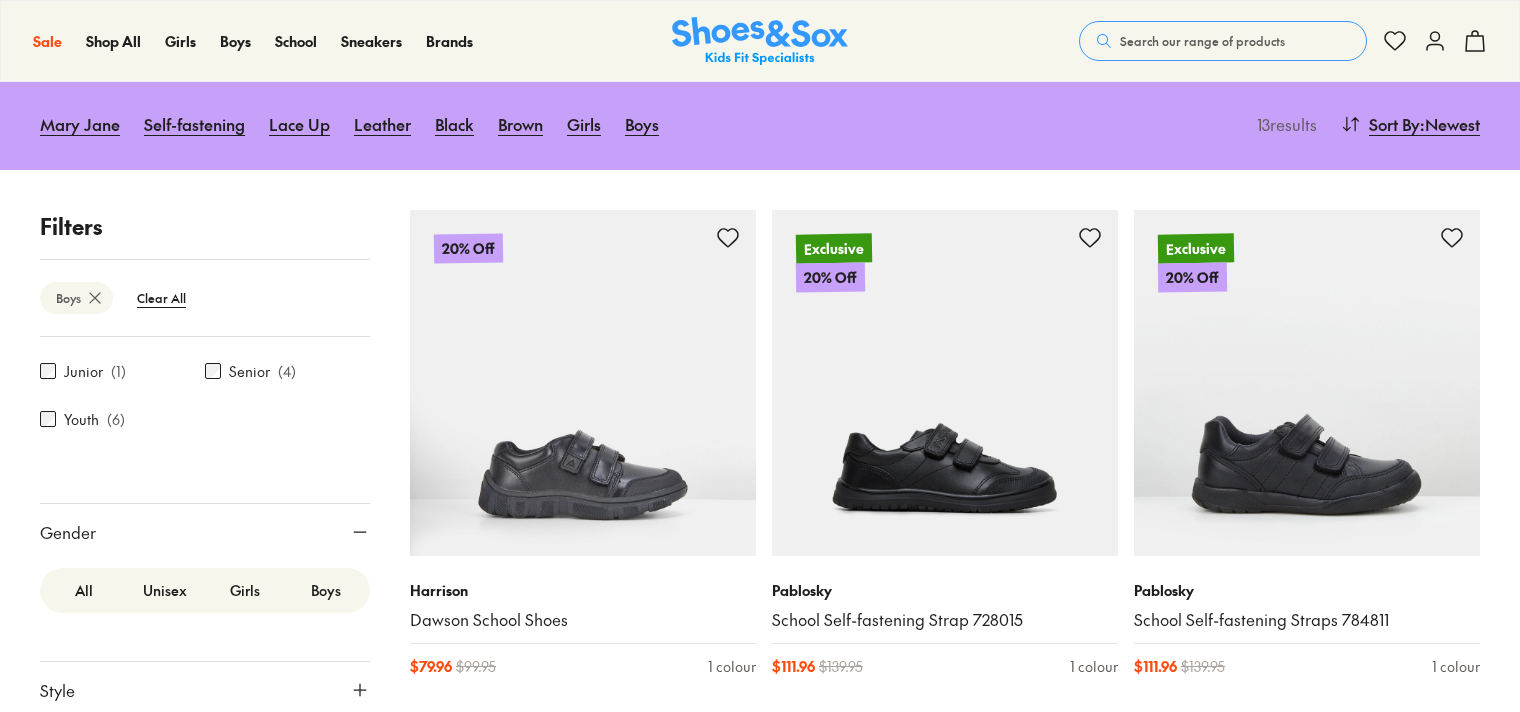 scroll, scrollTop: 234, scrollLeft: 0, axis: vertical 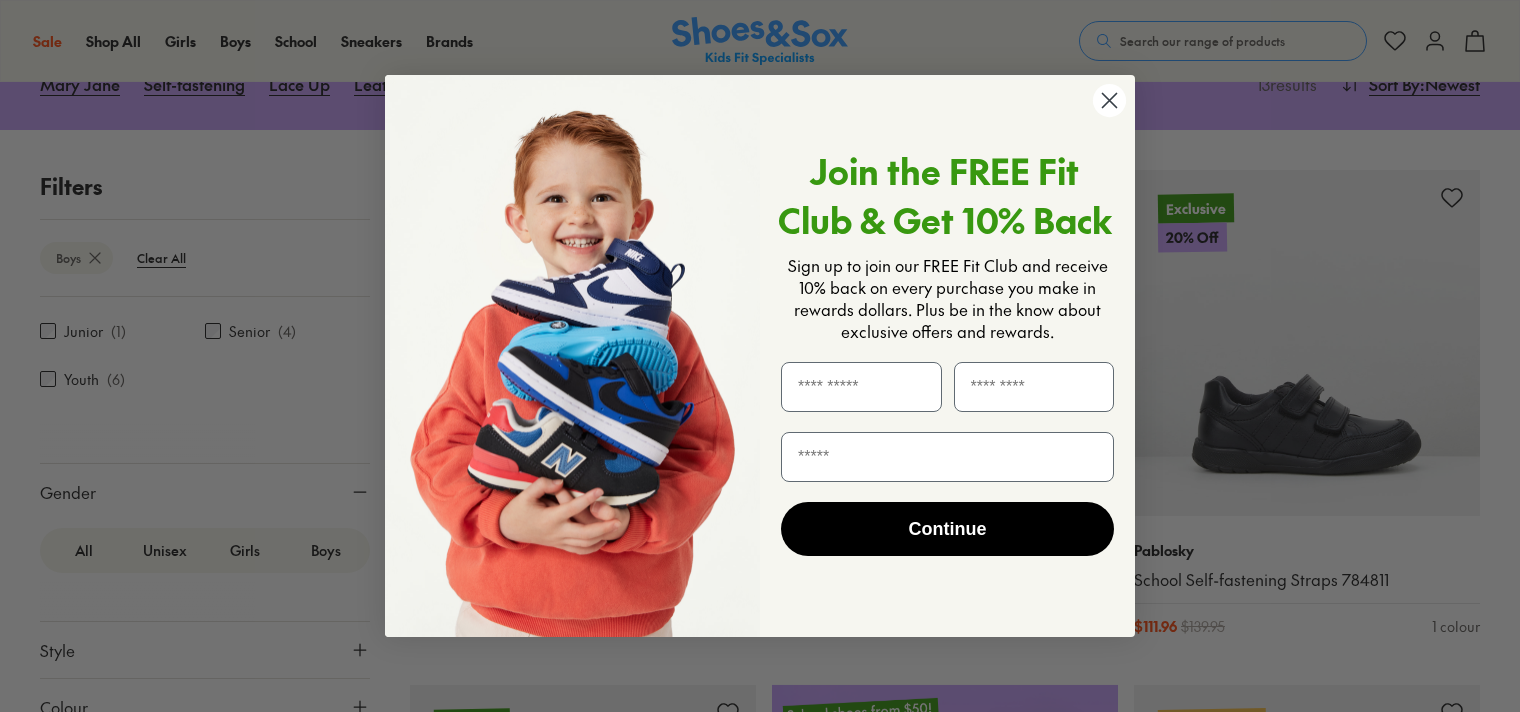 click 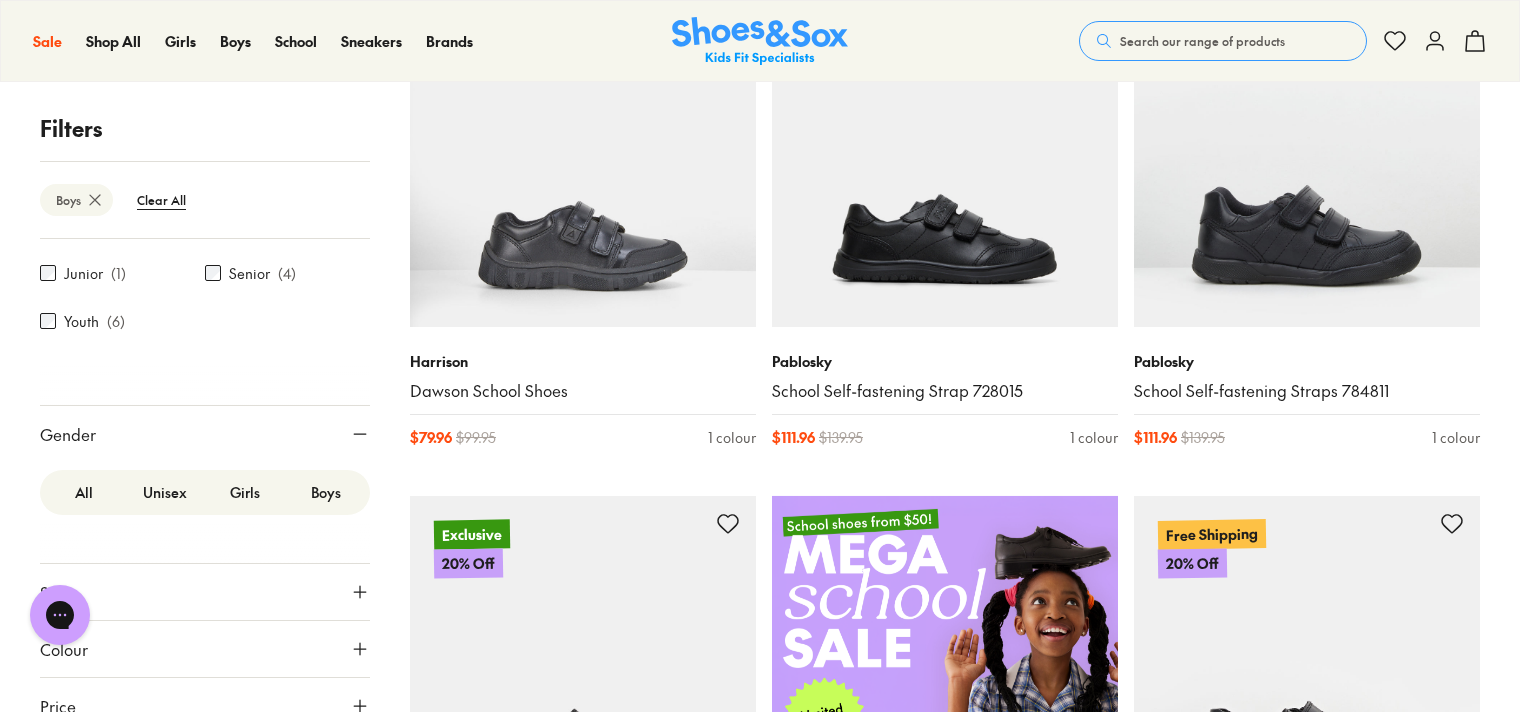scroll, scrollTop: 534, scrollLeft: 0, axis: vertical 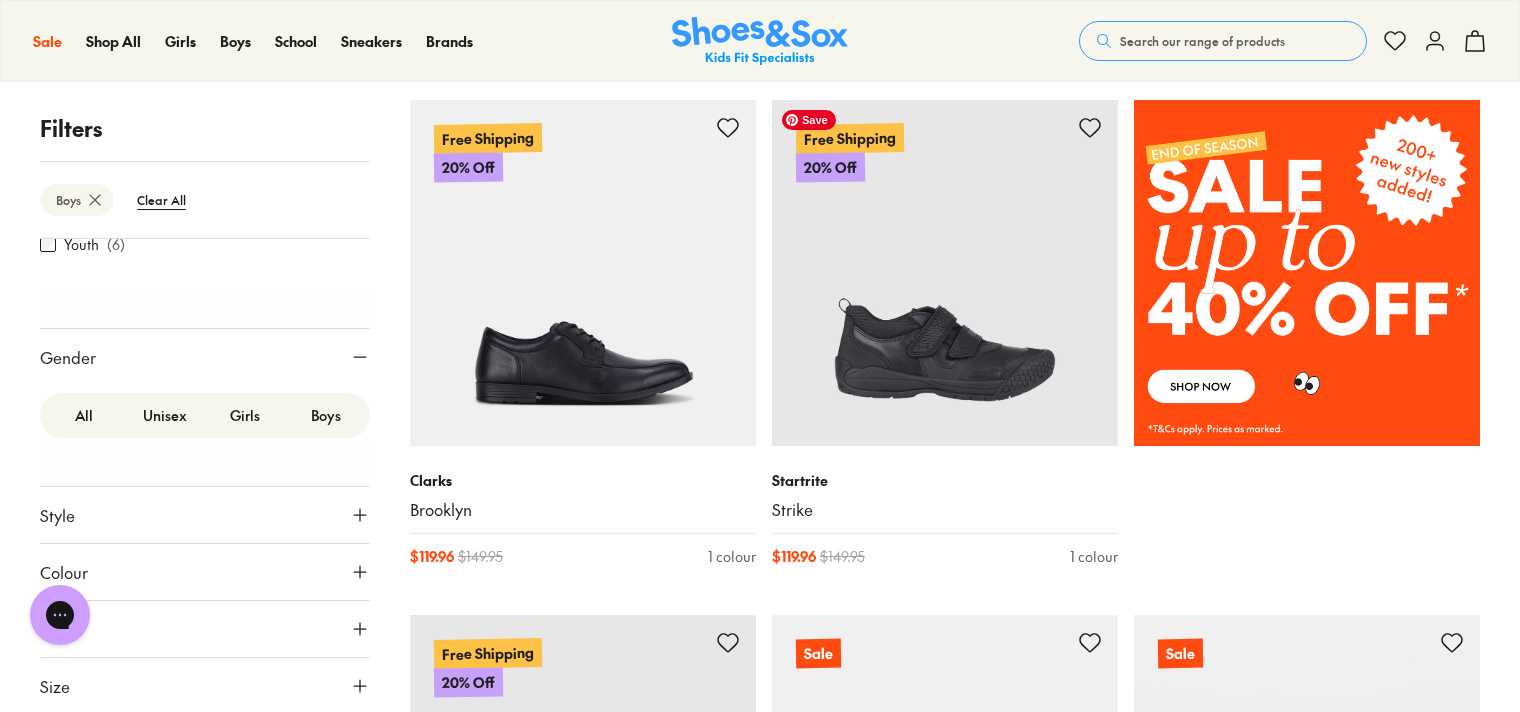 drag, startPoint x: 938, startPoint y: 329, endPoint x: 1480, endPoint y: 513, distance: 572.381 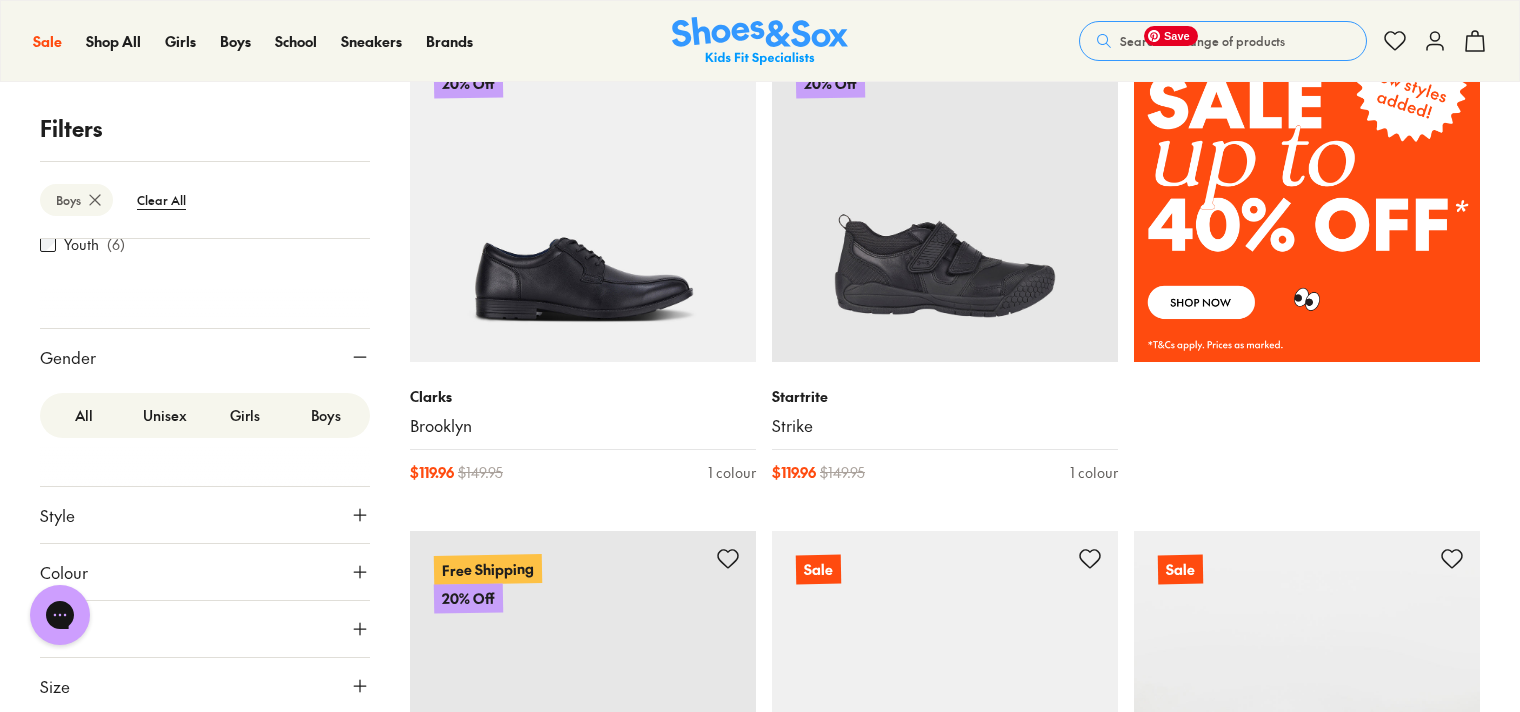 scroll, scrollTop: 1434, scrollLeft: 0, axis: vertical 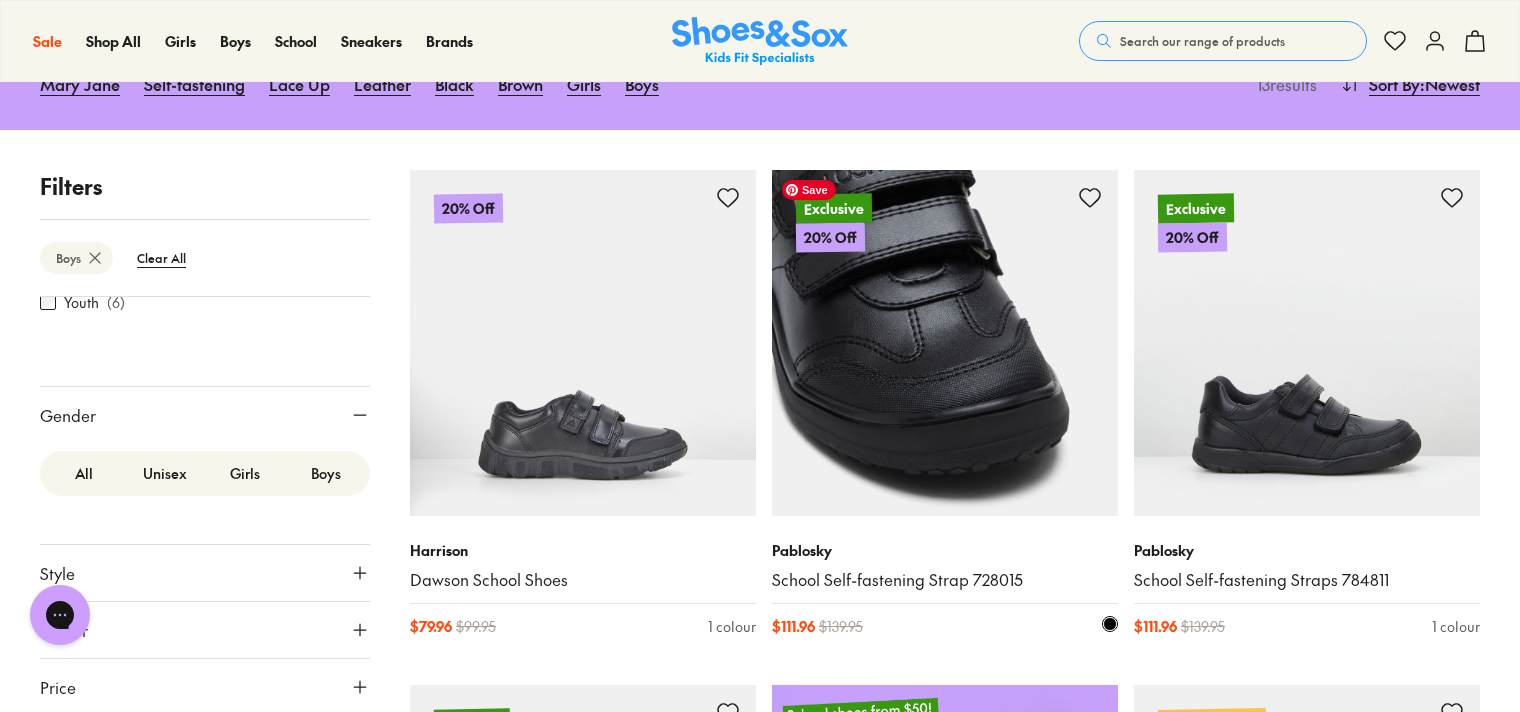click at bounding box center (945, 343) 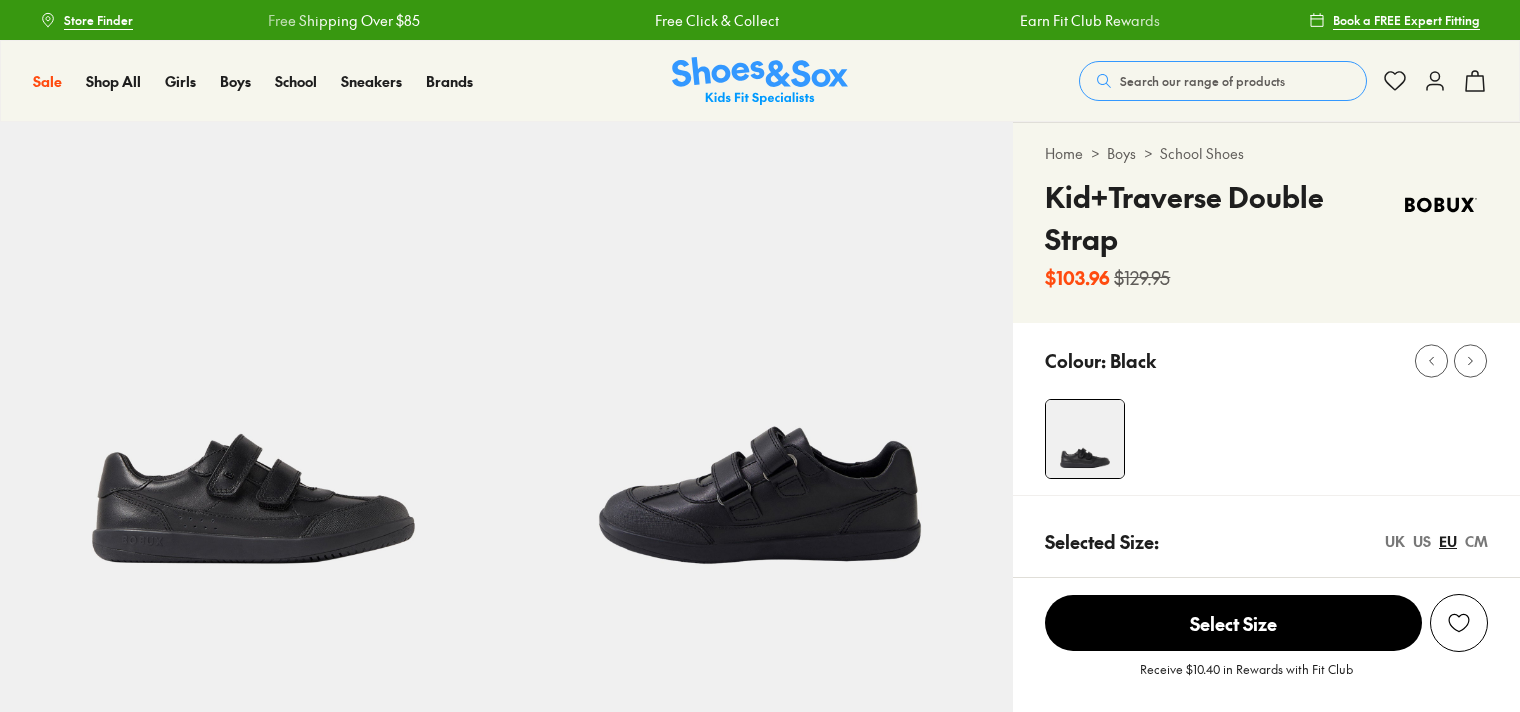 select on "*" 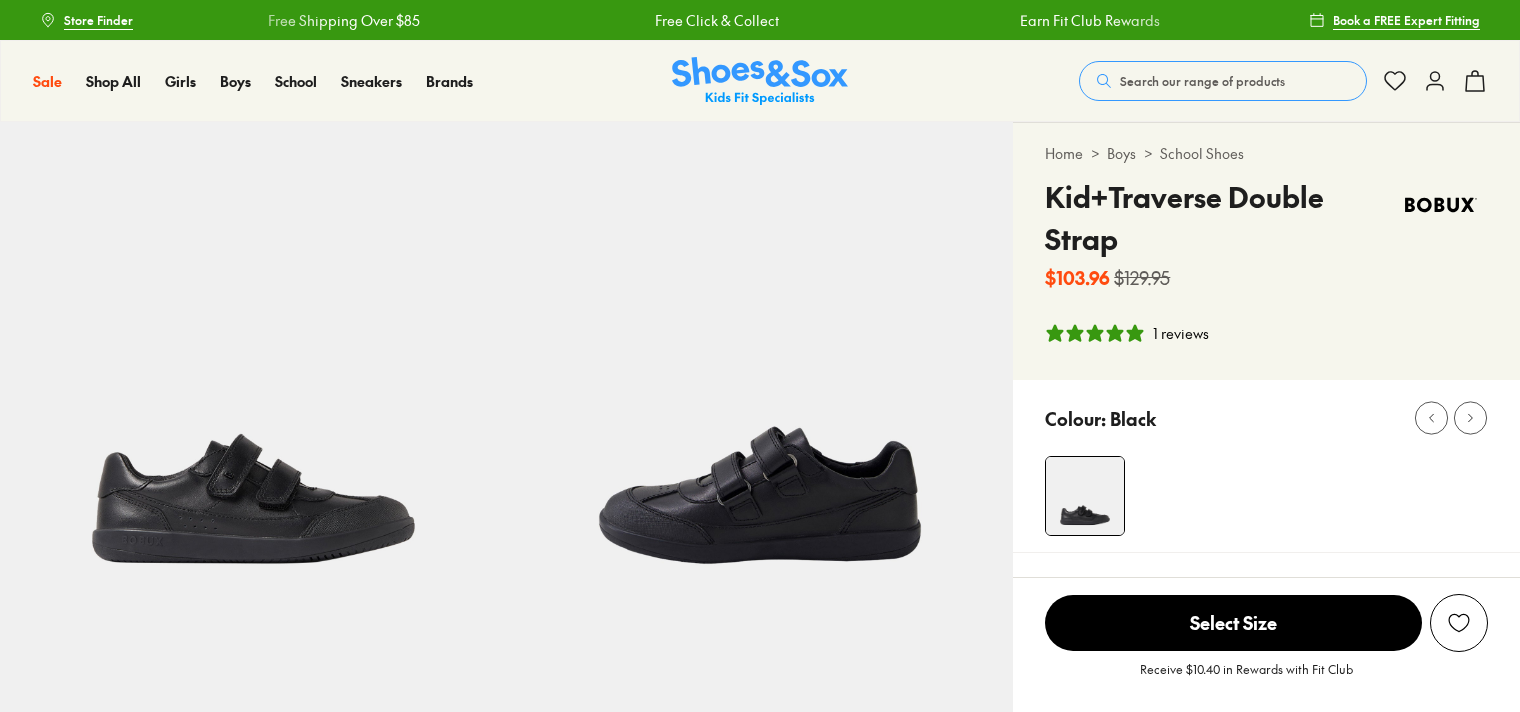 scroll, scrollTop: 0, scrollLeft: 0, axis: both 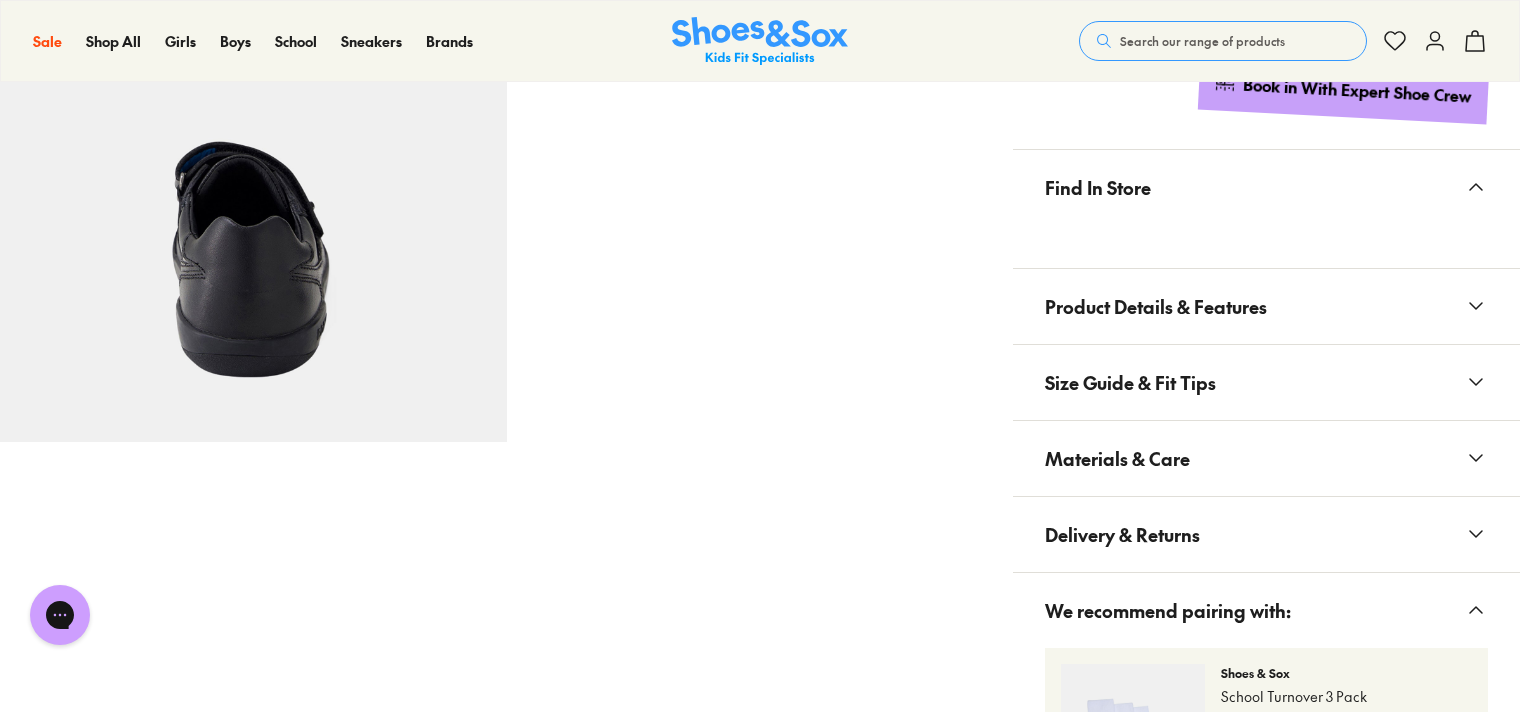 click on "Product Details & Features" at bounding box center (1156, 306) 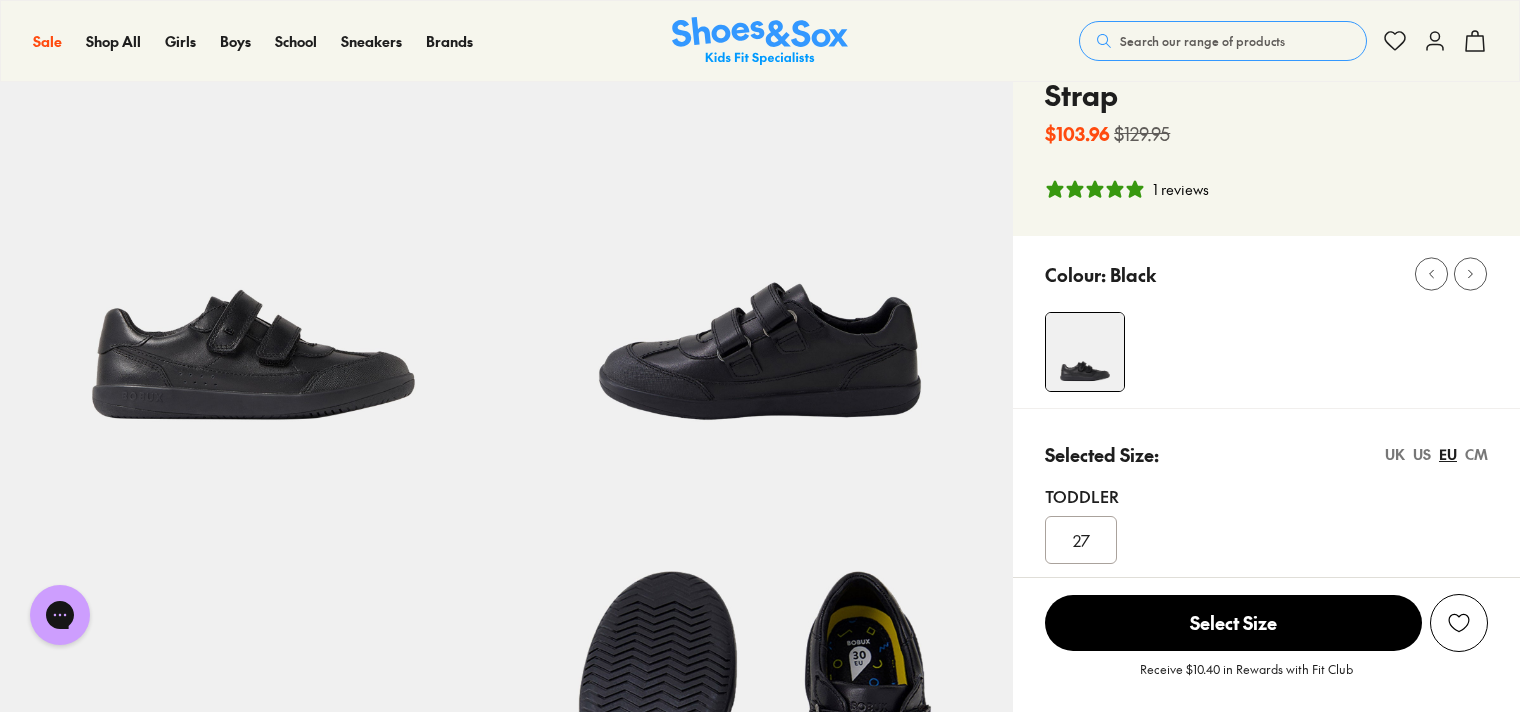 scroll, scrollTop: 100, scrollLeft: 0, axis: vertical 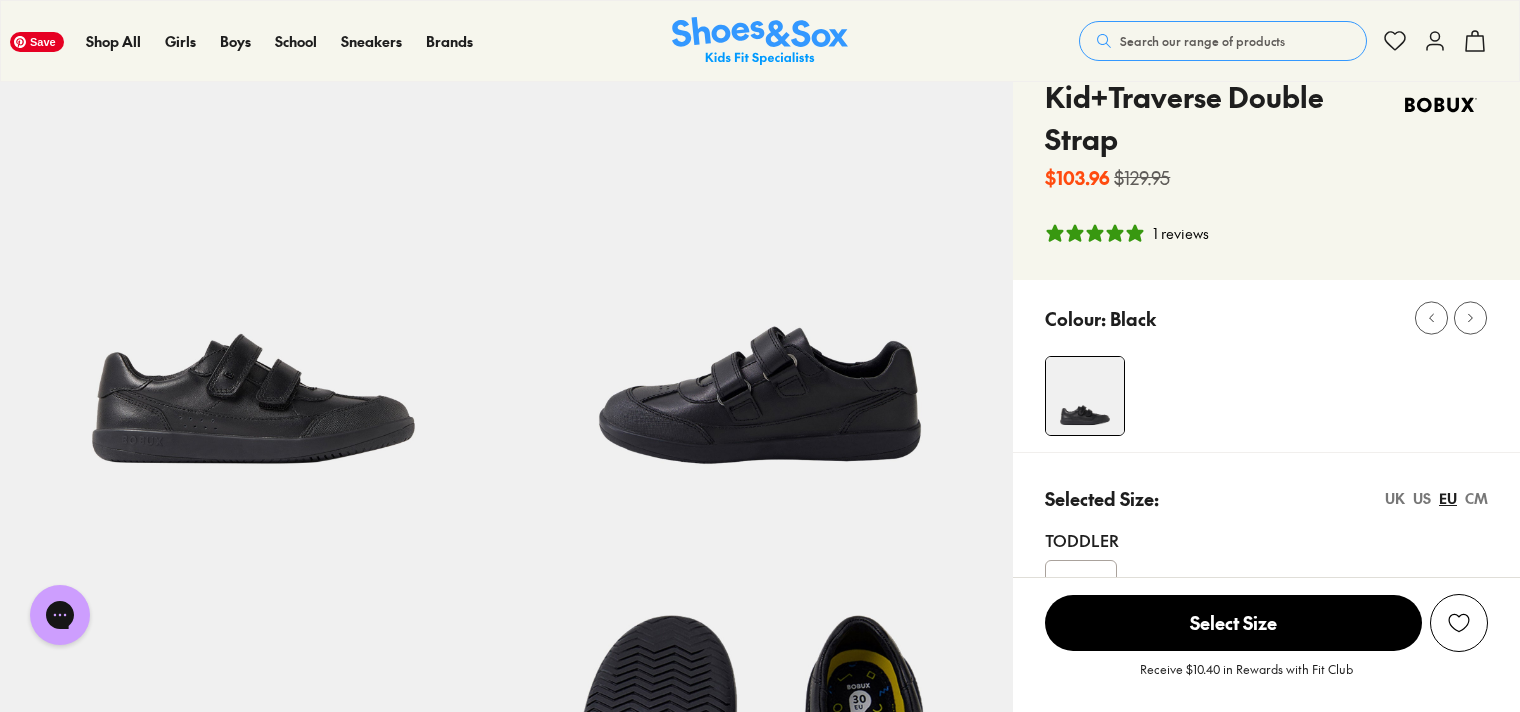 click 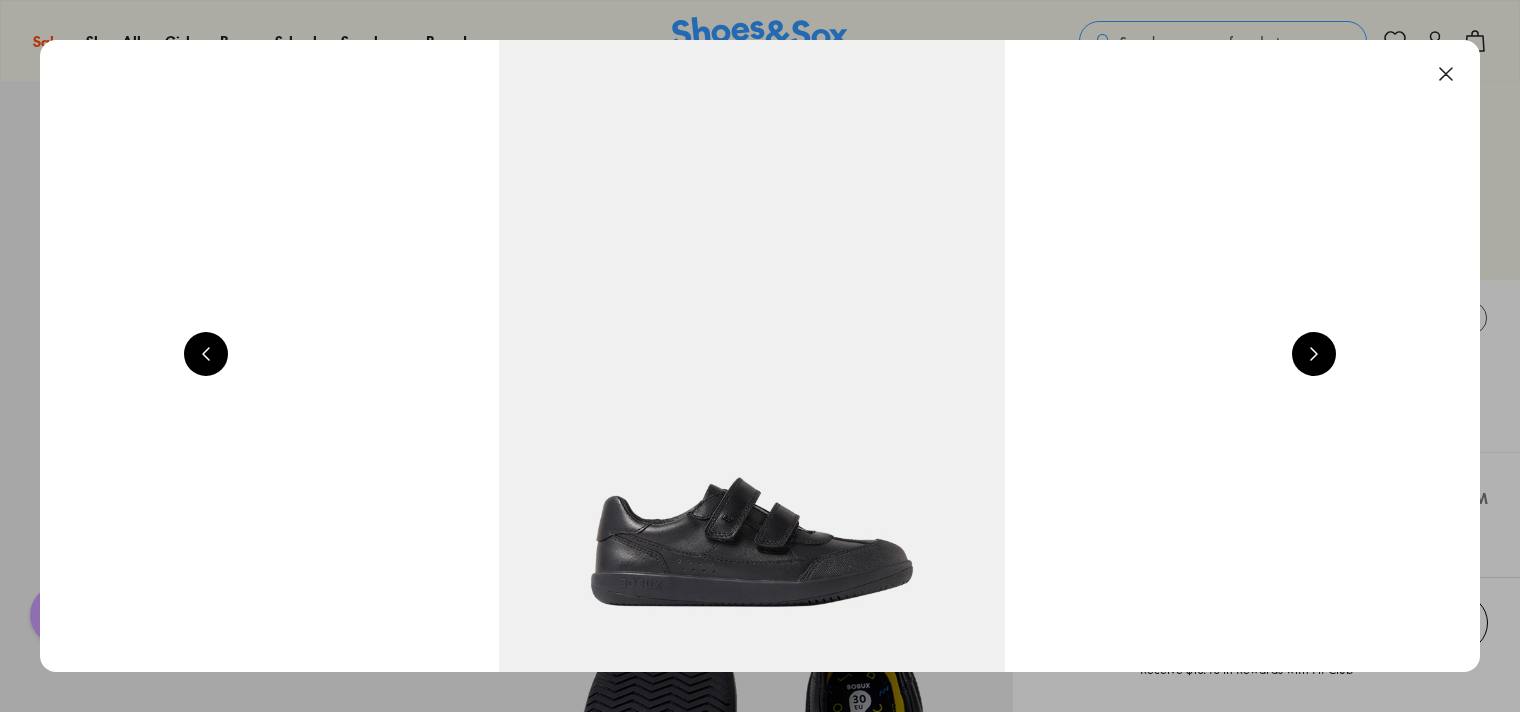 click at bounding box center (1314, 354) 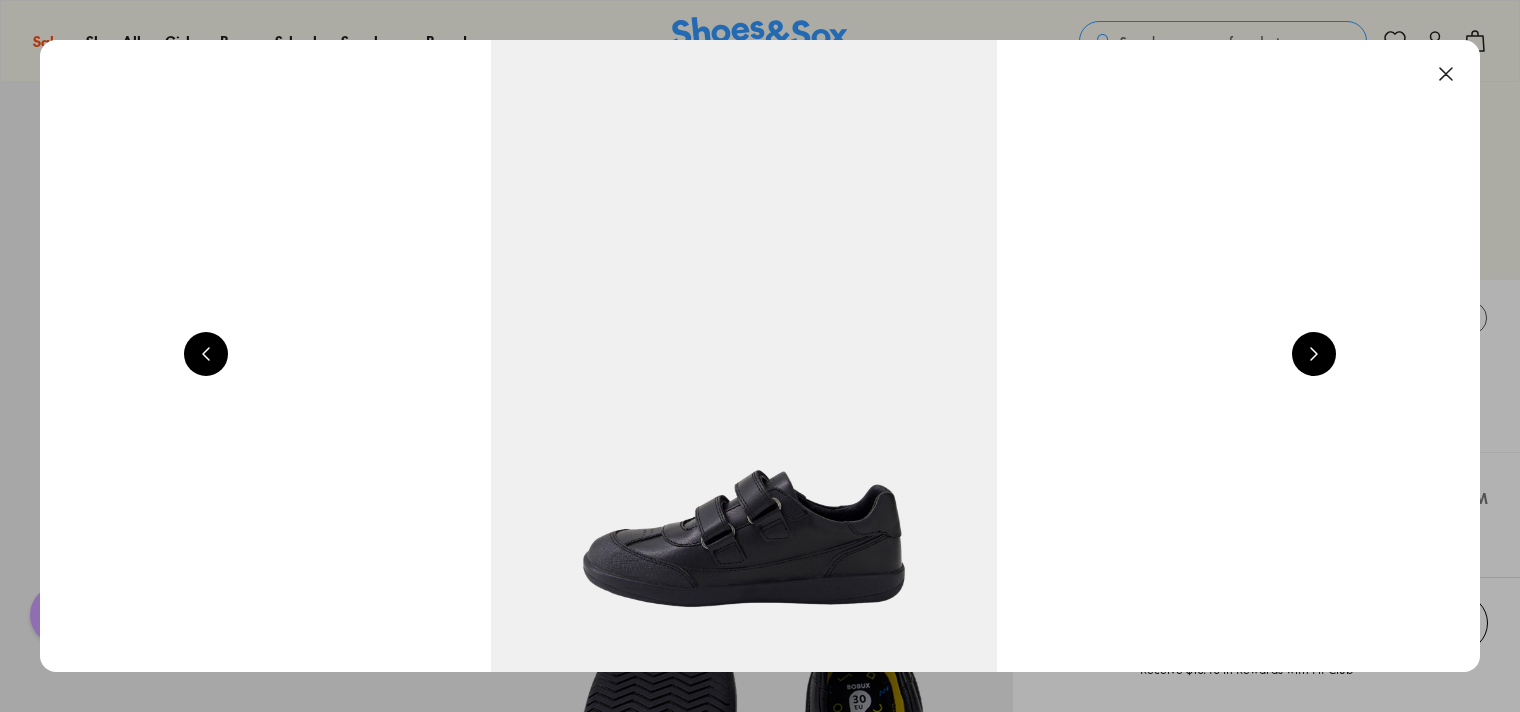 click at bounding box center [1314, 354] 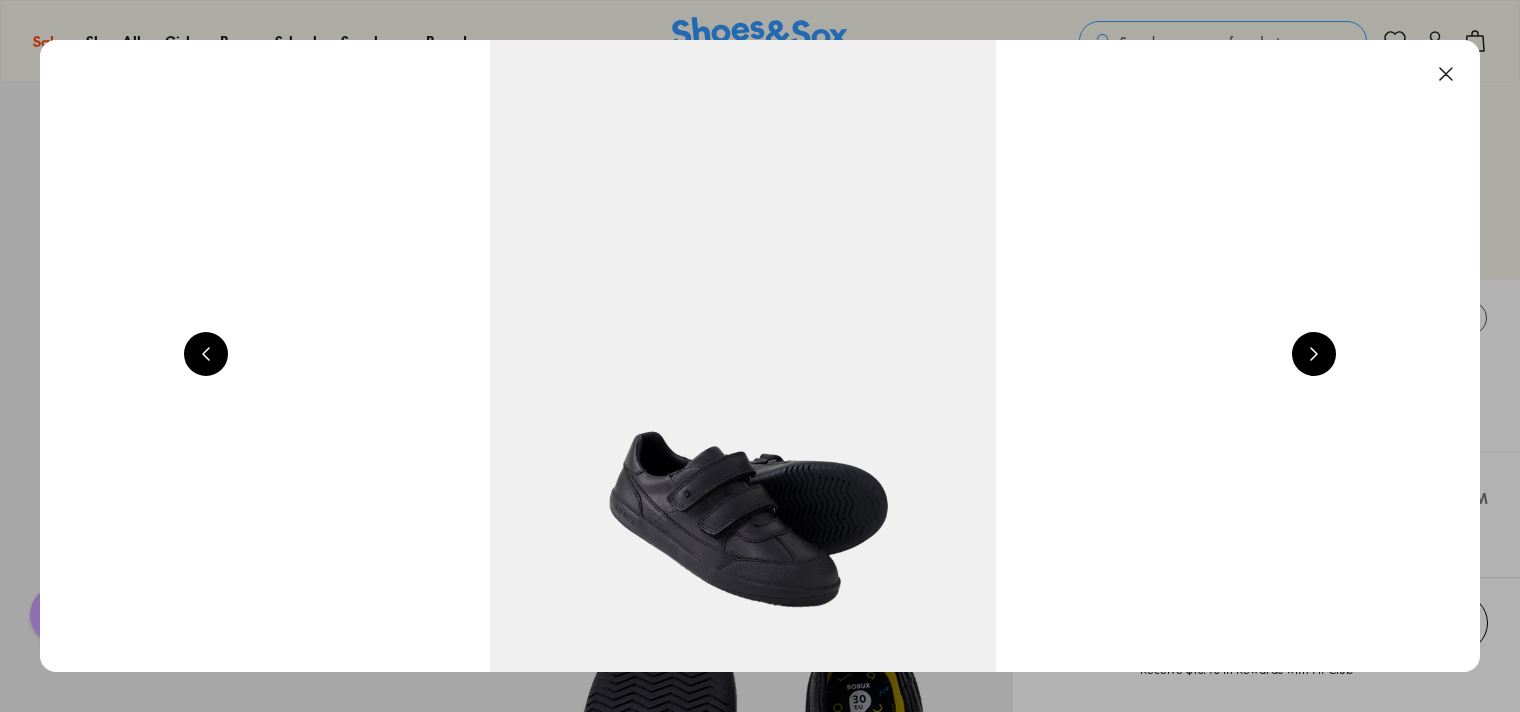 scroll, scrollTop: 0, scrollLeft: 4344, axis: horizontal 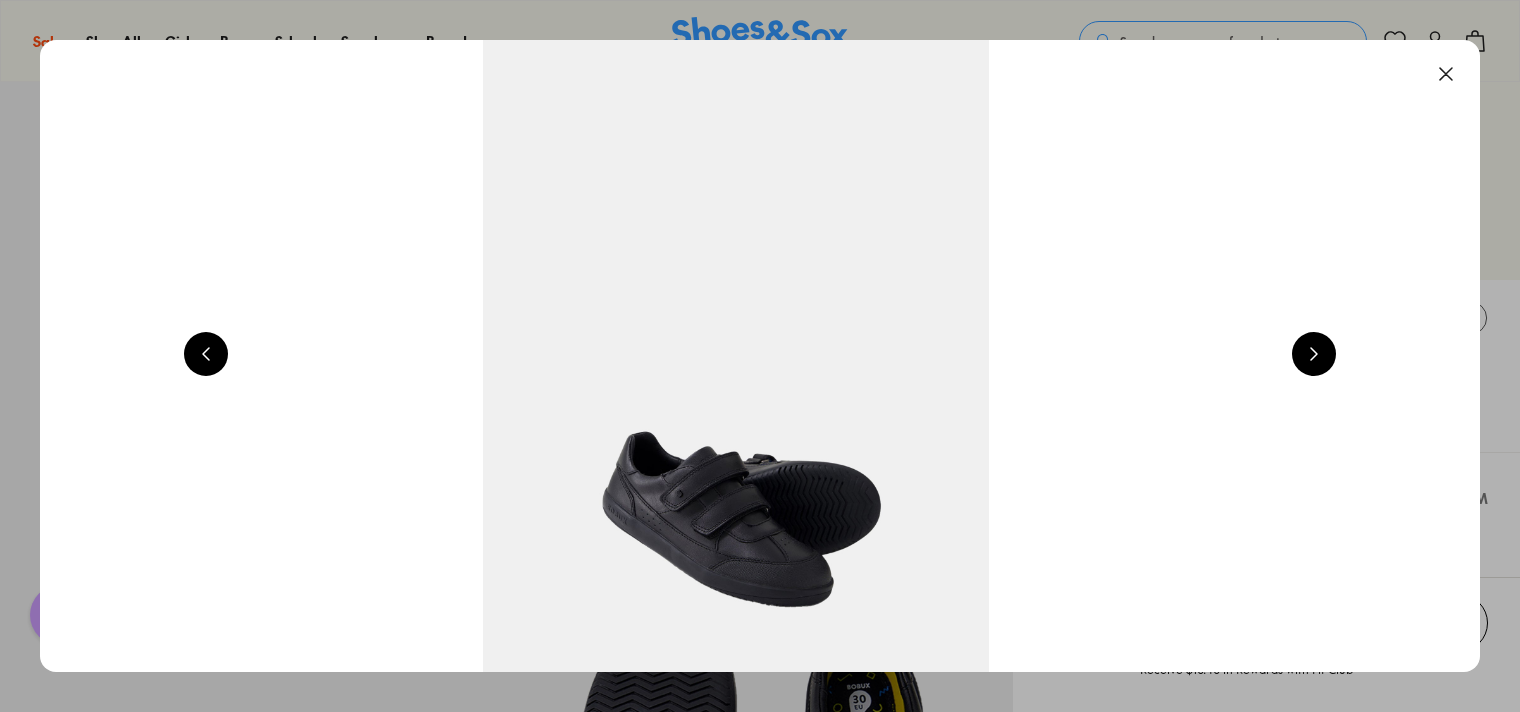 click at bounding box center [1314, 354] 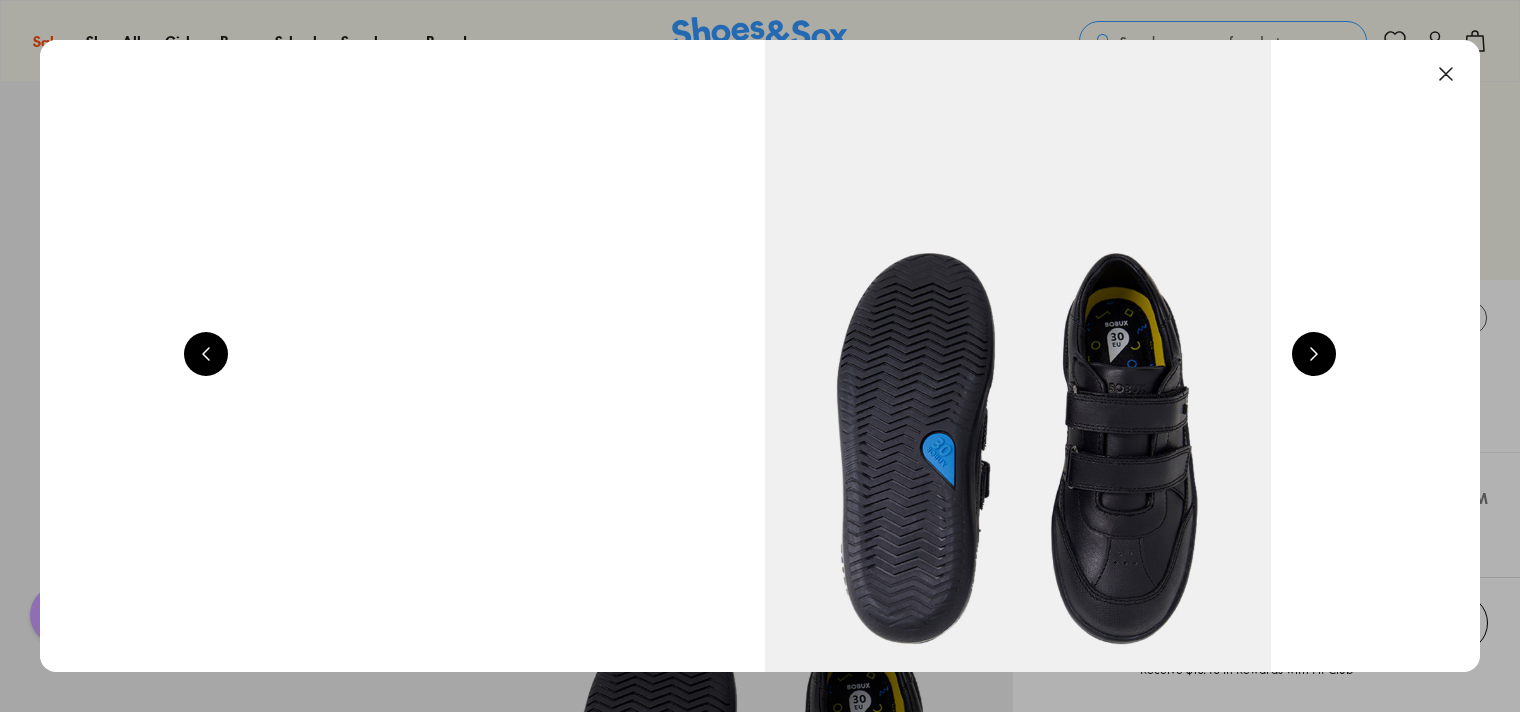 scroll, scrollTop: 0, scrollLeft: 5792, axis: horizontal 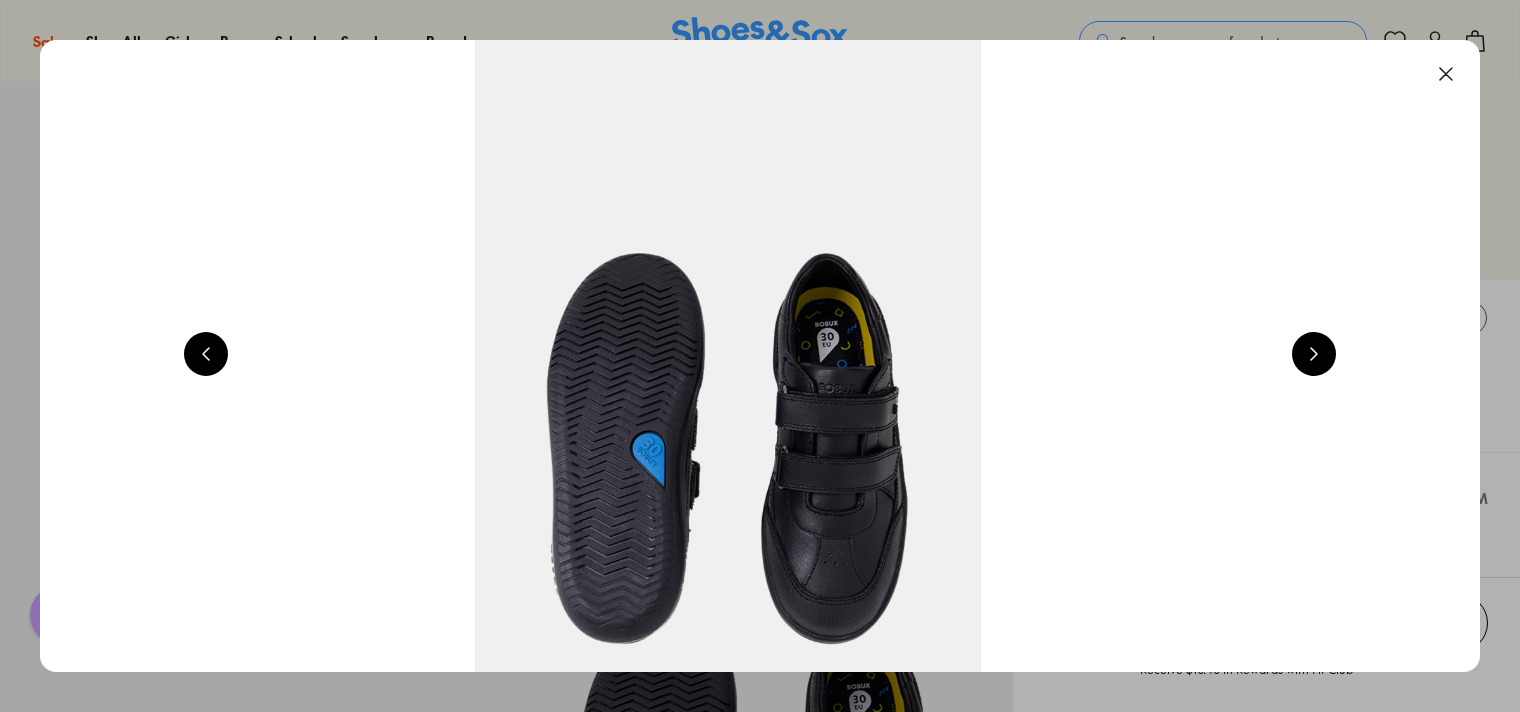 click at bounding box center (1314, 354) 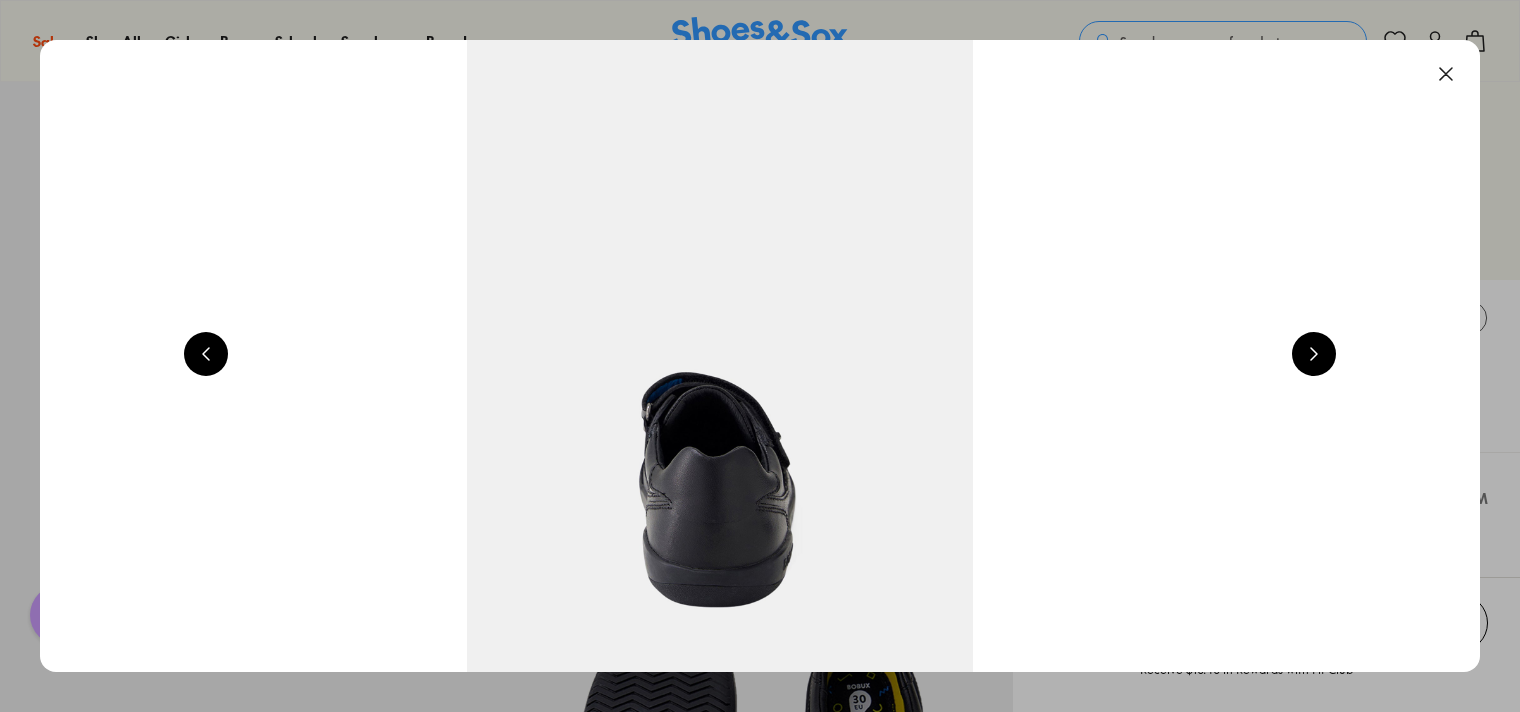 click at bounding box center (1314, 354) 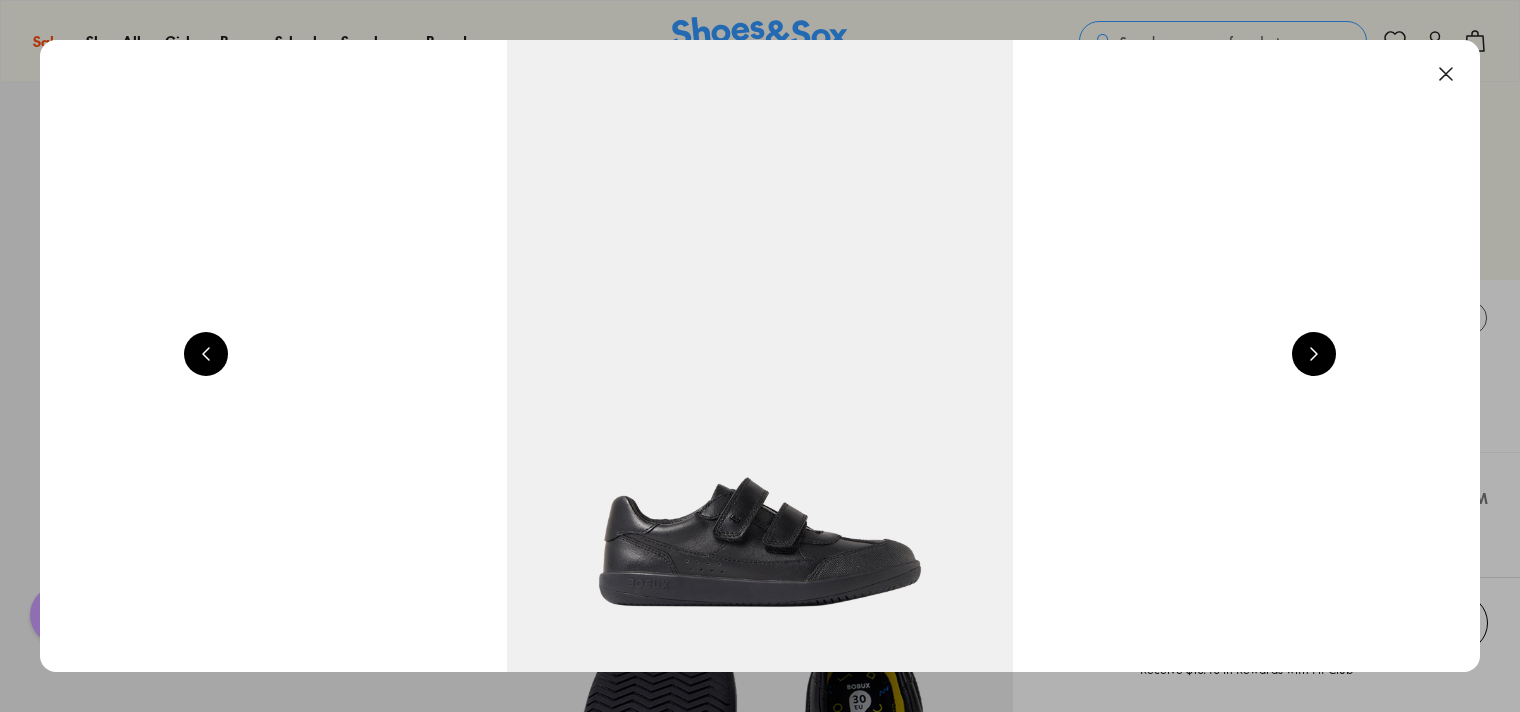 scroll, scrollTop: 0, scrollLeft: 1448, axis: horizontal 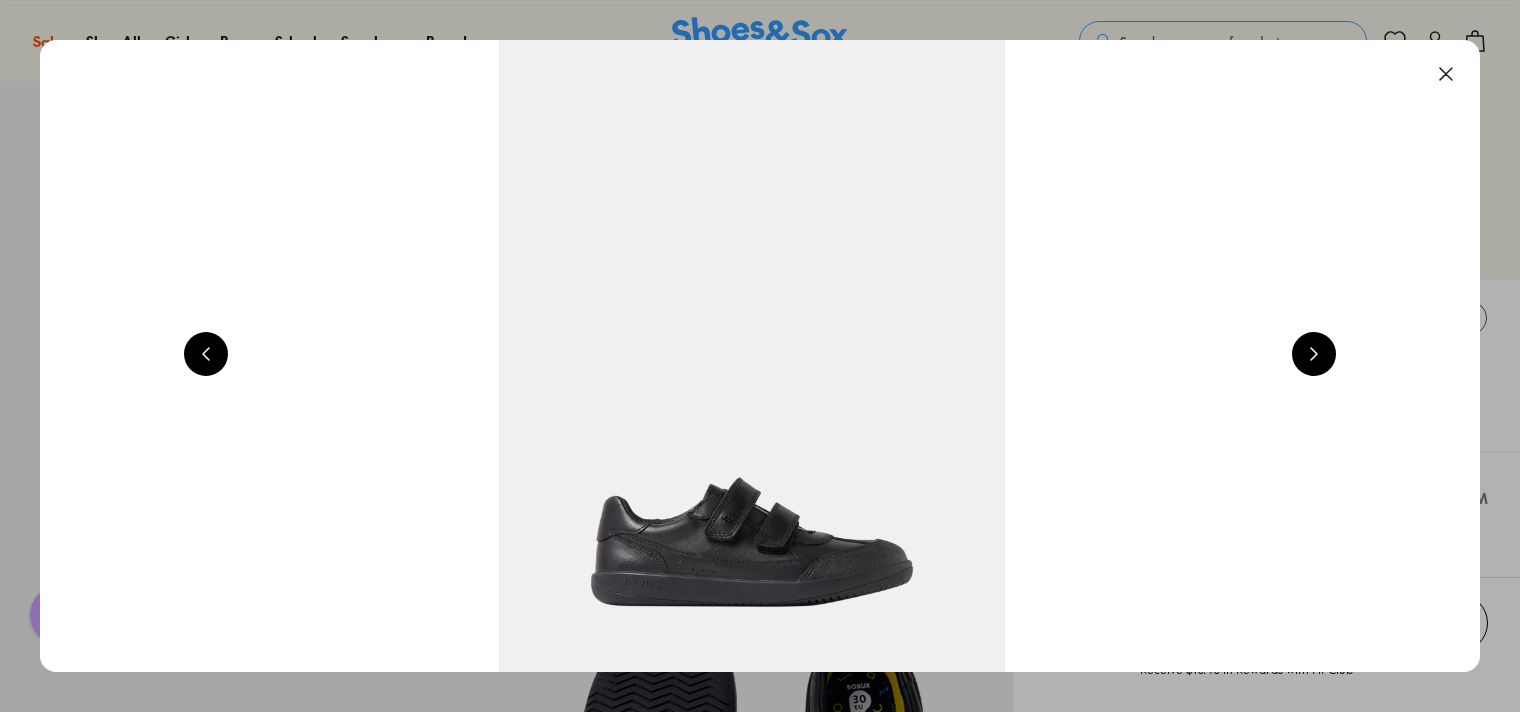 click at bounding box center (1446, 74) 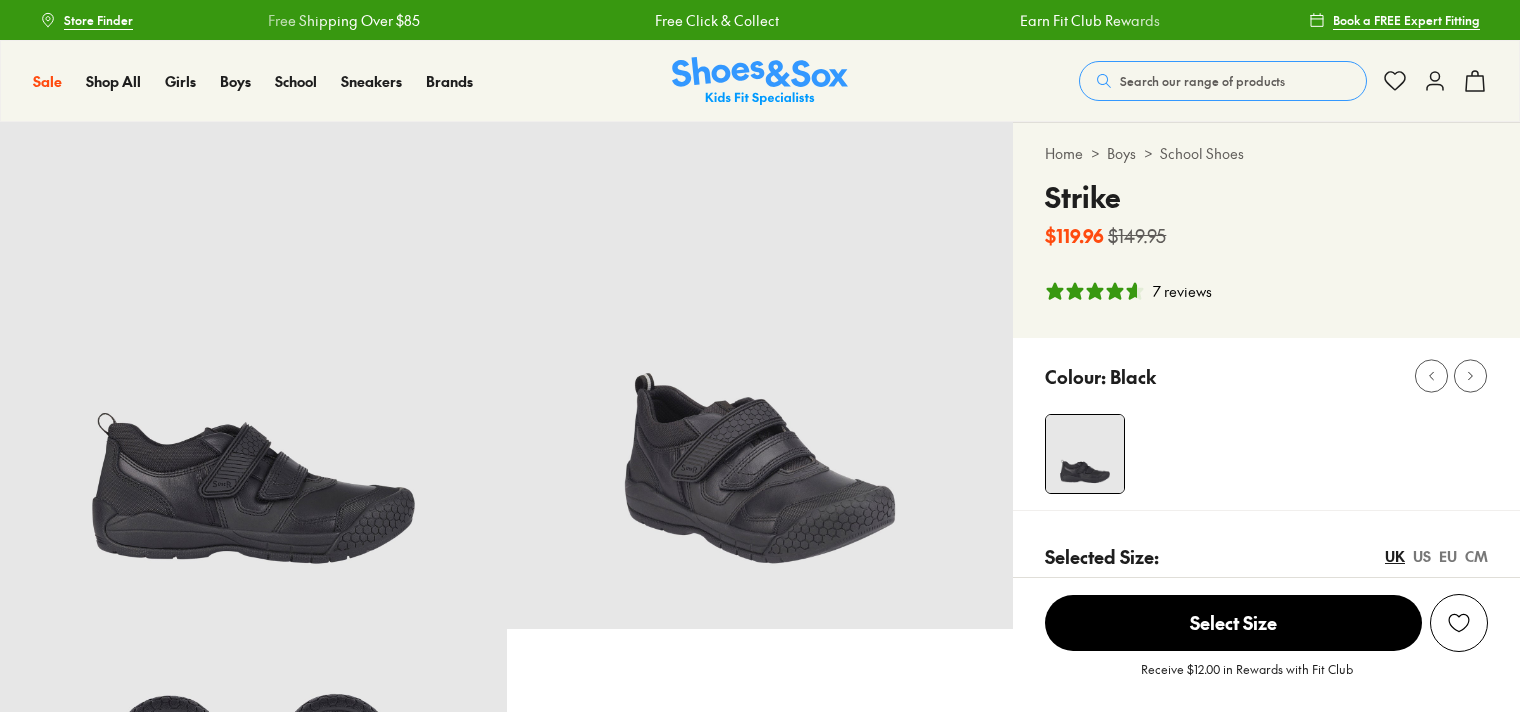 select on "*" 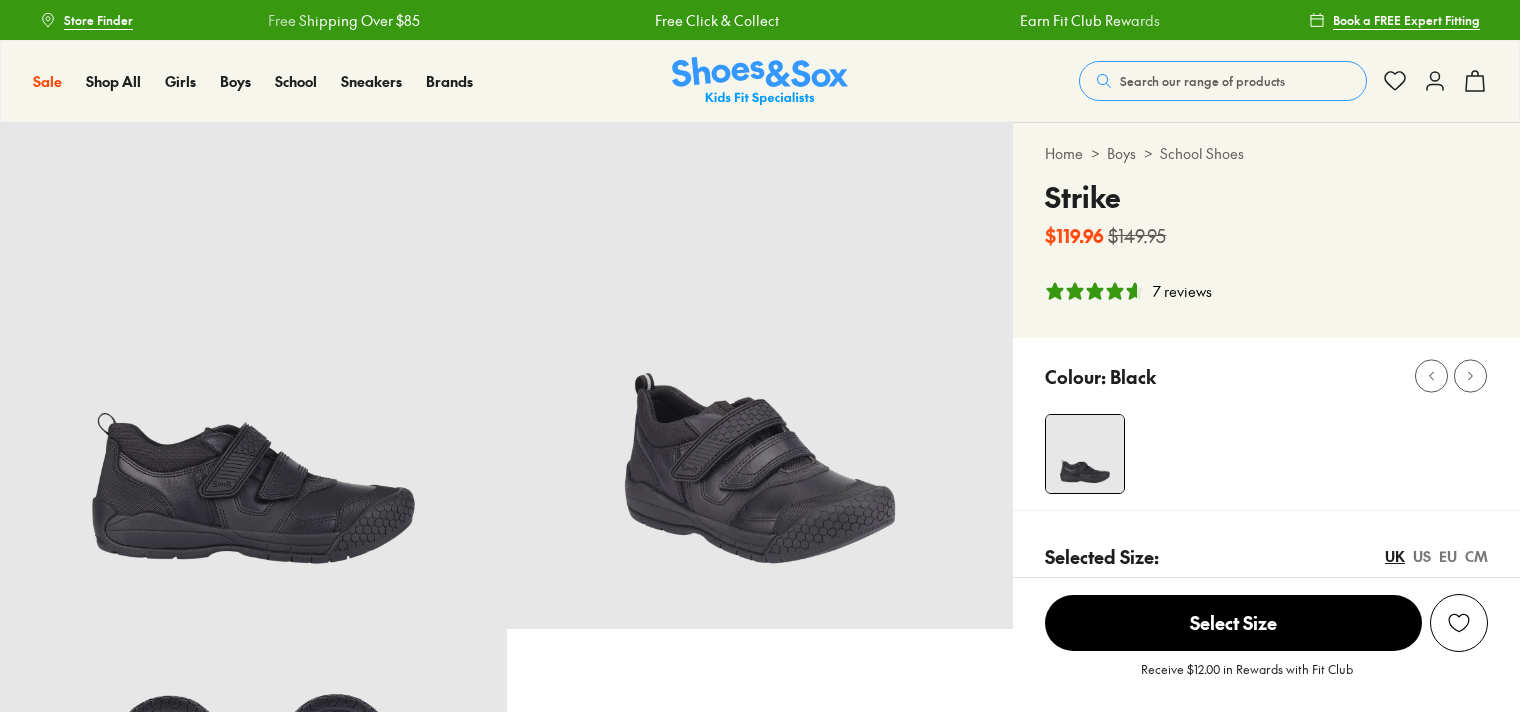 scroll, scrollTop: 0, scrollLeft: 0, axis: both 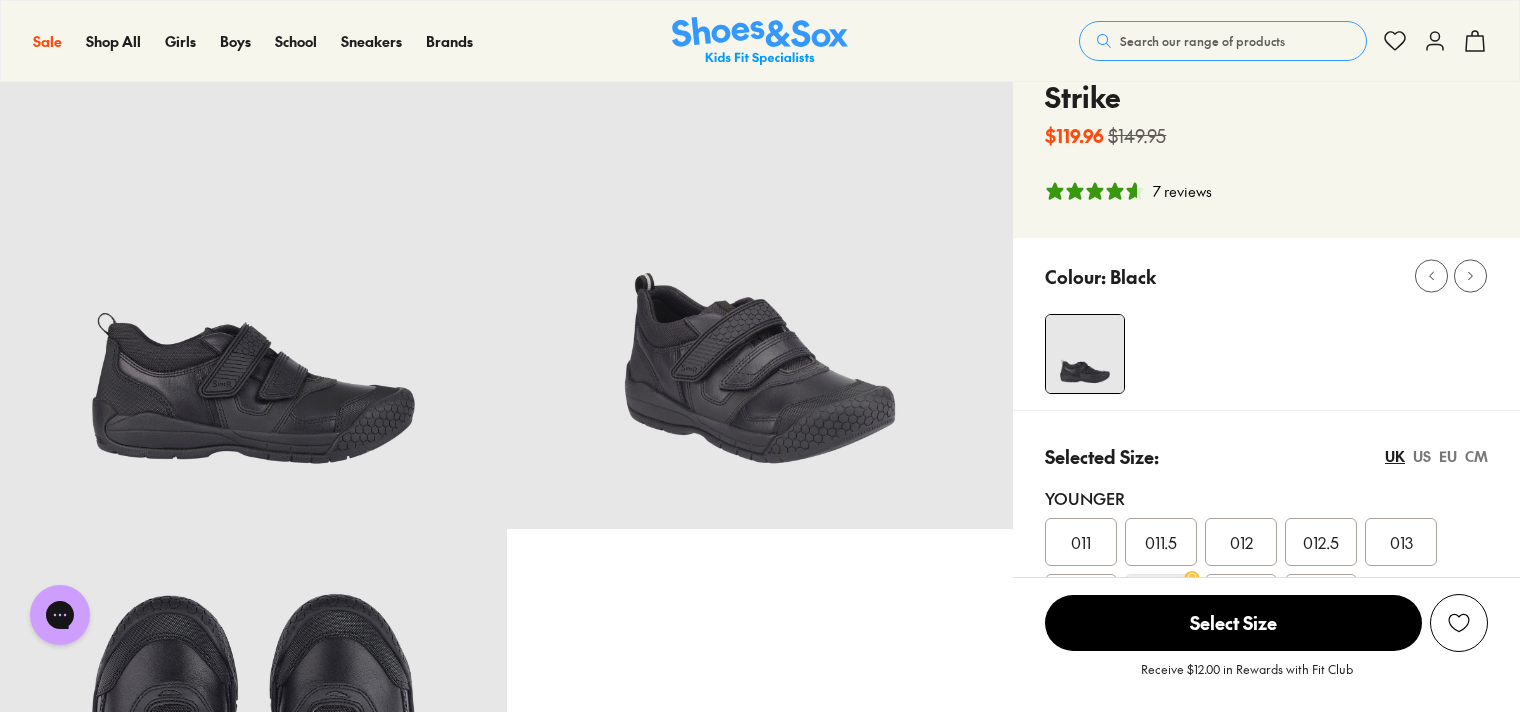click 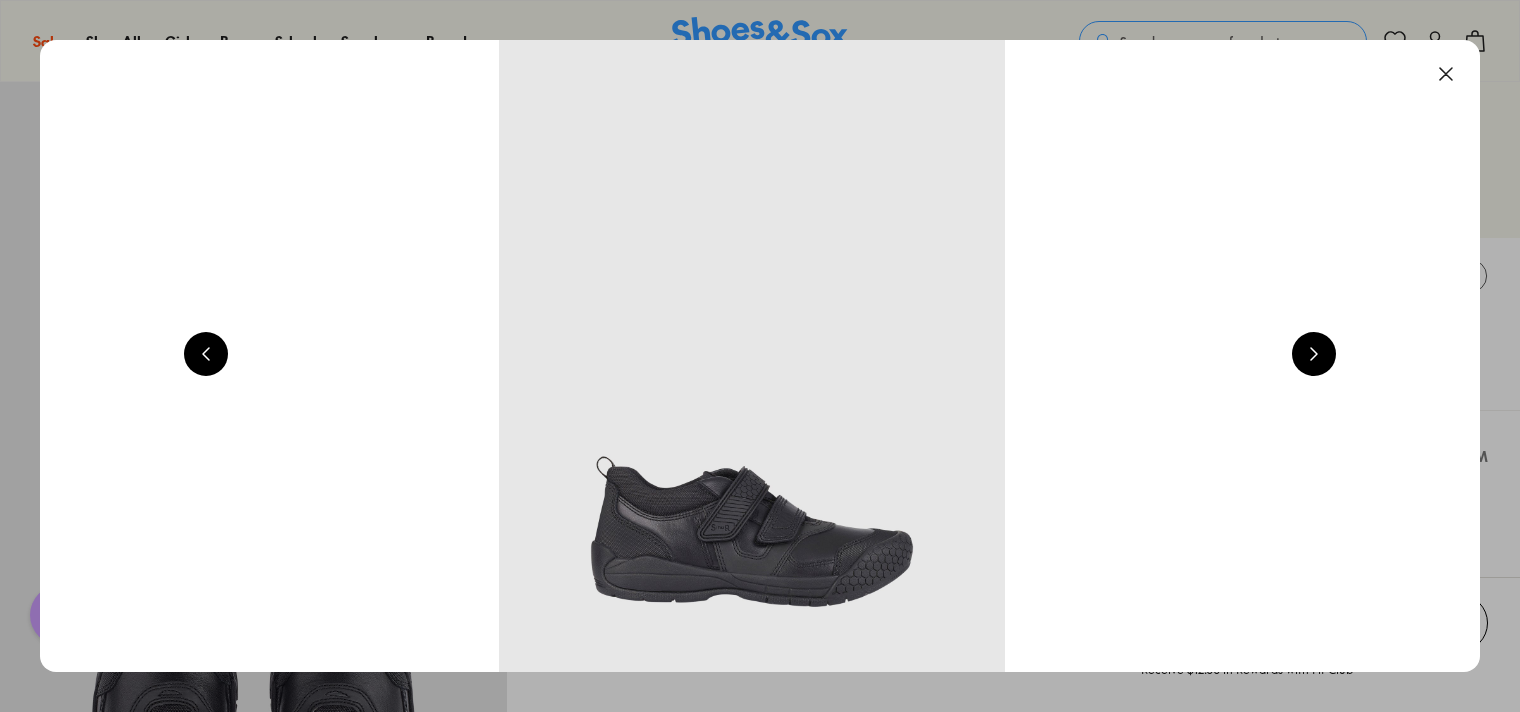 click at bounding box center [1314, 354] 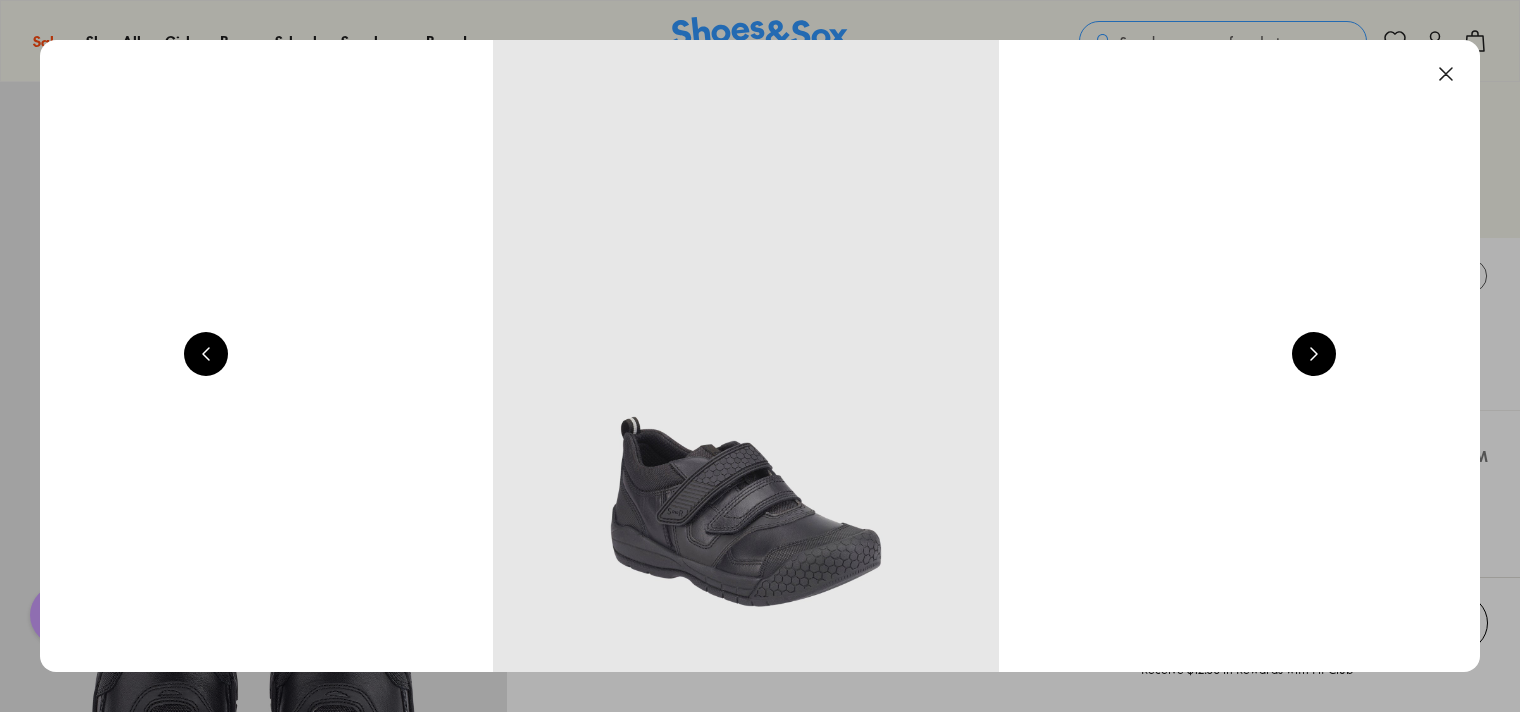 scroll, scrollTop: 0, scrollLeft: 2896, axis: horizontal 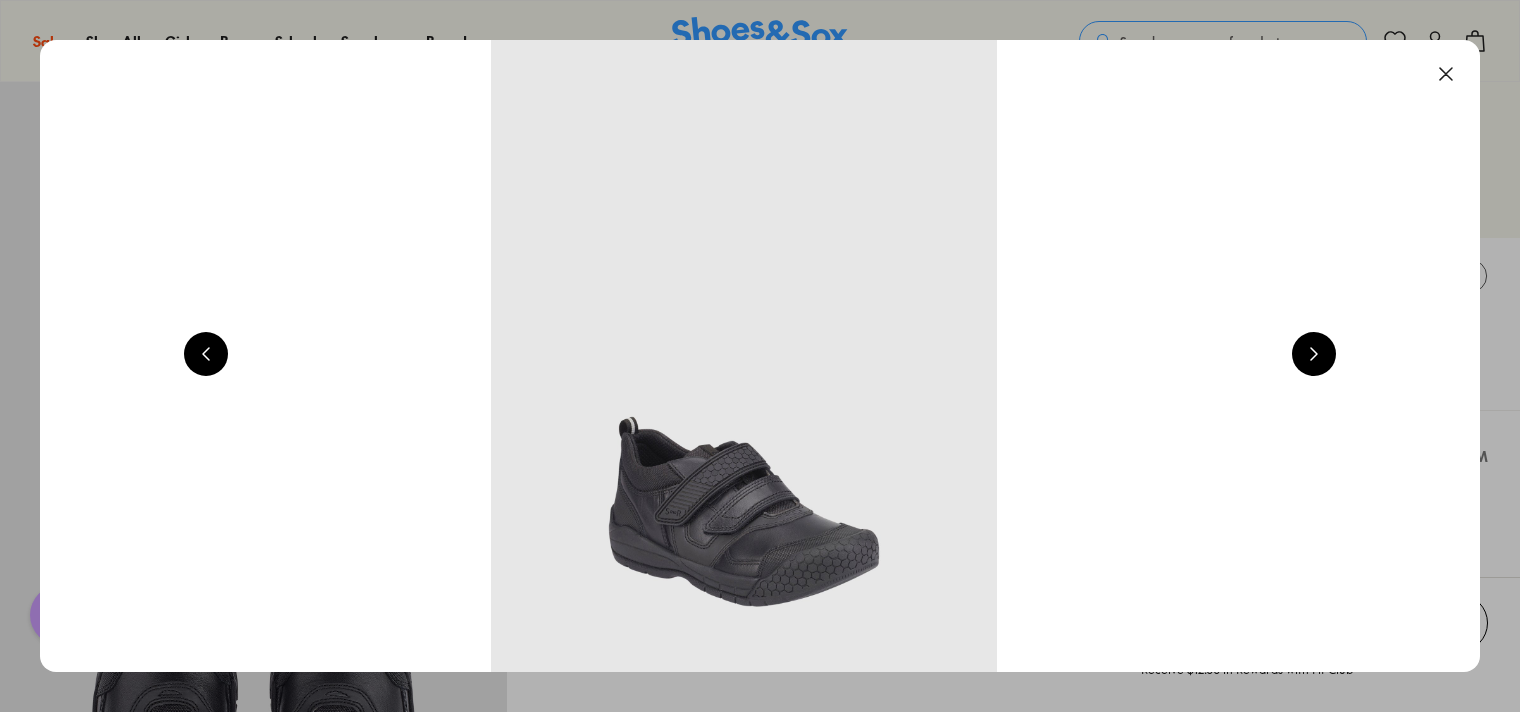 click at bounding box center [1314, 354] 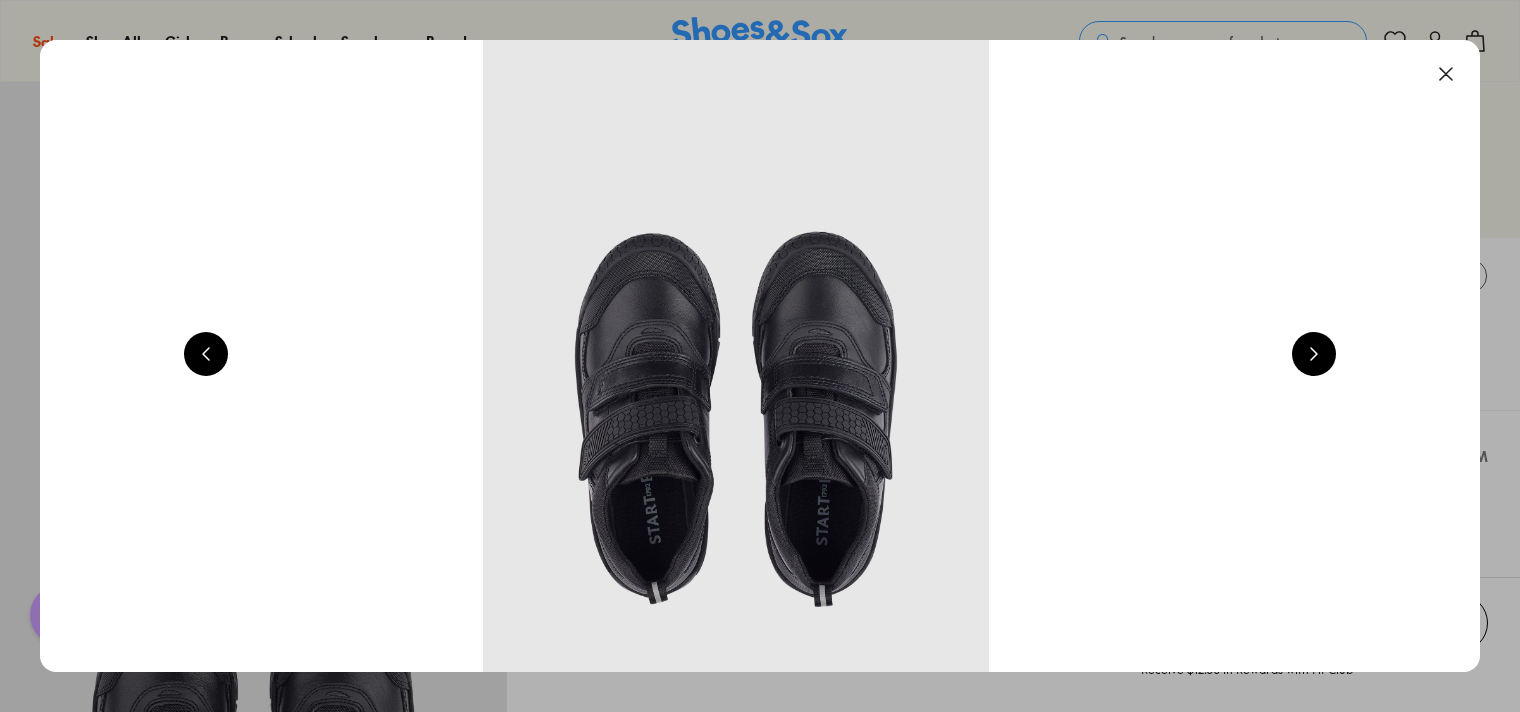 click at bounding box center (1314, 354) 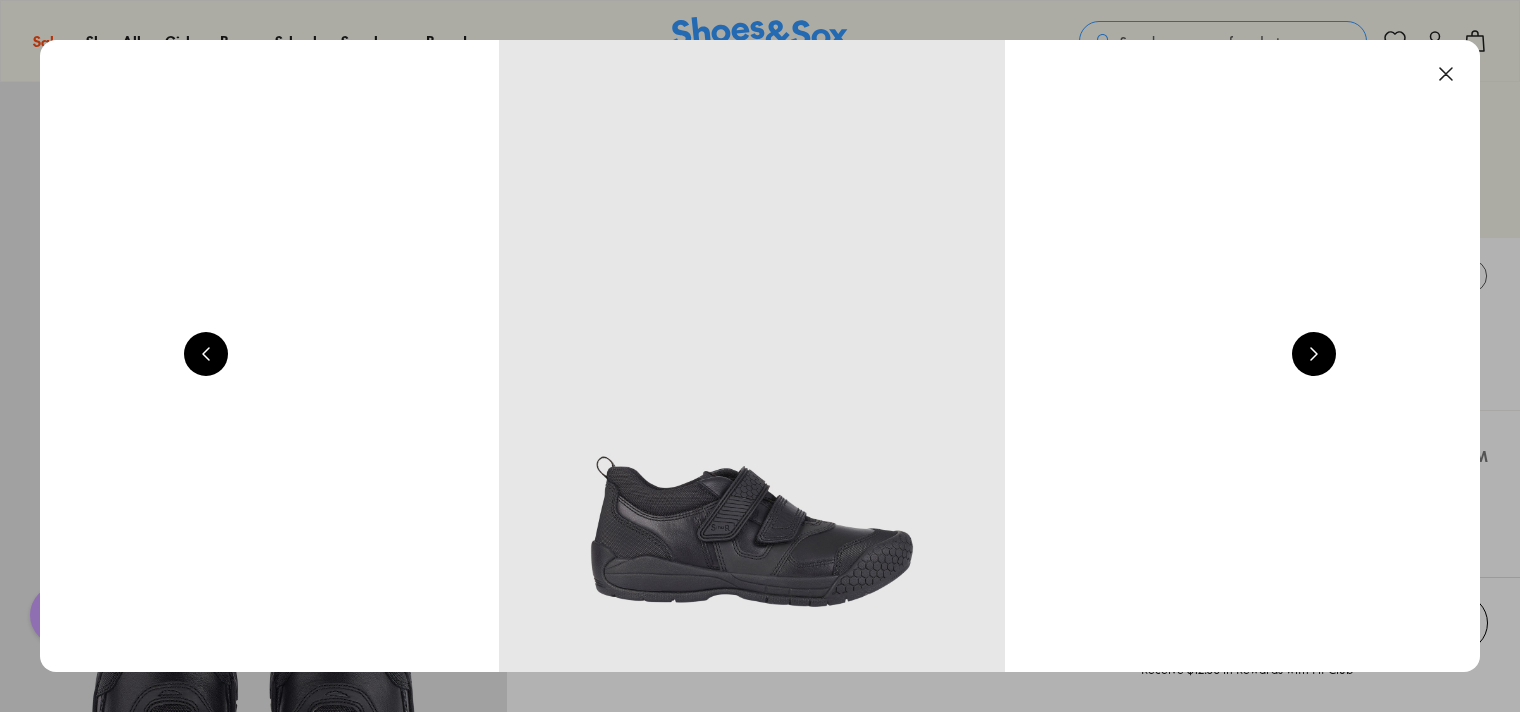 click at bounding box center [1314, 354] 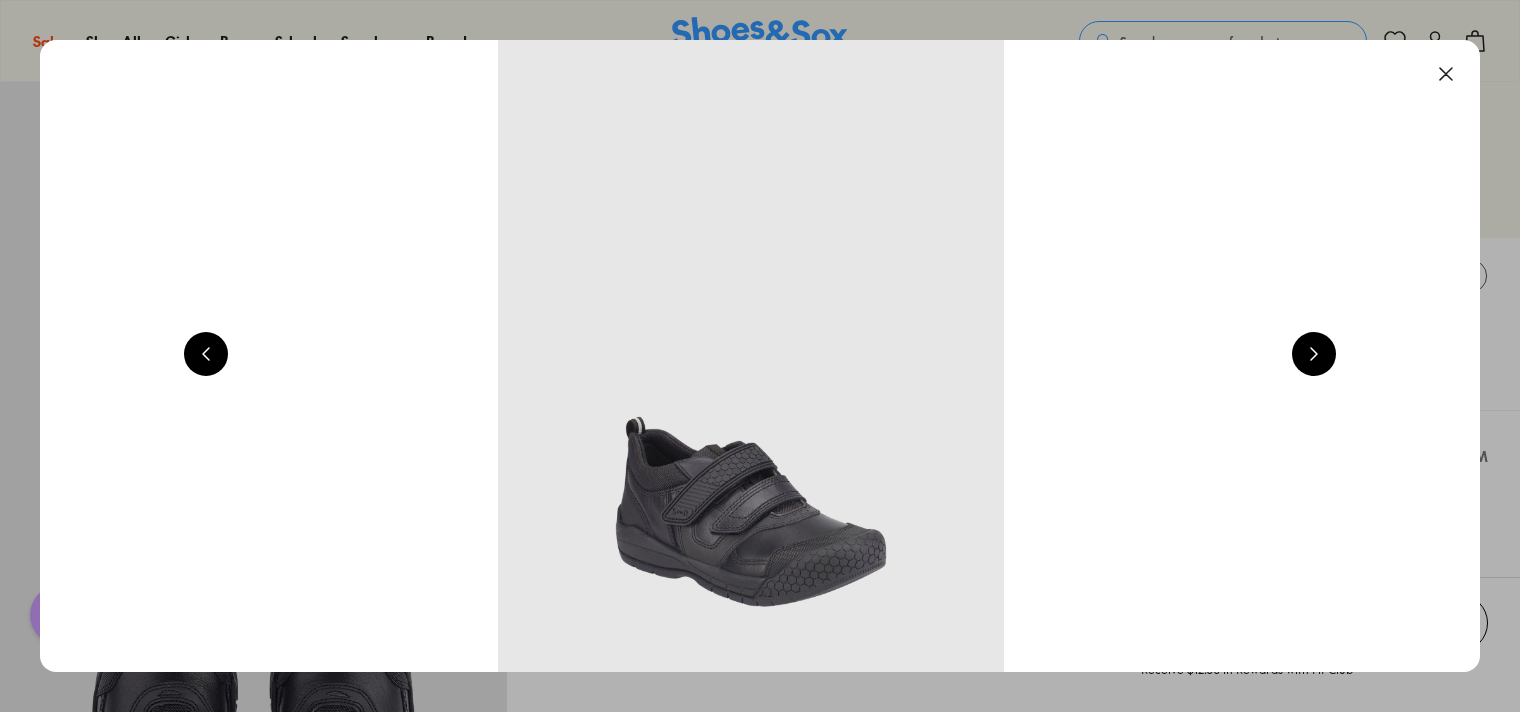 scroll, scrollTop: 0, scrollLeft: 2896, axis: horizontal 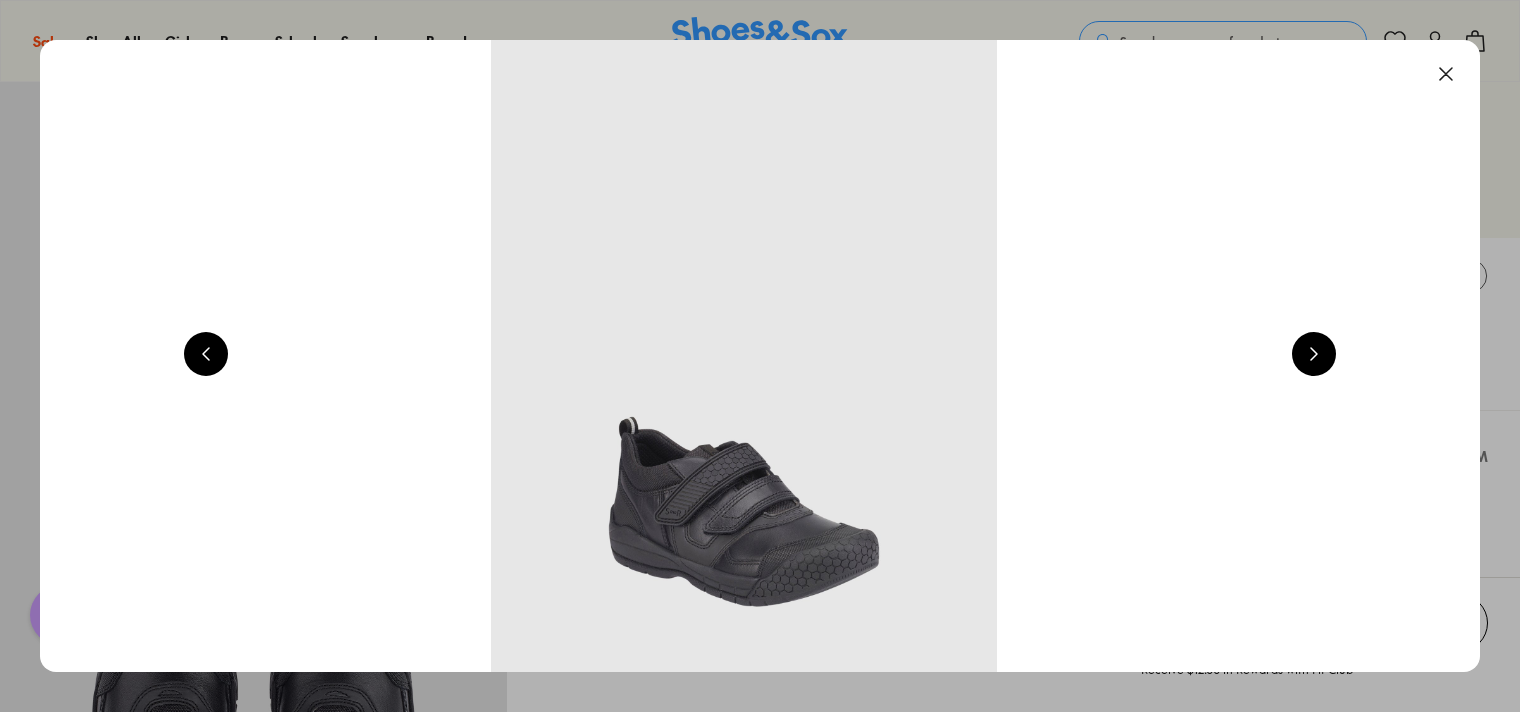click at bounding box center [1446, 74] 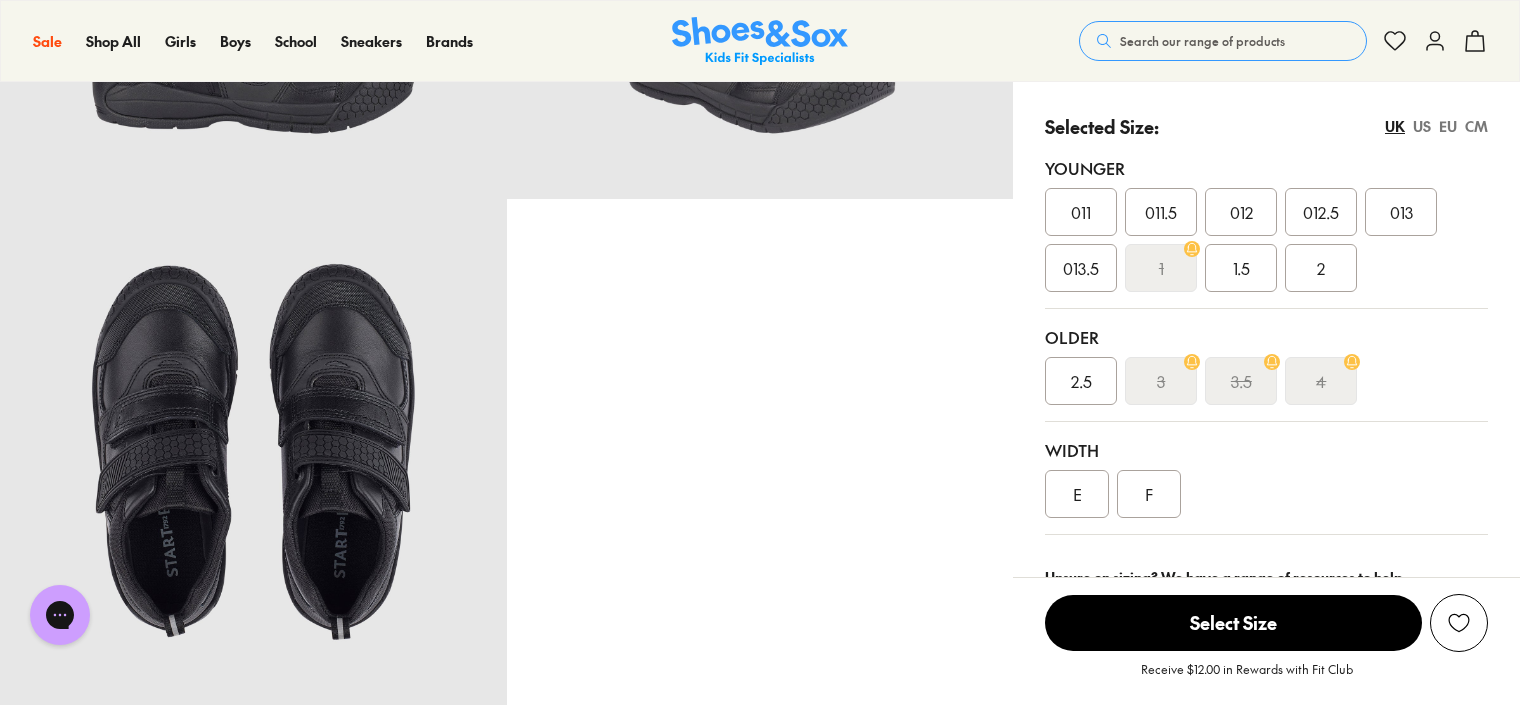 scroll, scrollTop: 400, scrollLeft: 0, axis: vertical 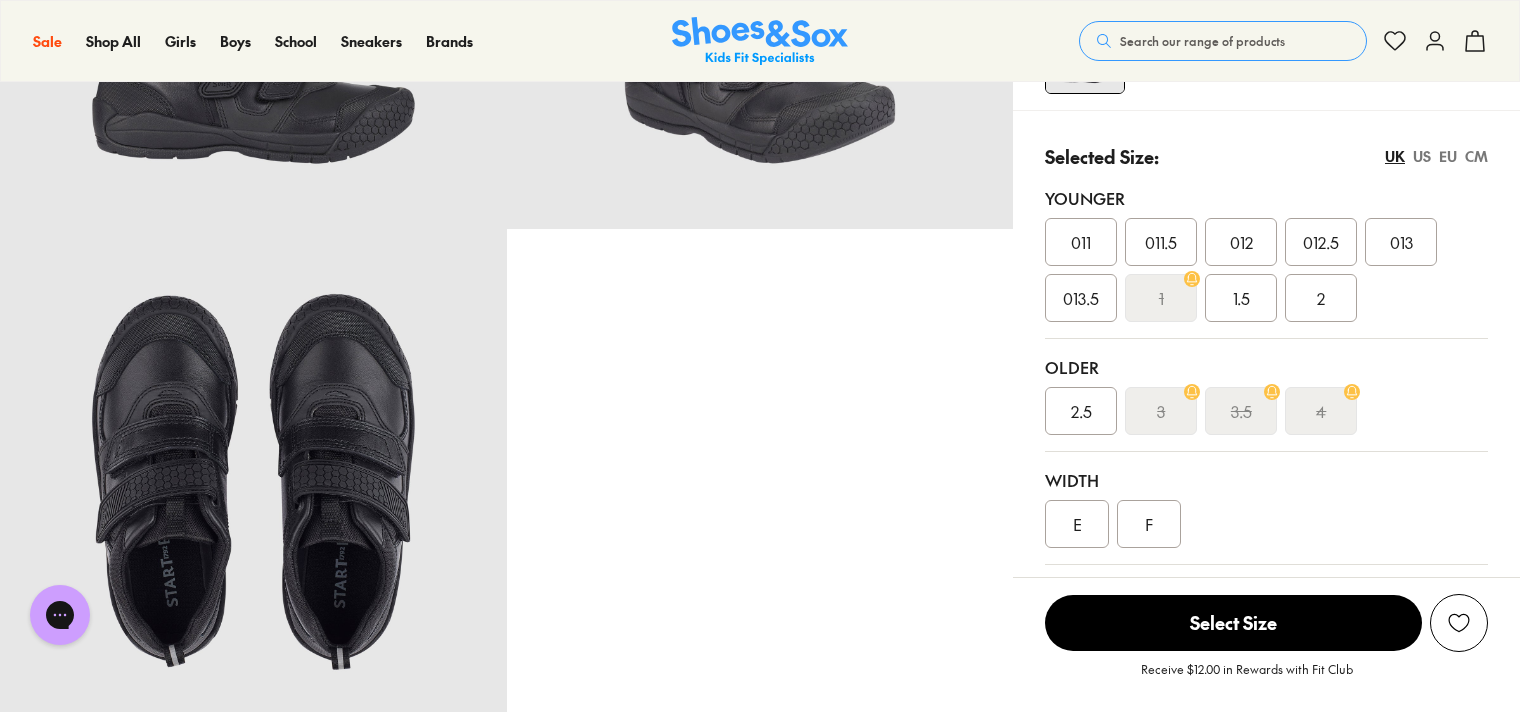 click on "2" at bounding box center (1321, 298) 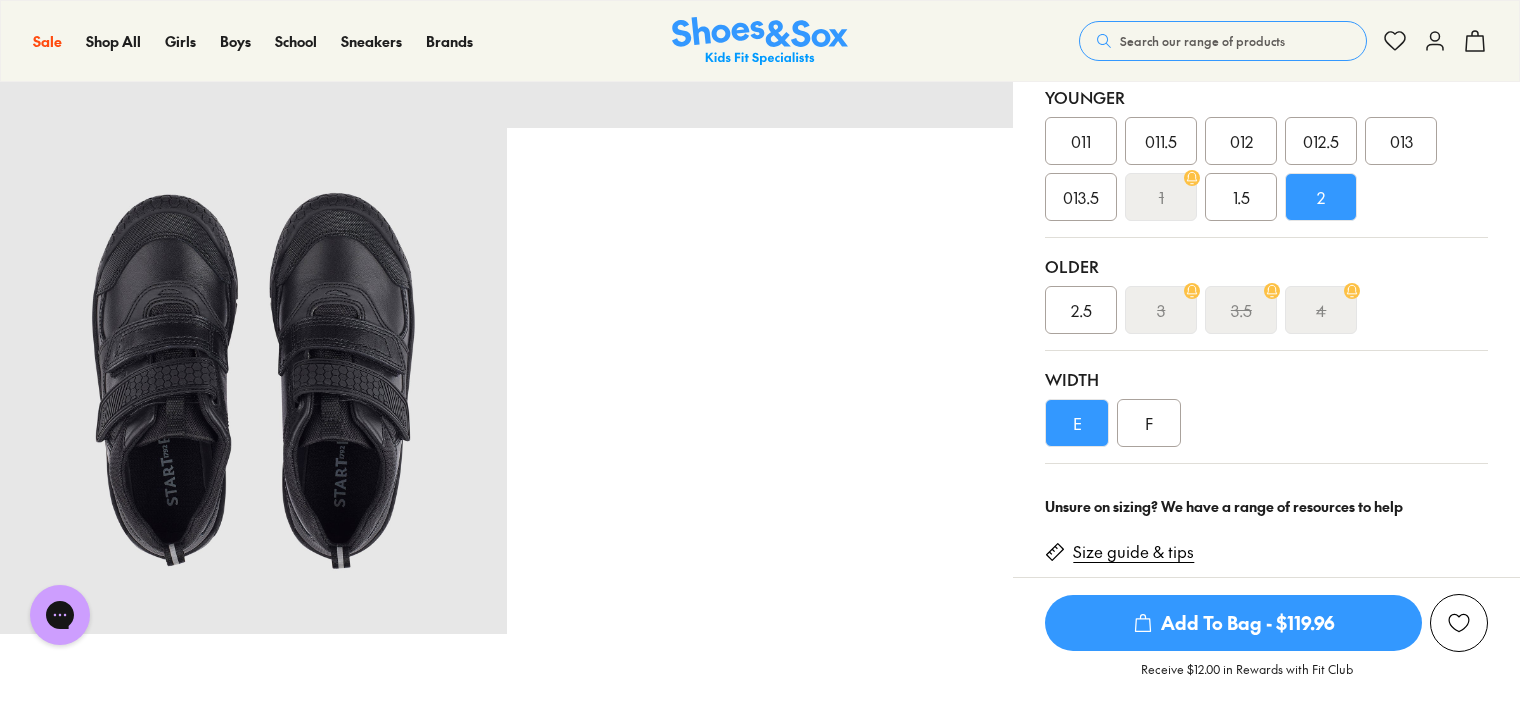 scroll, scrollTop: 500, scrollLeft: 0, axis: vertical 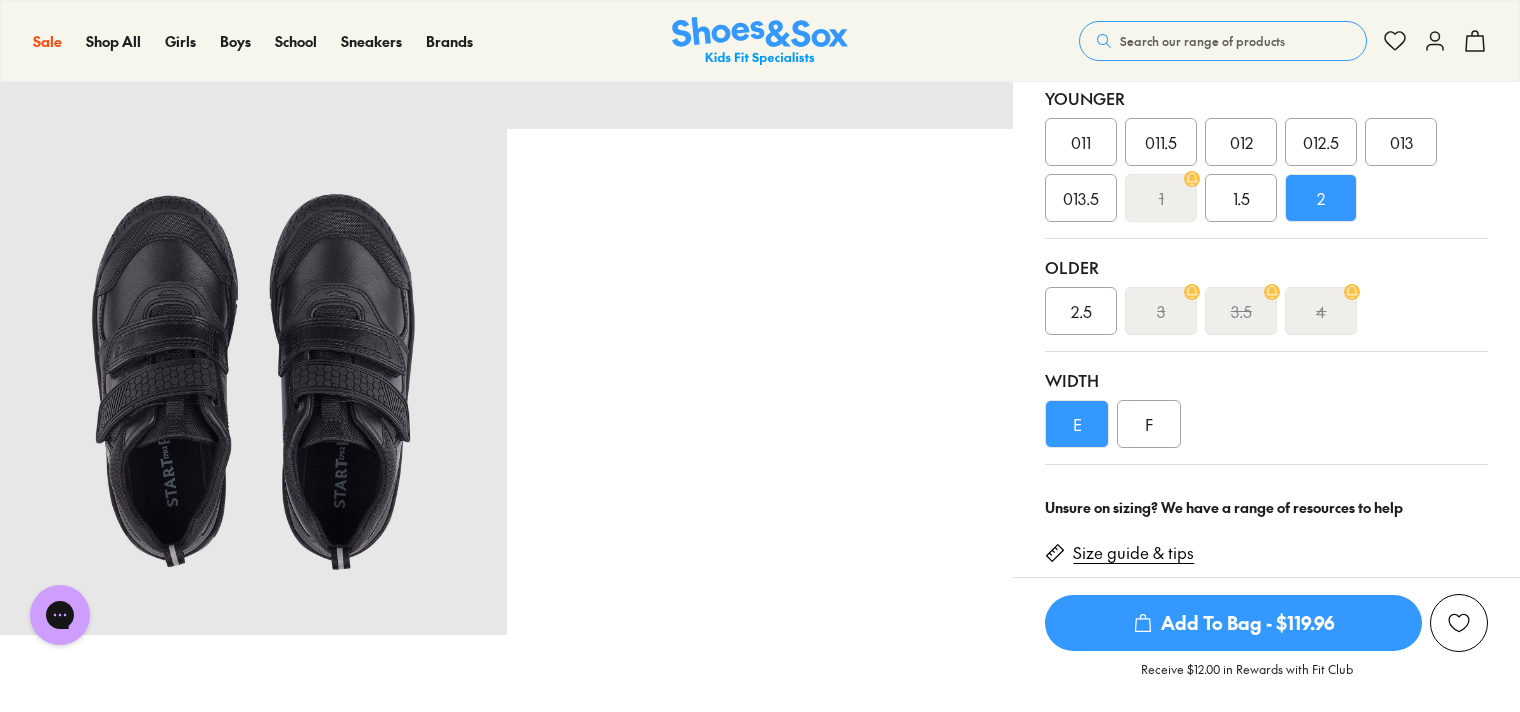 click on "2.5" at bounding box center (1081, 311) 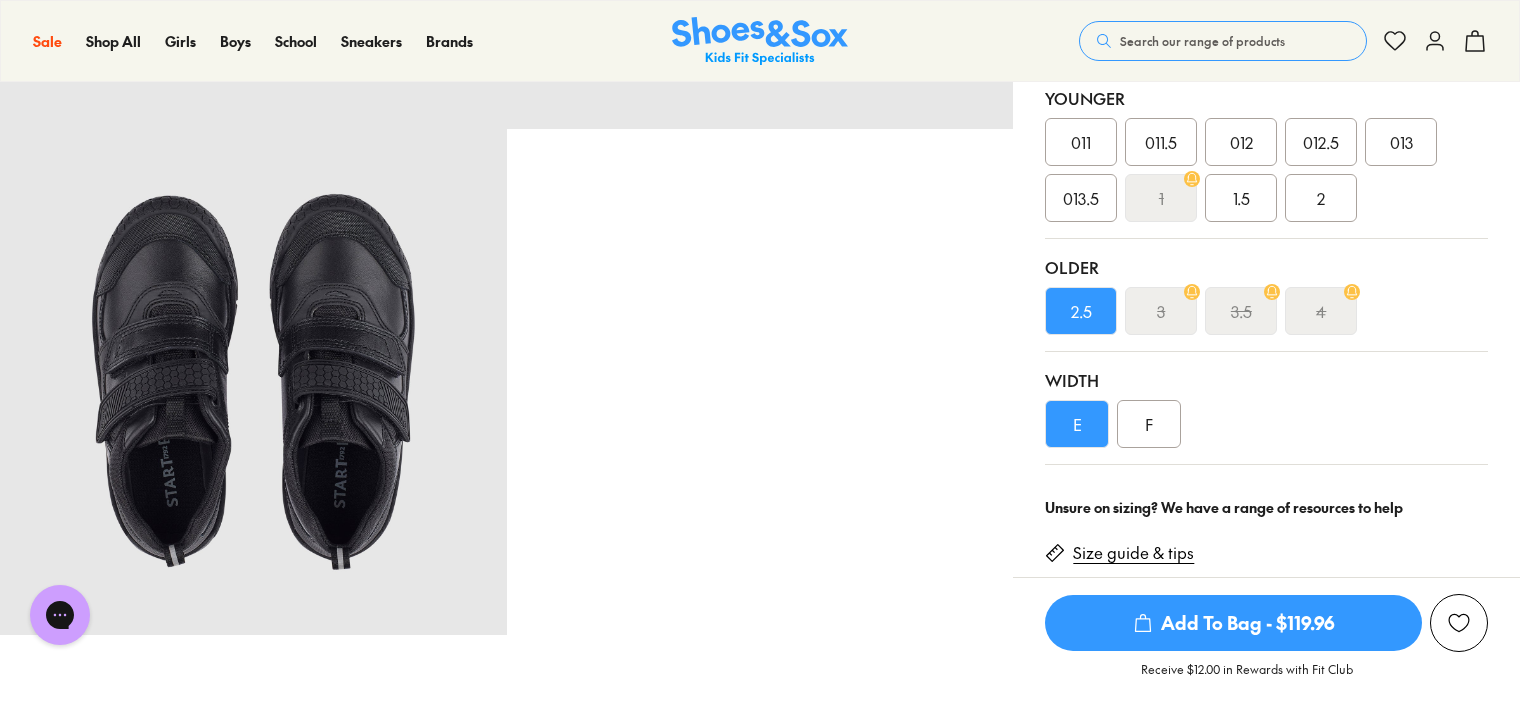 click on "Add To Bag - $119.96" at bounding box center [1233, 623] 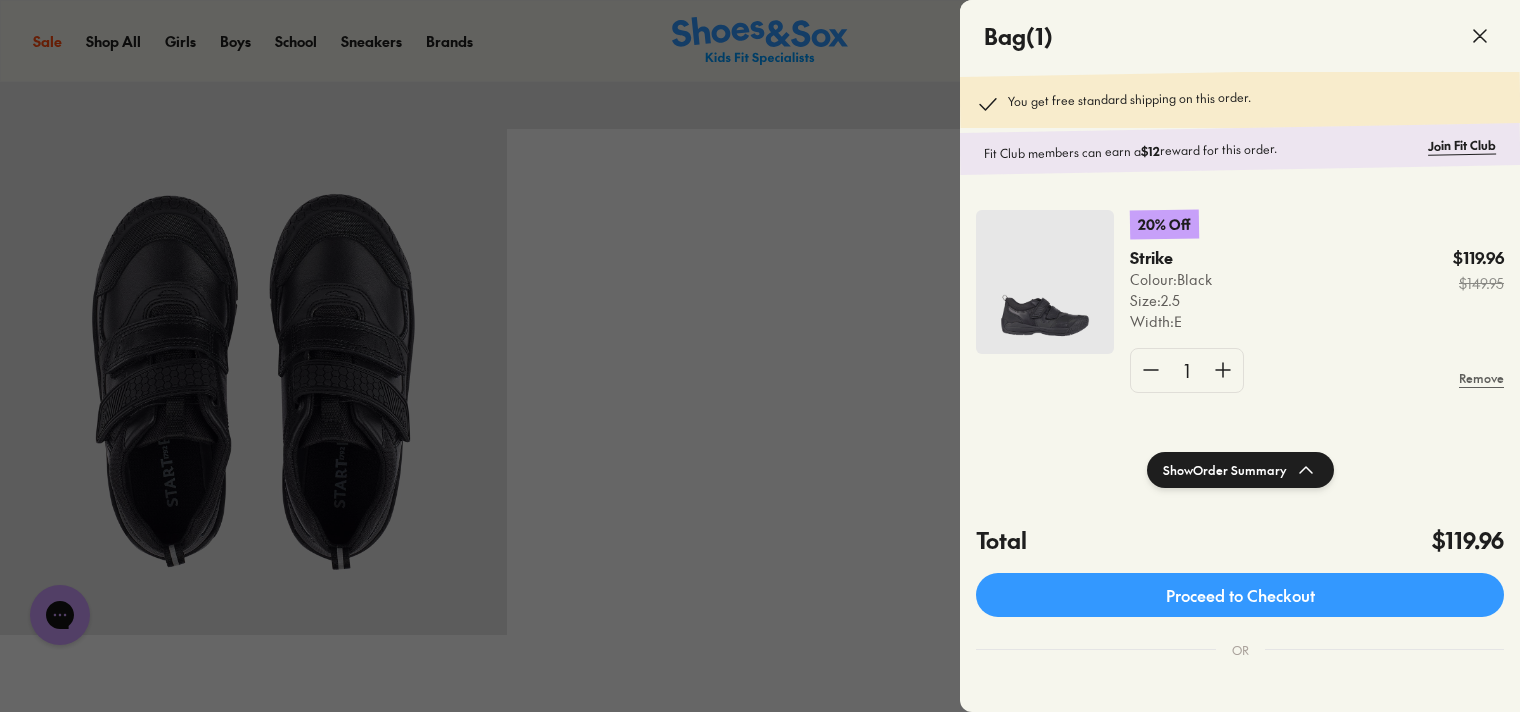 click 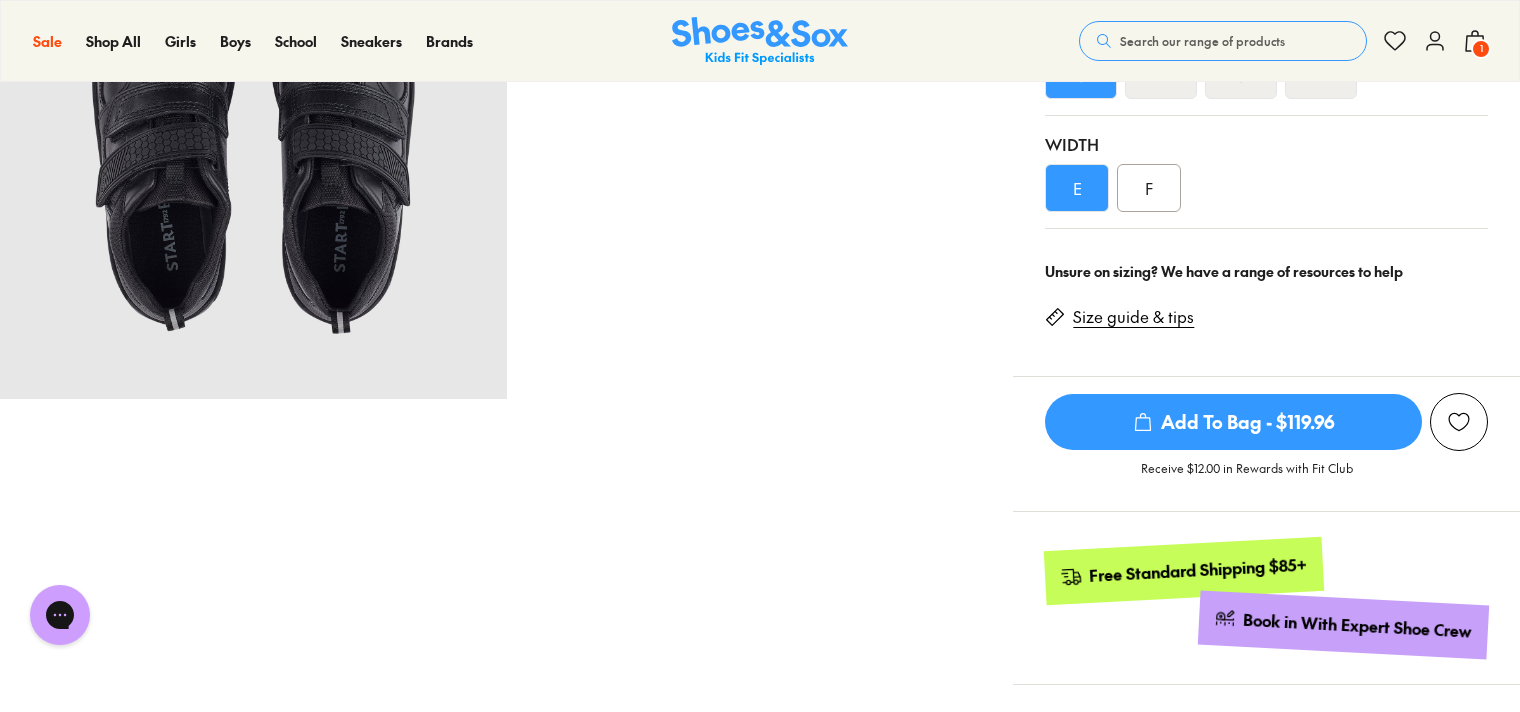 scroll, scrollTop: 500, scrollLeft: 0, axis: vertical 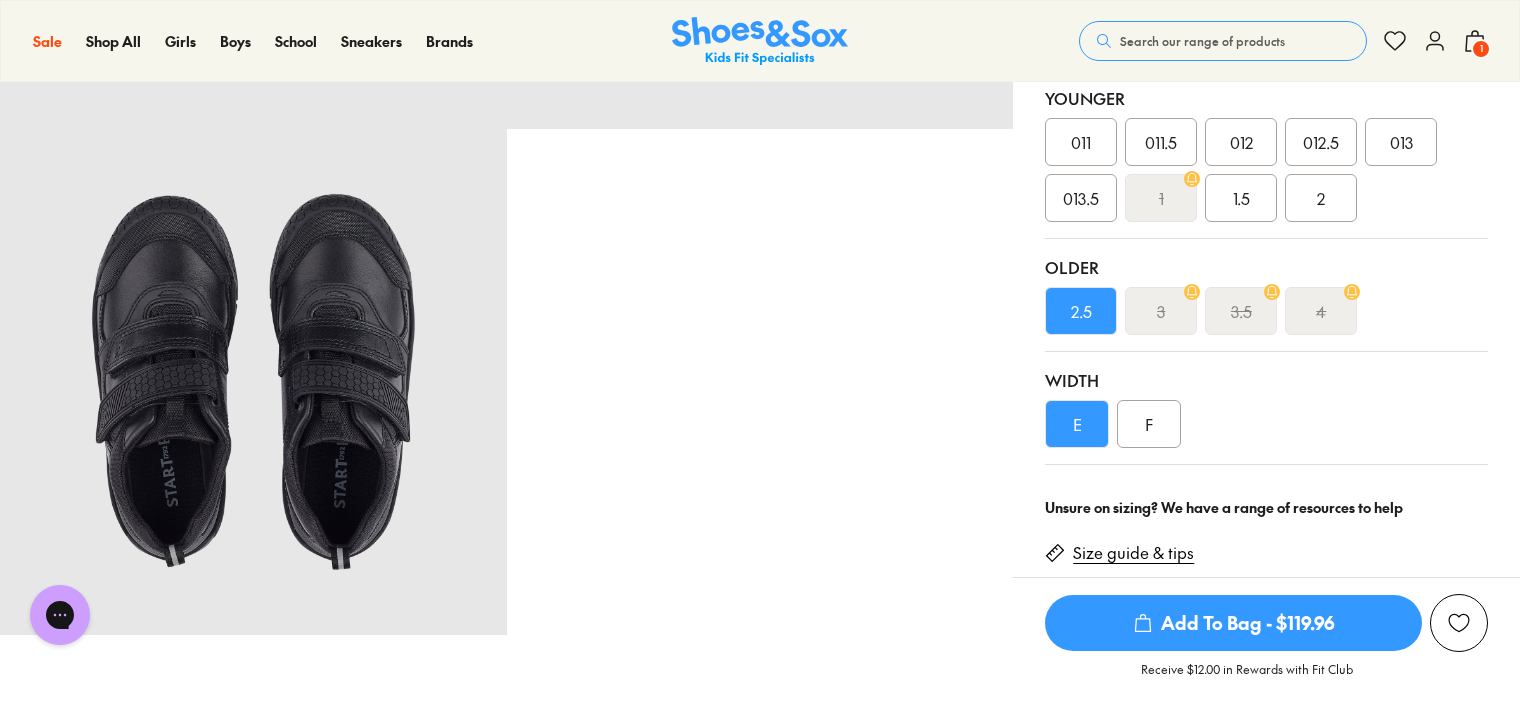 click on "F" at bounding box center (1149, 424) 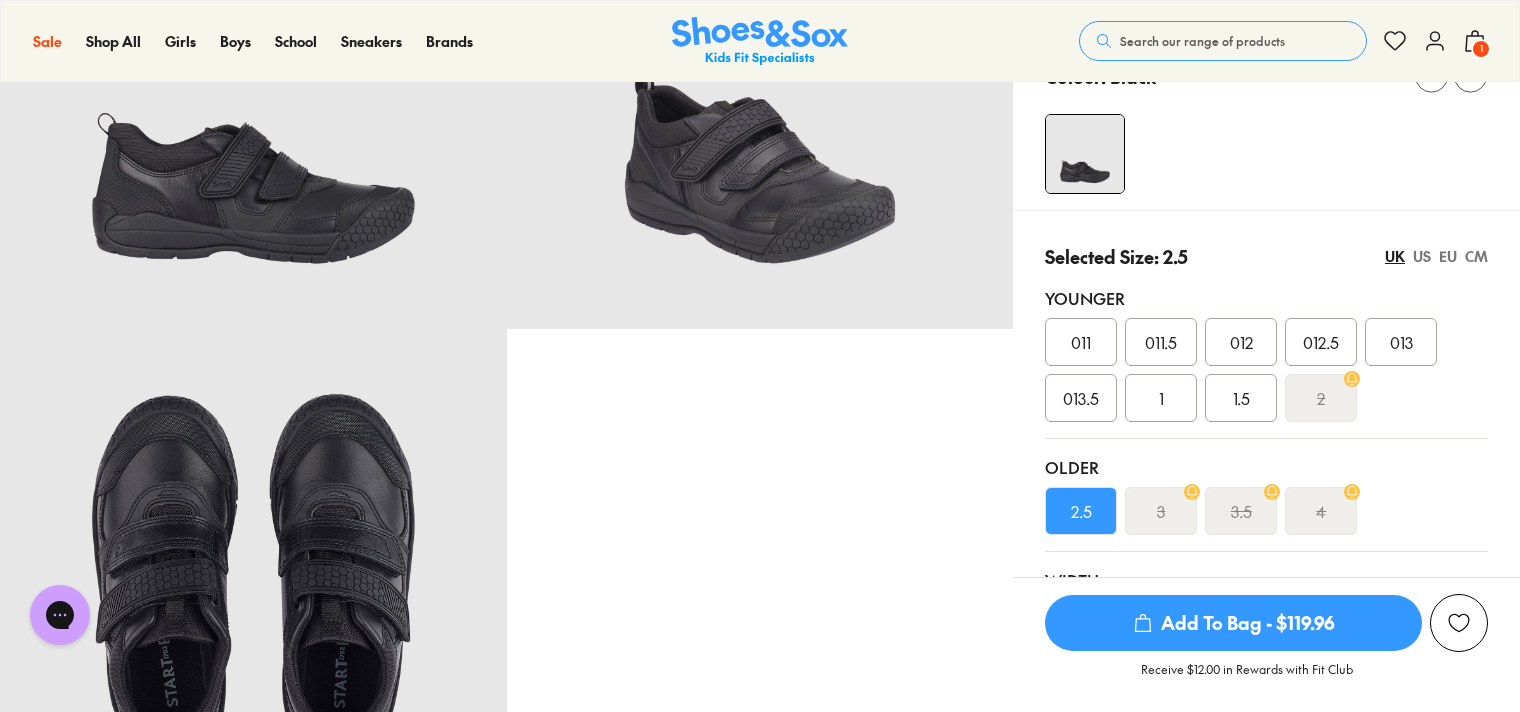 scroll, scrollTop: 200, scrollLeft: 0, axis: vertical 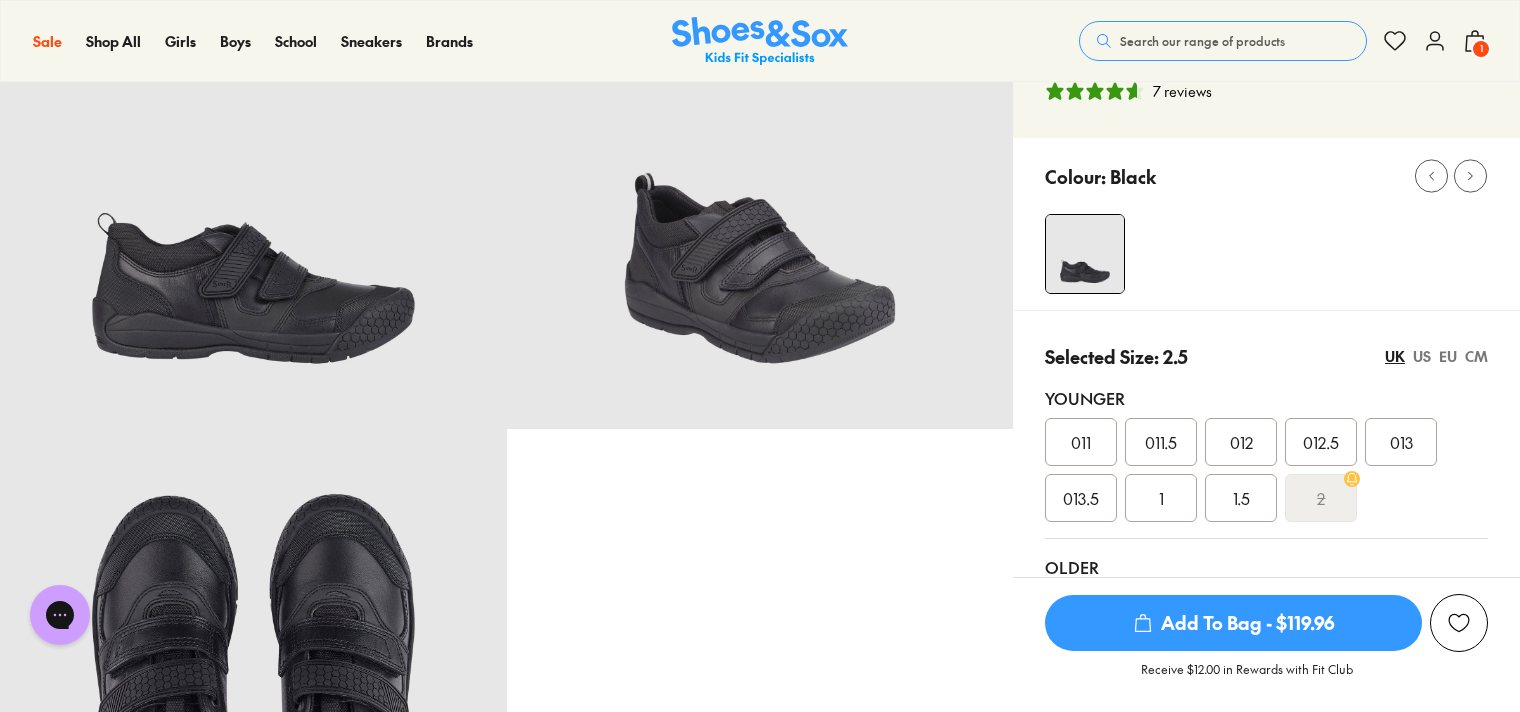 click 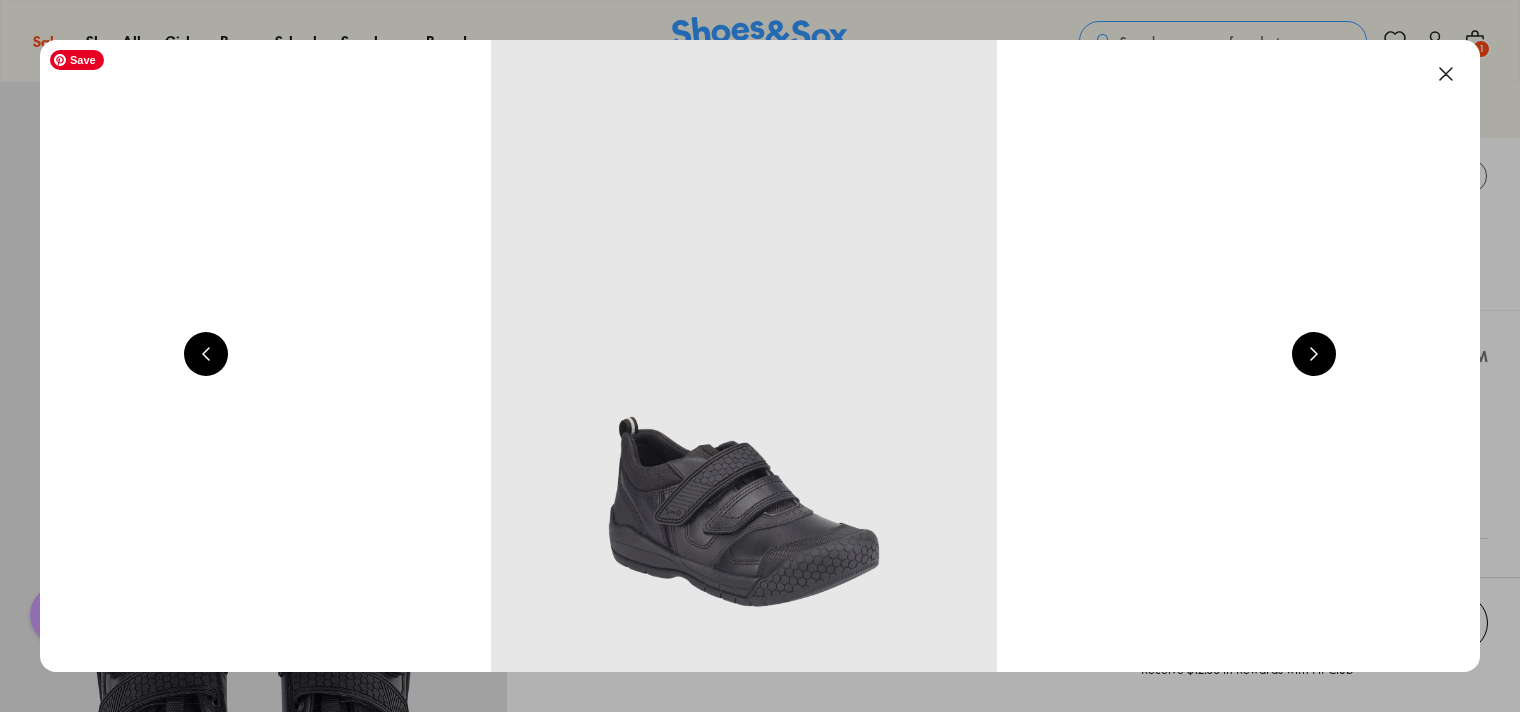 scroll, scrollTop: 0, scrollLeft: 1448, axis: horizontal 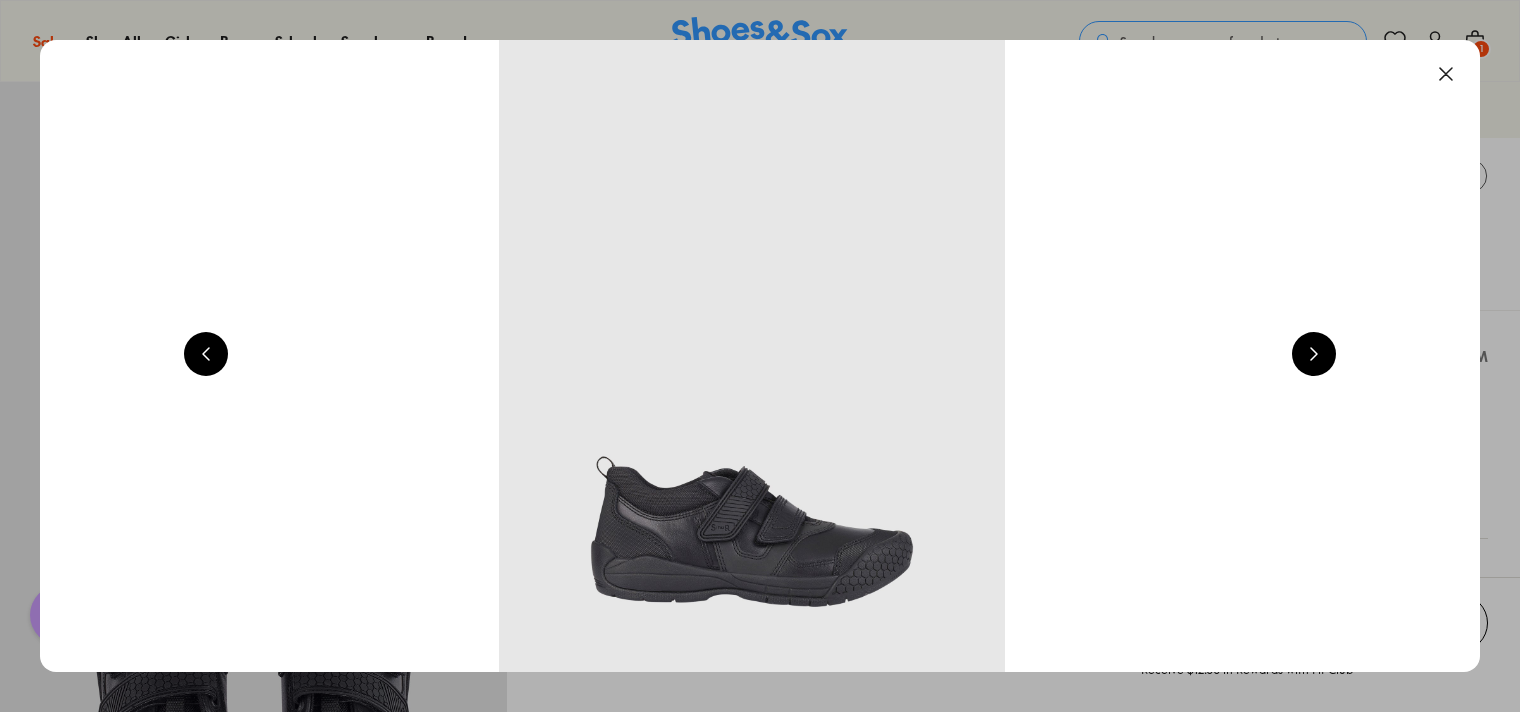 click at bounding box center (1314, 354) 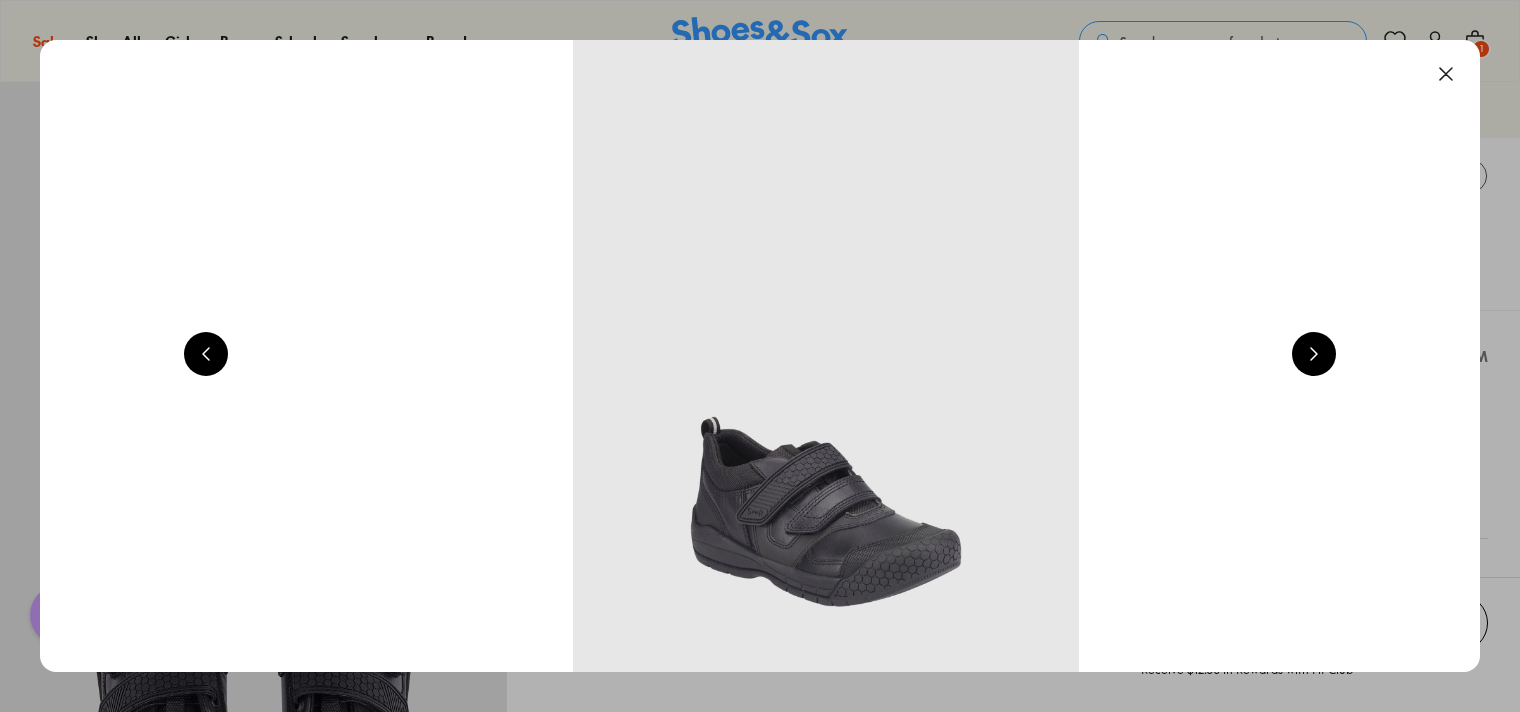 scroll, scrollTop: 0, scrollLeft: 2896, axis: horizontal 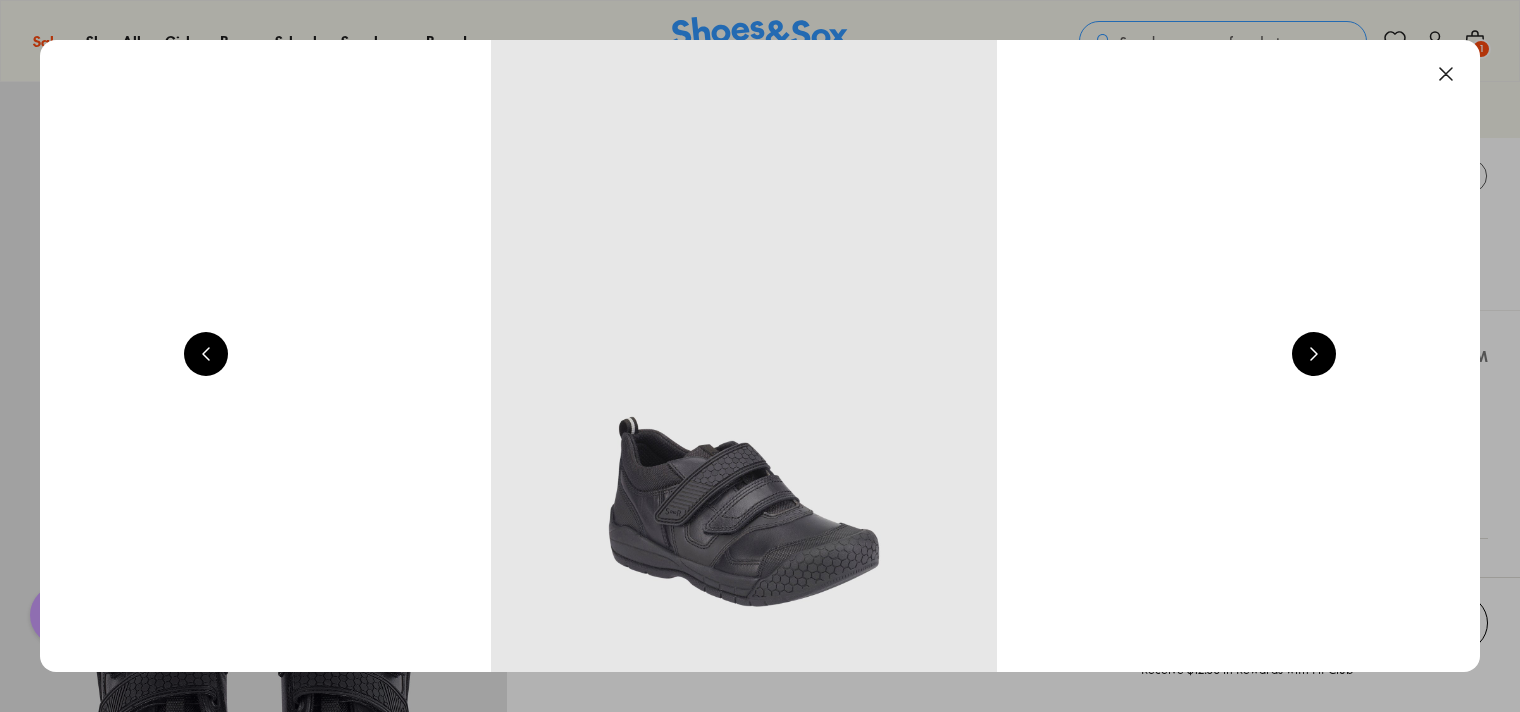 click at bounding box center (1314, 354) 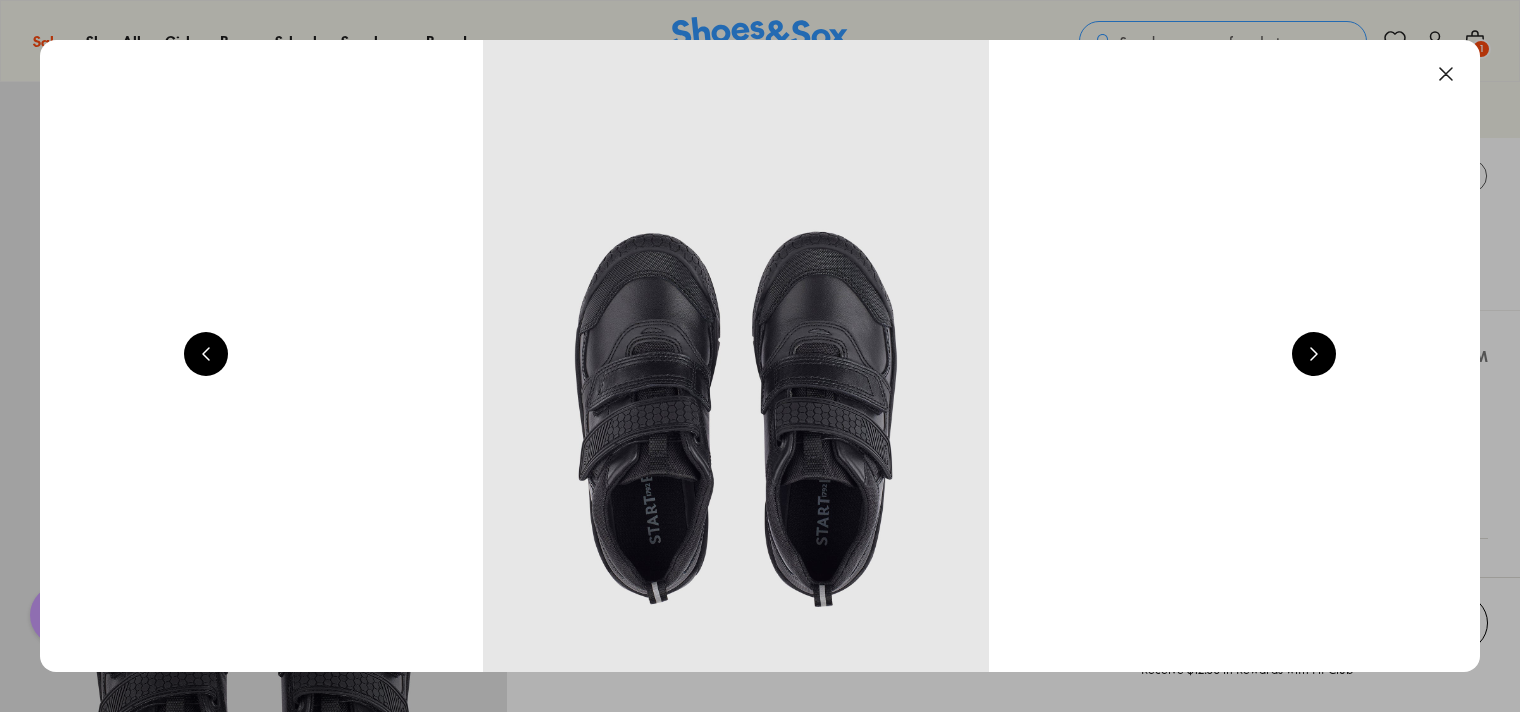 click at bounding box center (1314, 354) 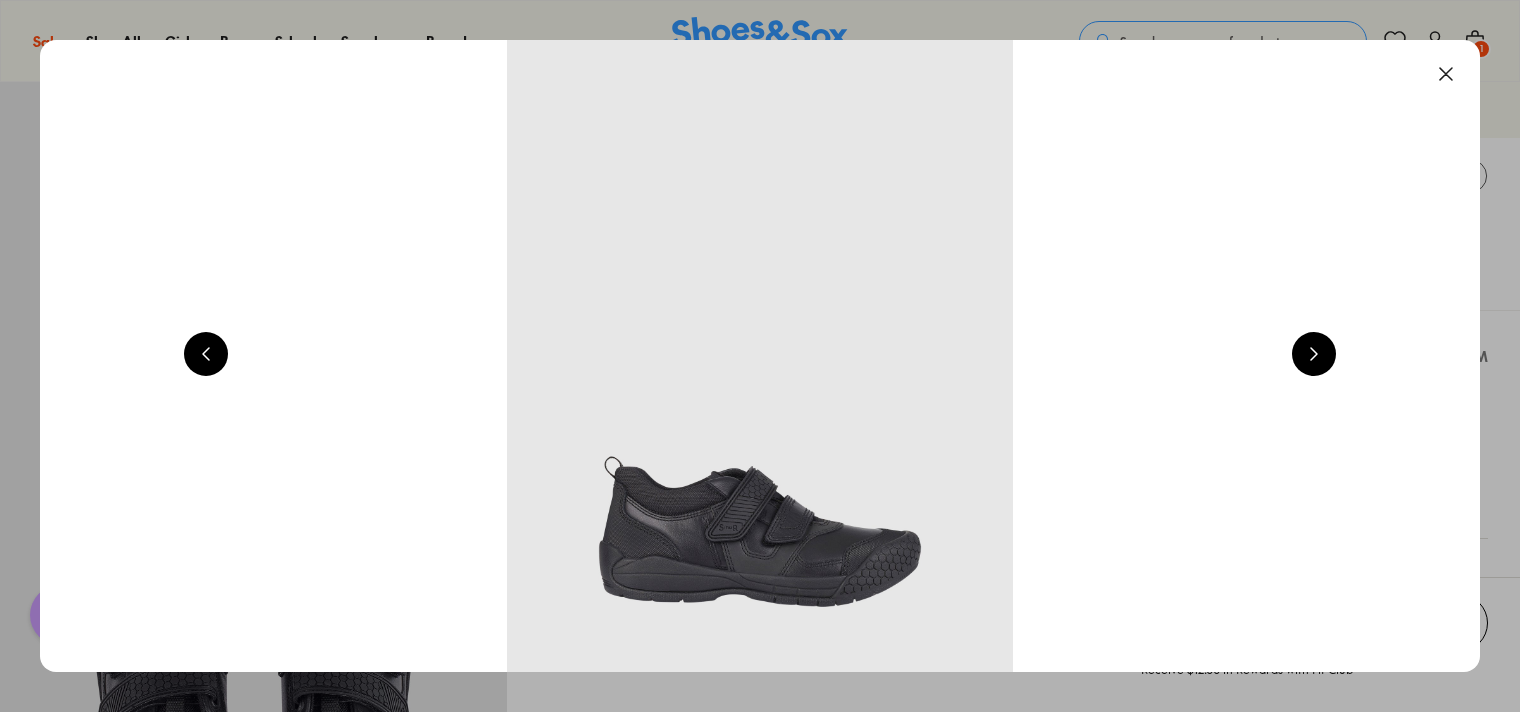 scroll, scrollTop: 0, scrollLeft: 1448, axis: horizontal 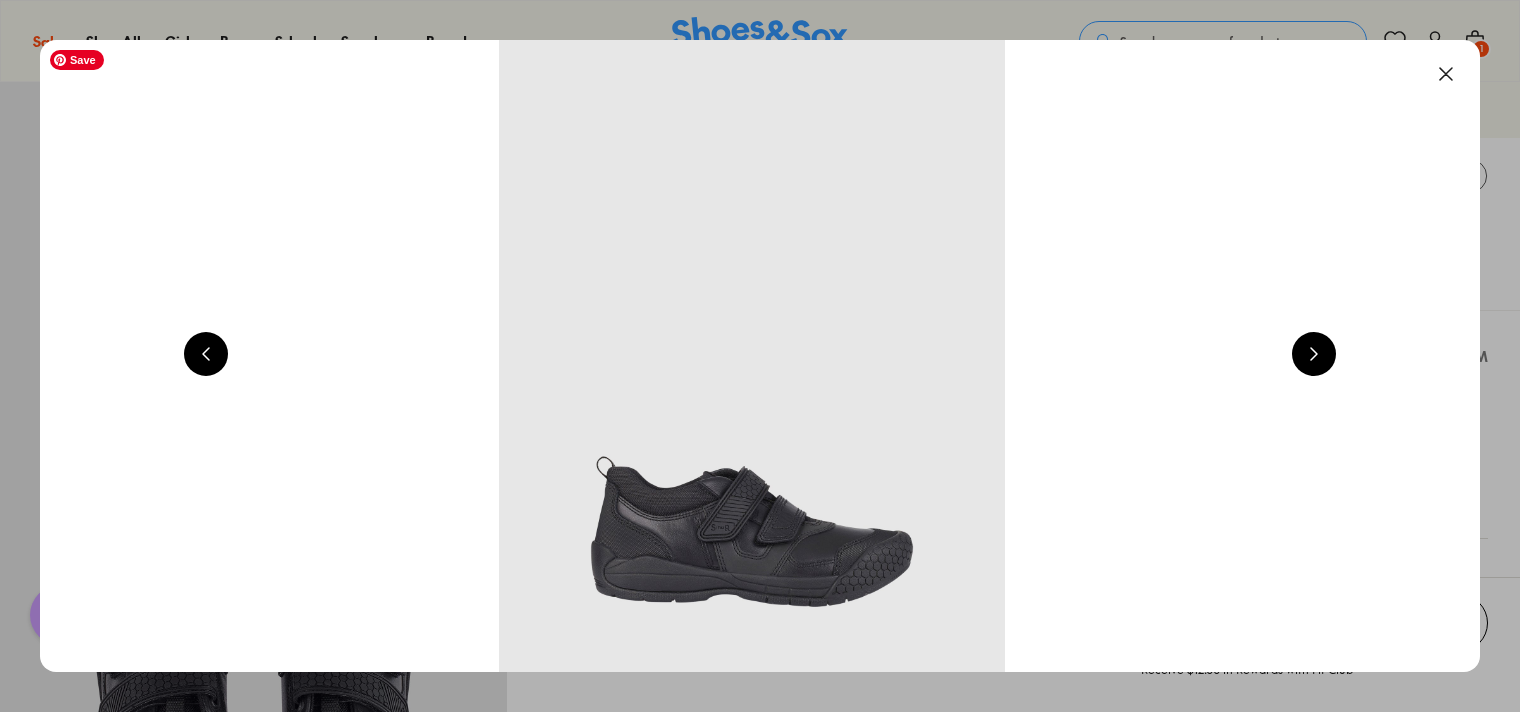 click at bounding box center (752, 356) 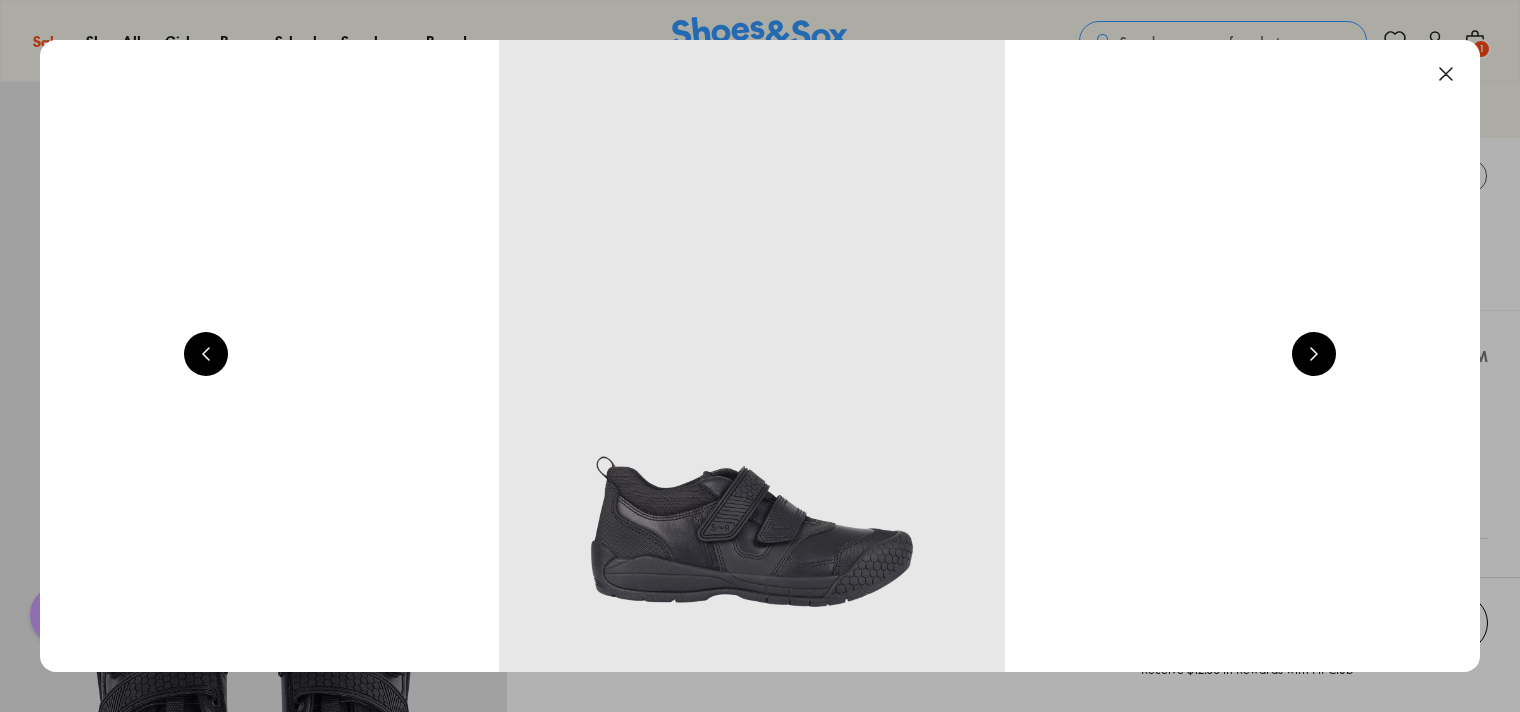 click at bounding box center (1446, 74) 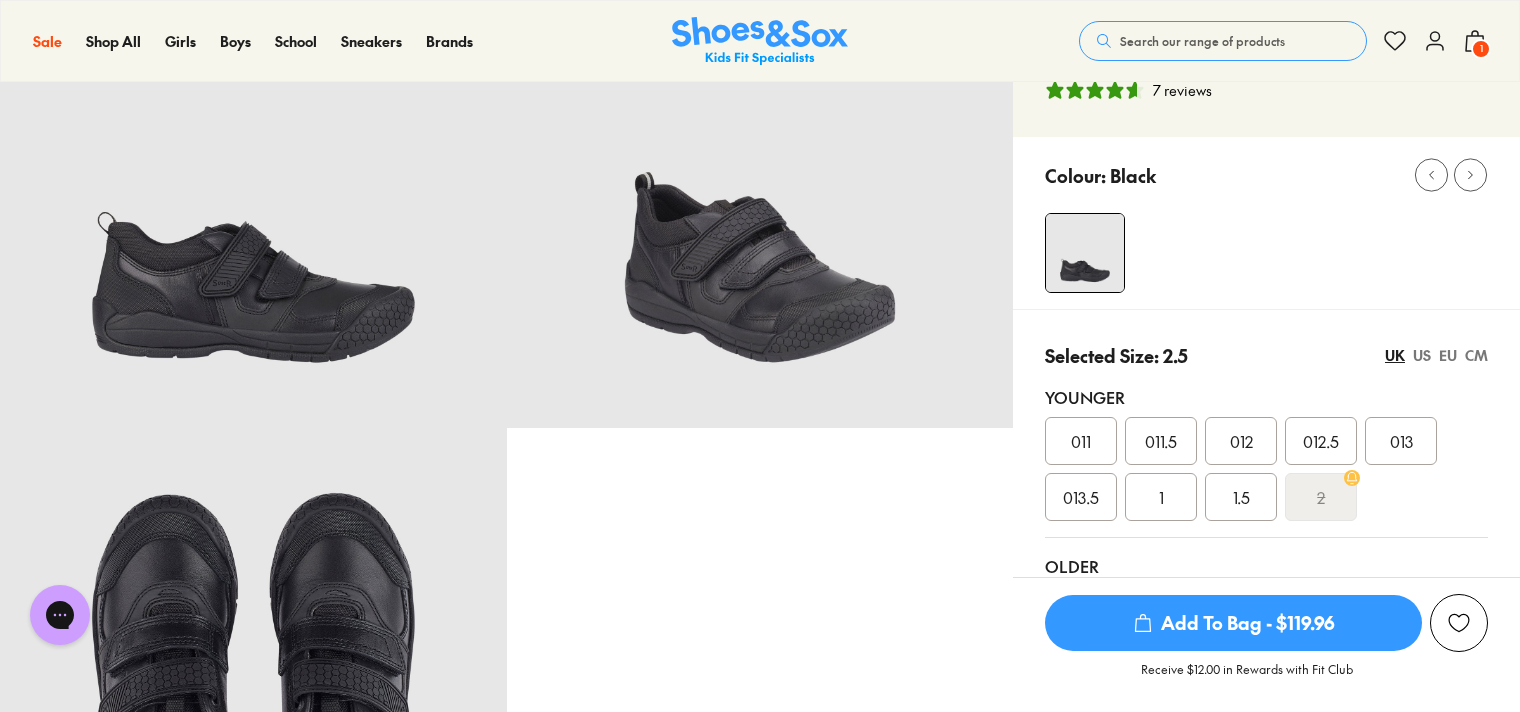 scroll, scrollTop: 400, scrollLeft: 0, axis: vertical 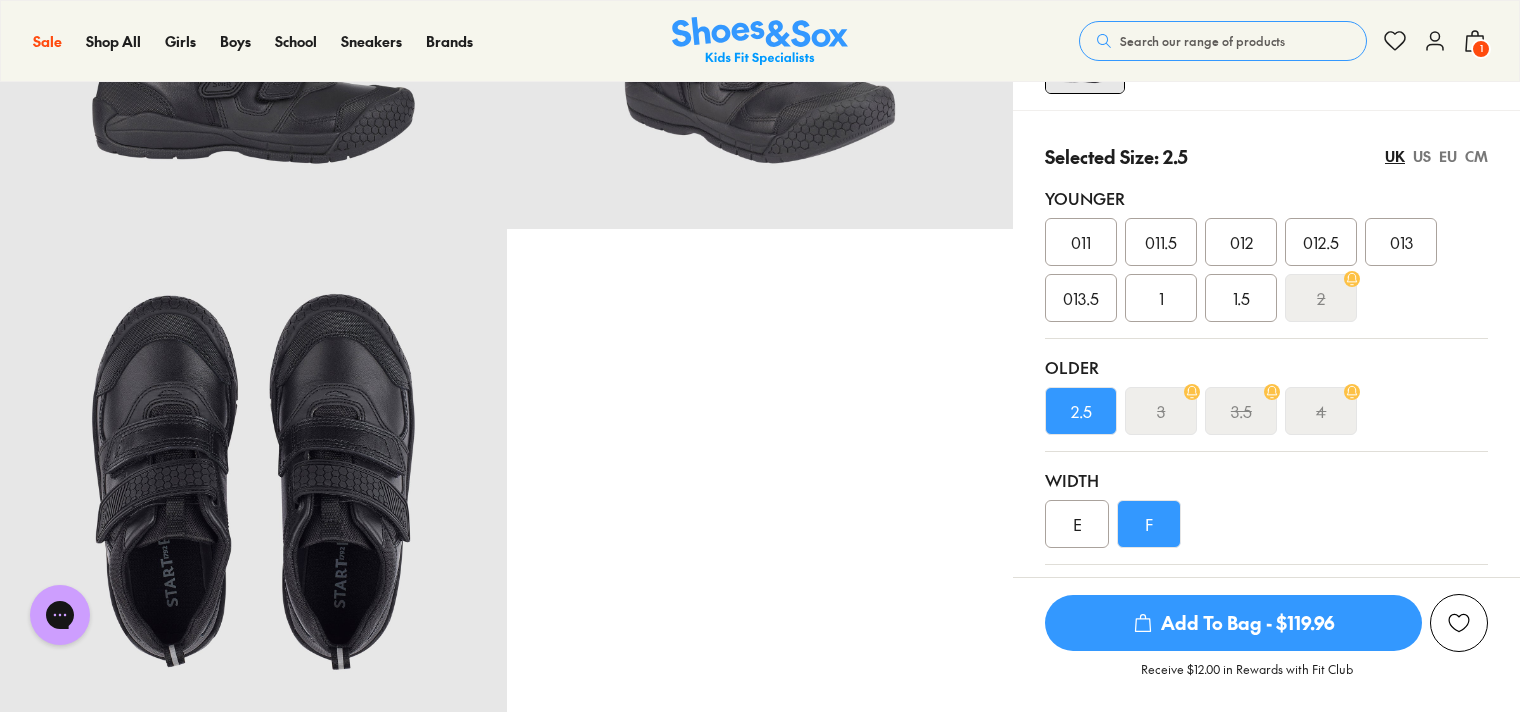 click on "3" at bounding box center (1161, 411) 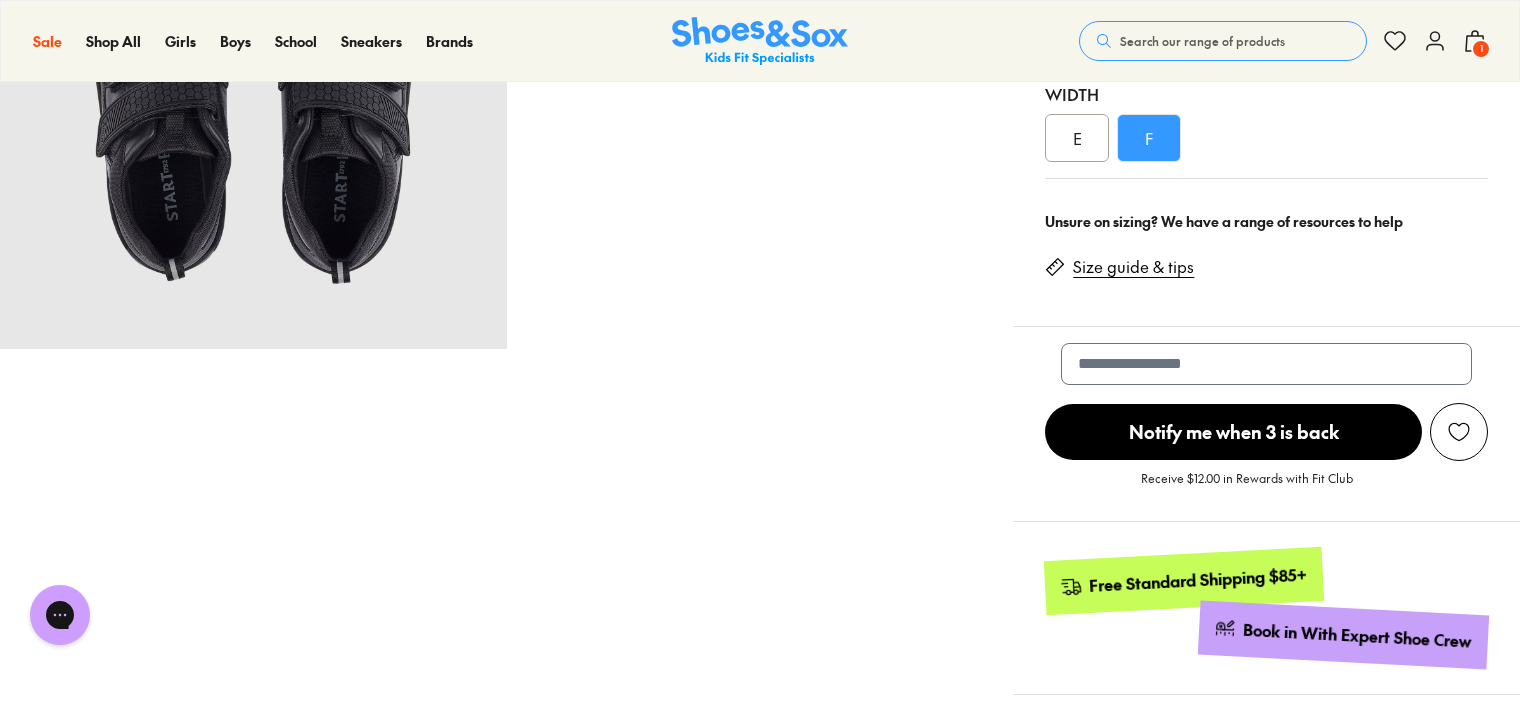 scroll, scrollTop: 700, scrollLeft: 0, axis: vertical 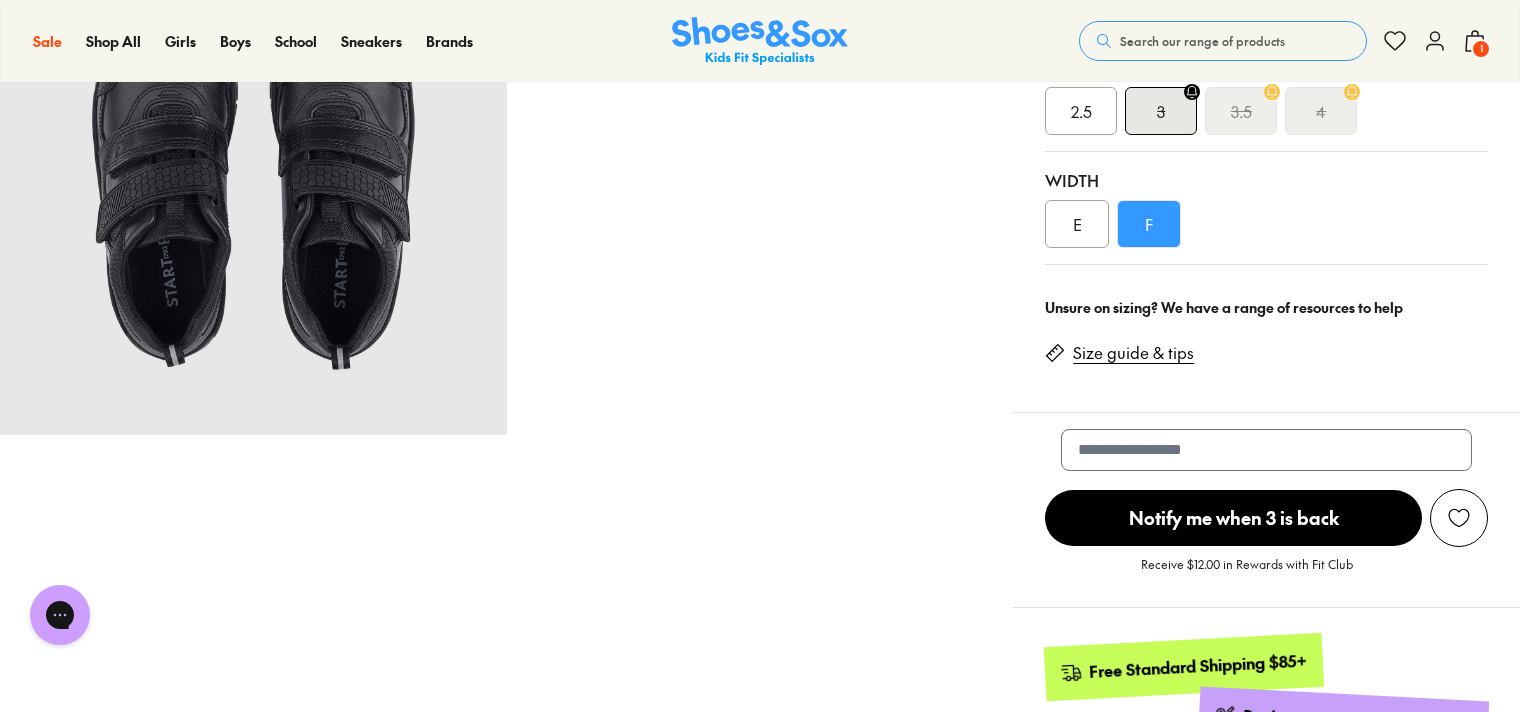 click on "E" at bounding box center [1077, 224] 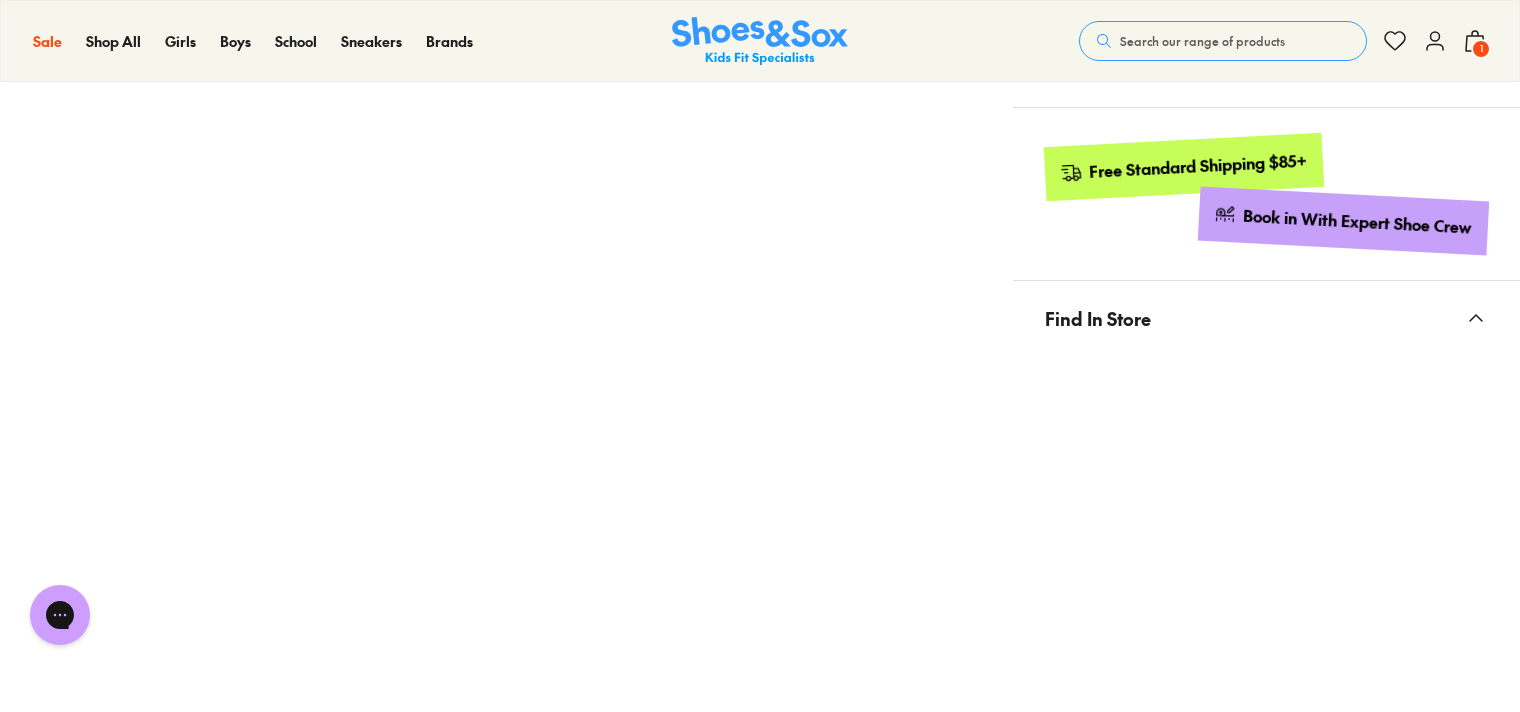 scroll, scrollTop: 800, scrollLeft: 0, axis: vertical 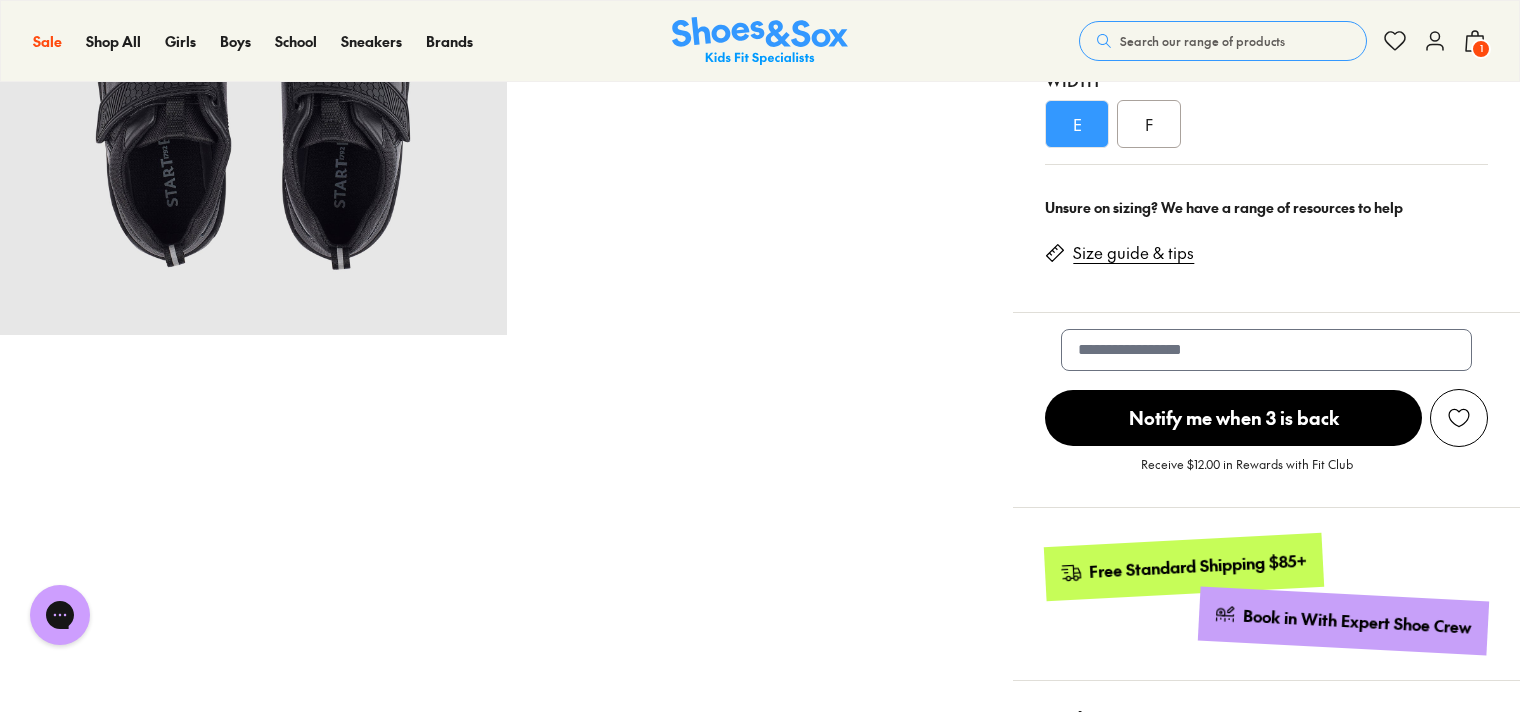 drag, startPoint x: 1168, startPoint y: 141, endPoint x: 1275, endPoint y: 231, distance: 139.81773 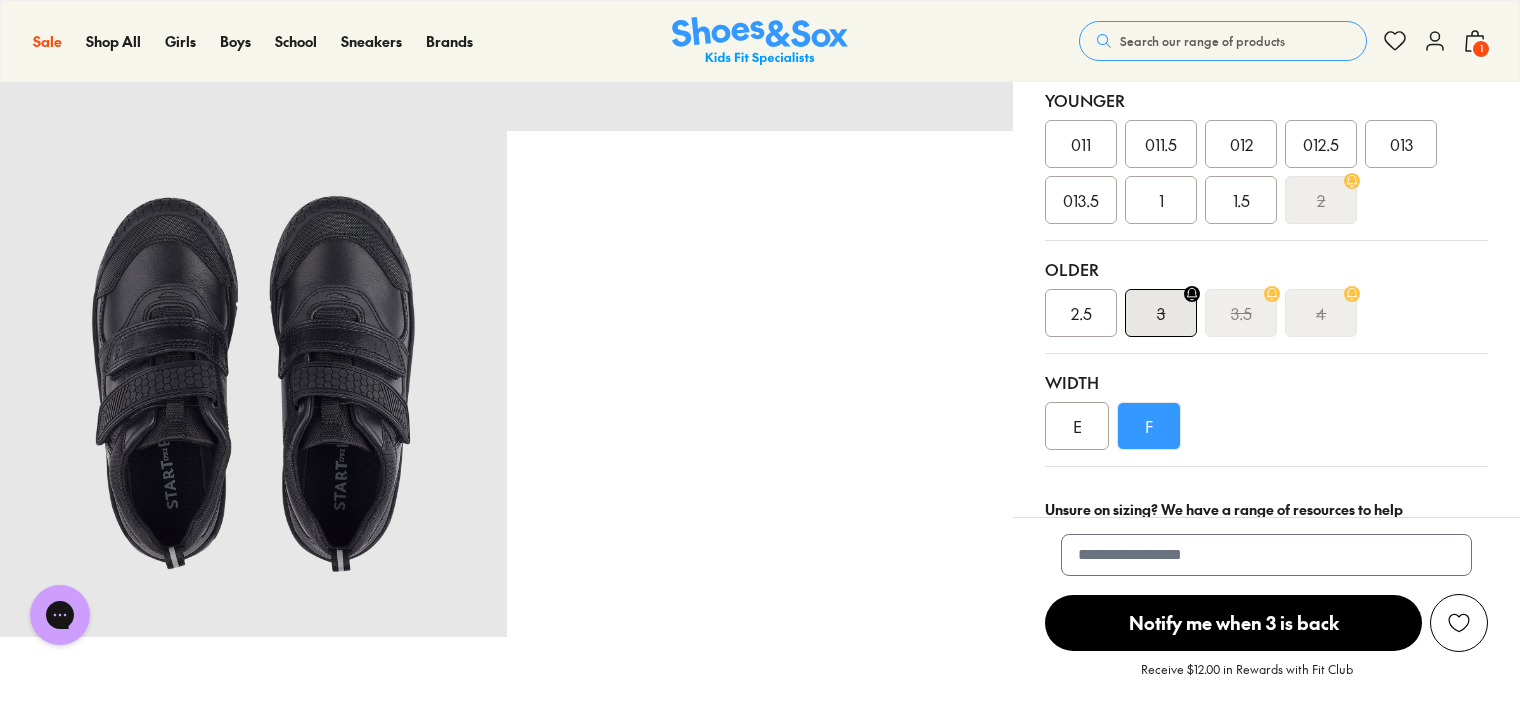 scroll, scrollTop: 500, scrollLeft: 0, axis: vertical 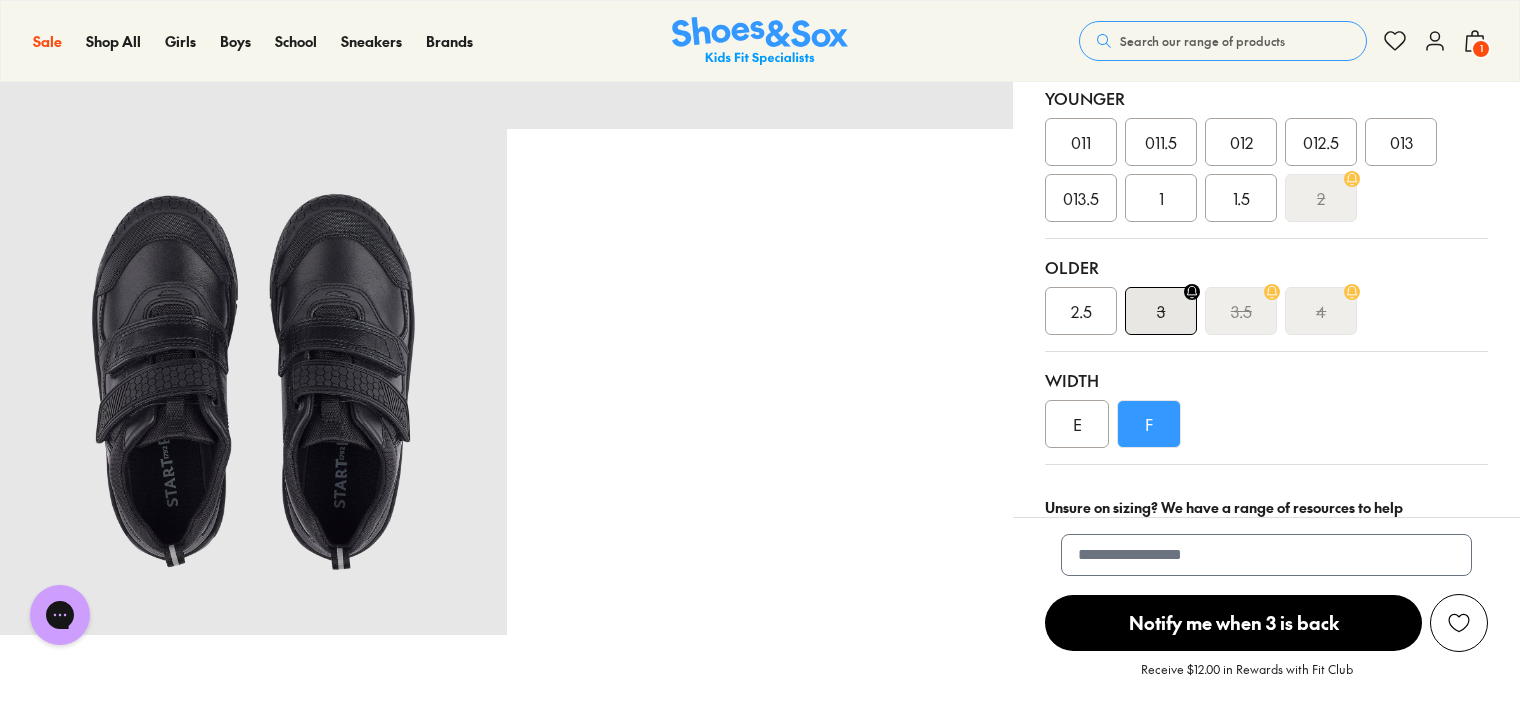 click on "2" at bounding box center [1321, 198] 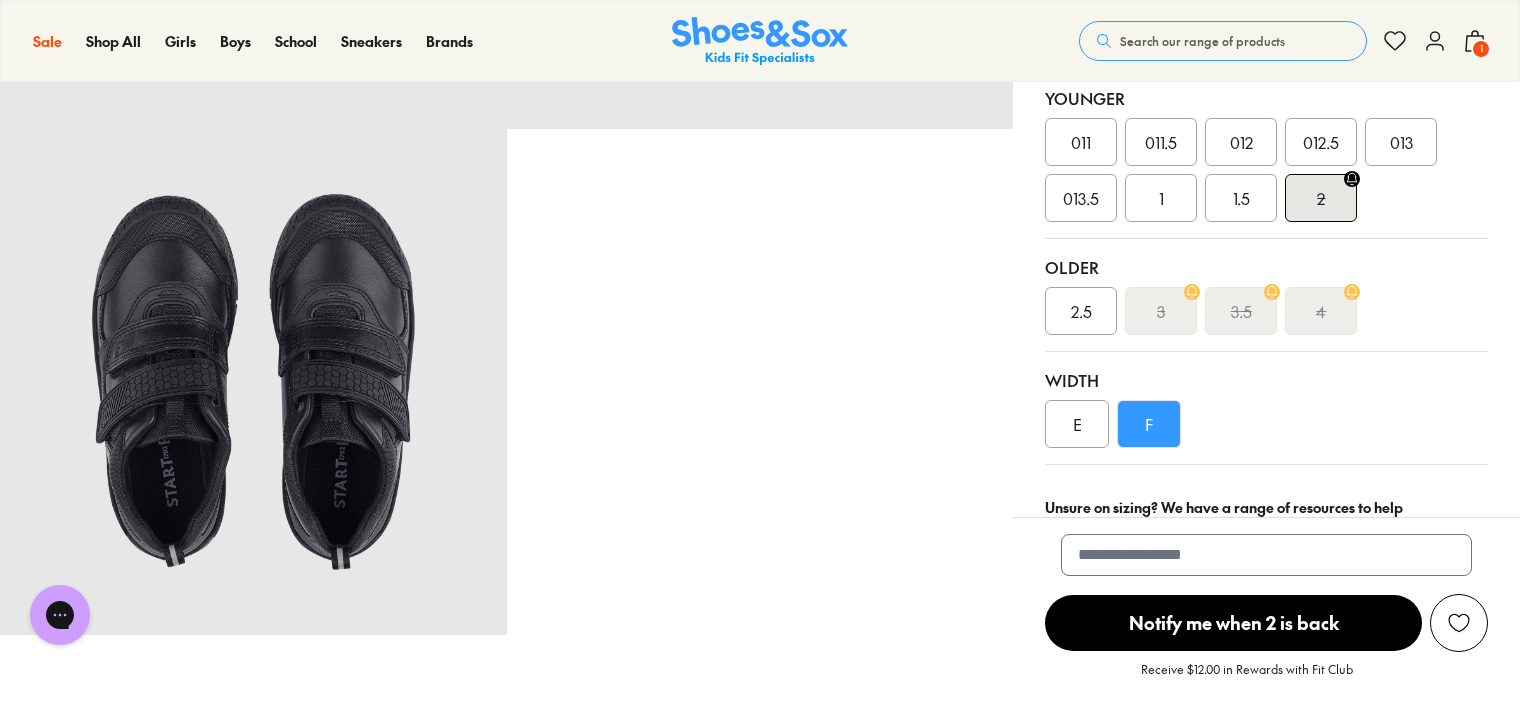 click on "E" at bounding box center (1077, 424) 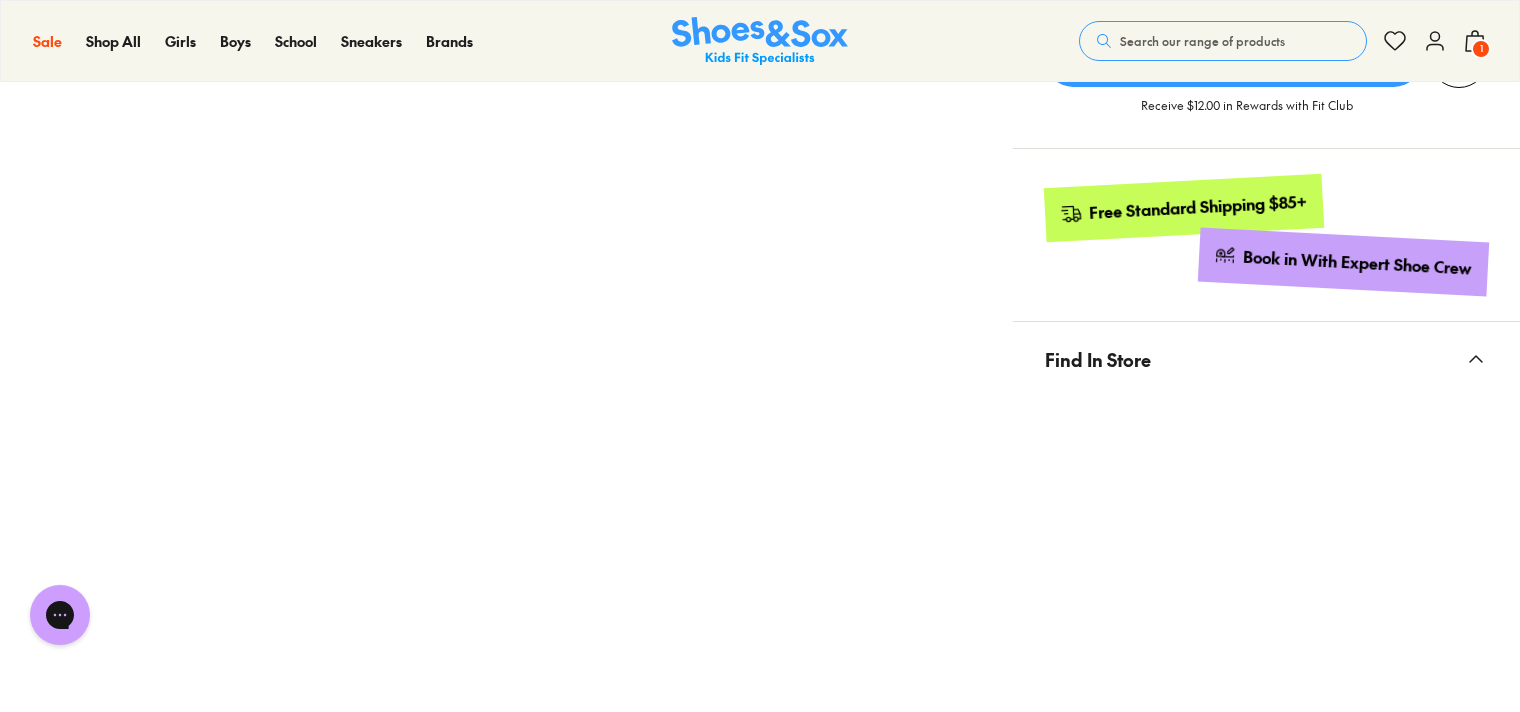 scroll, scrollTop: 1100, scrollLeft: 0, axis: vertical 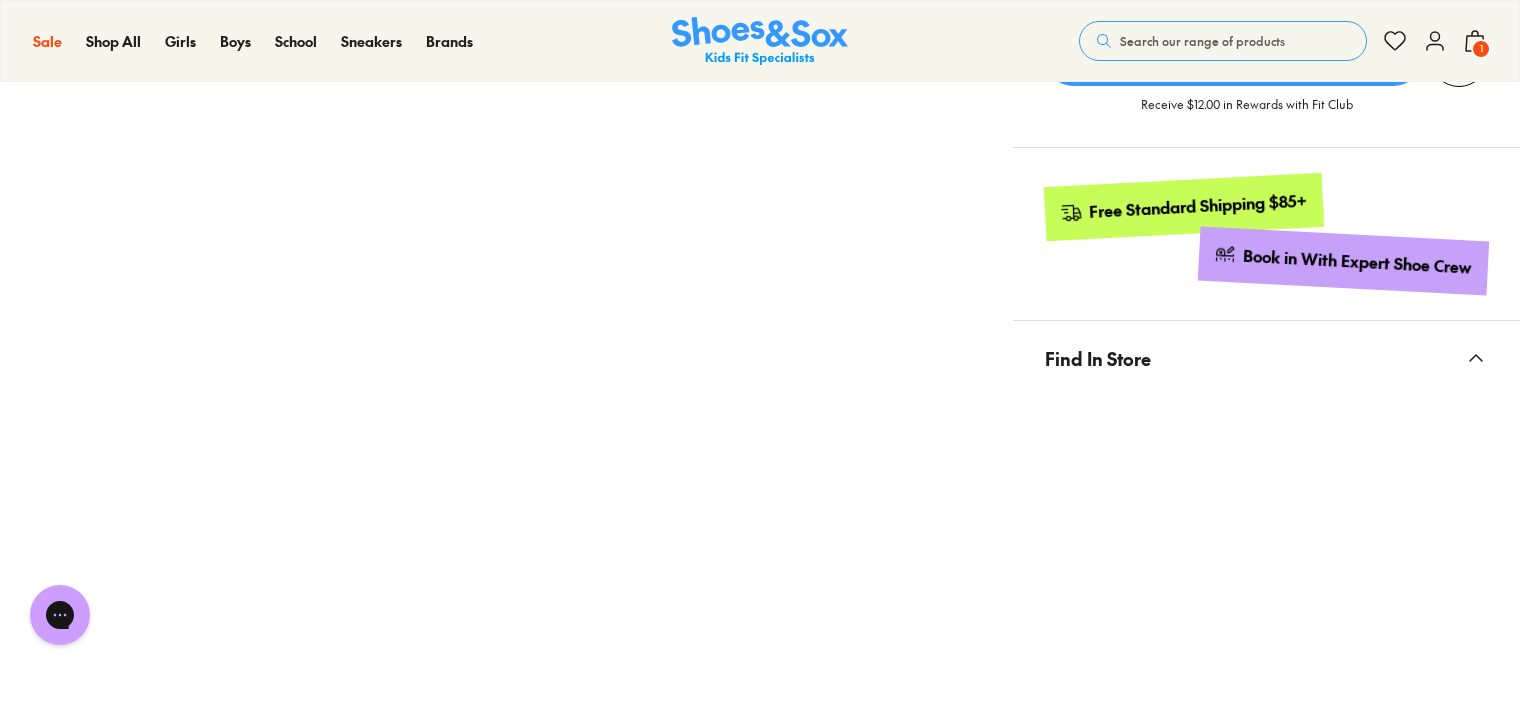 click at bounding box center (1266, 559) 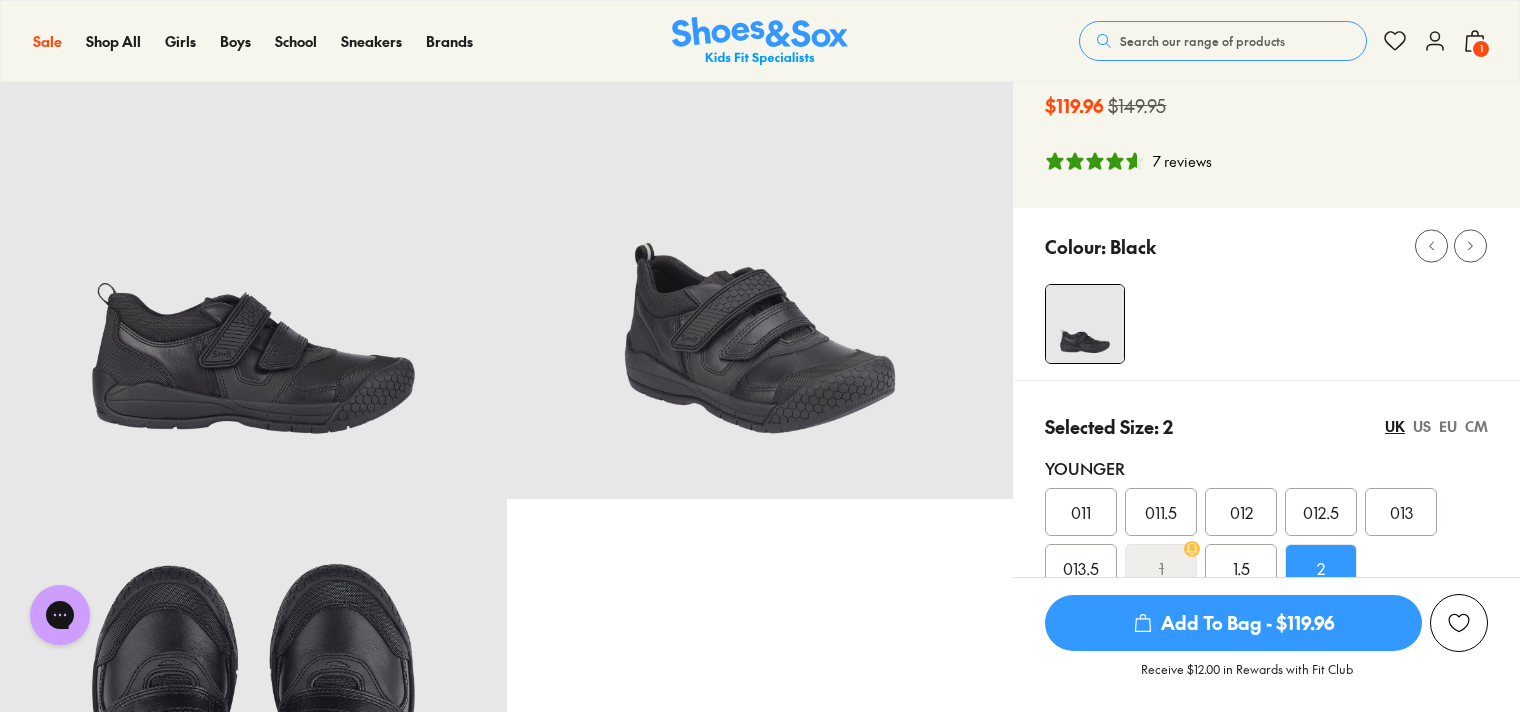 scroll, scrollTop: 0, scrollLeft: 0, axis: both 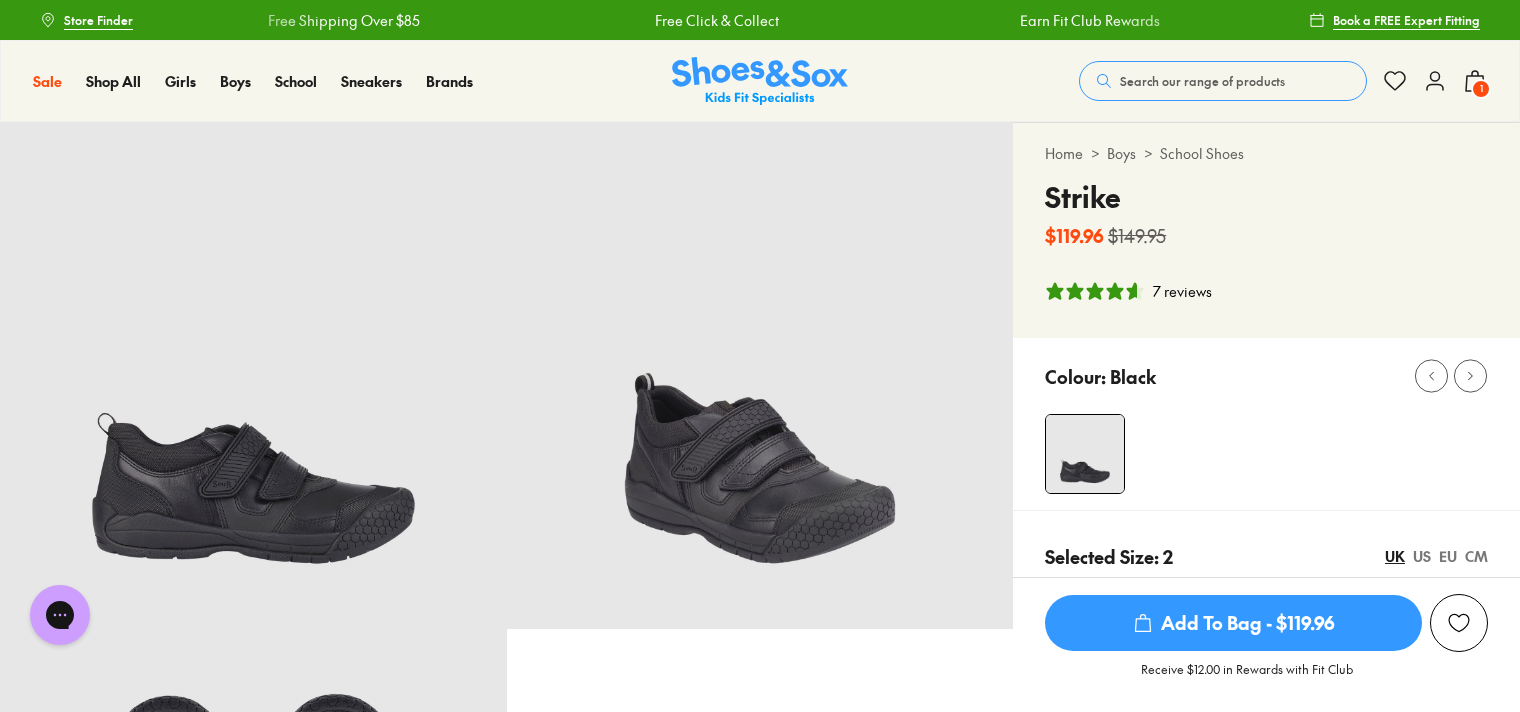click 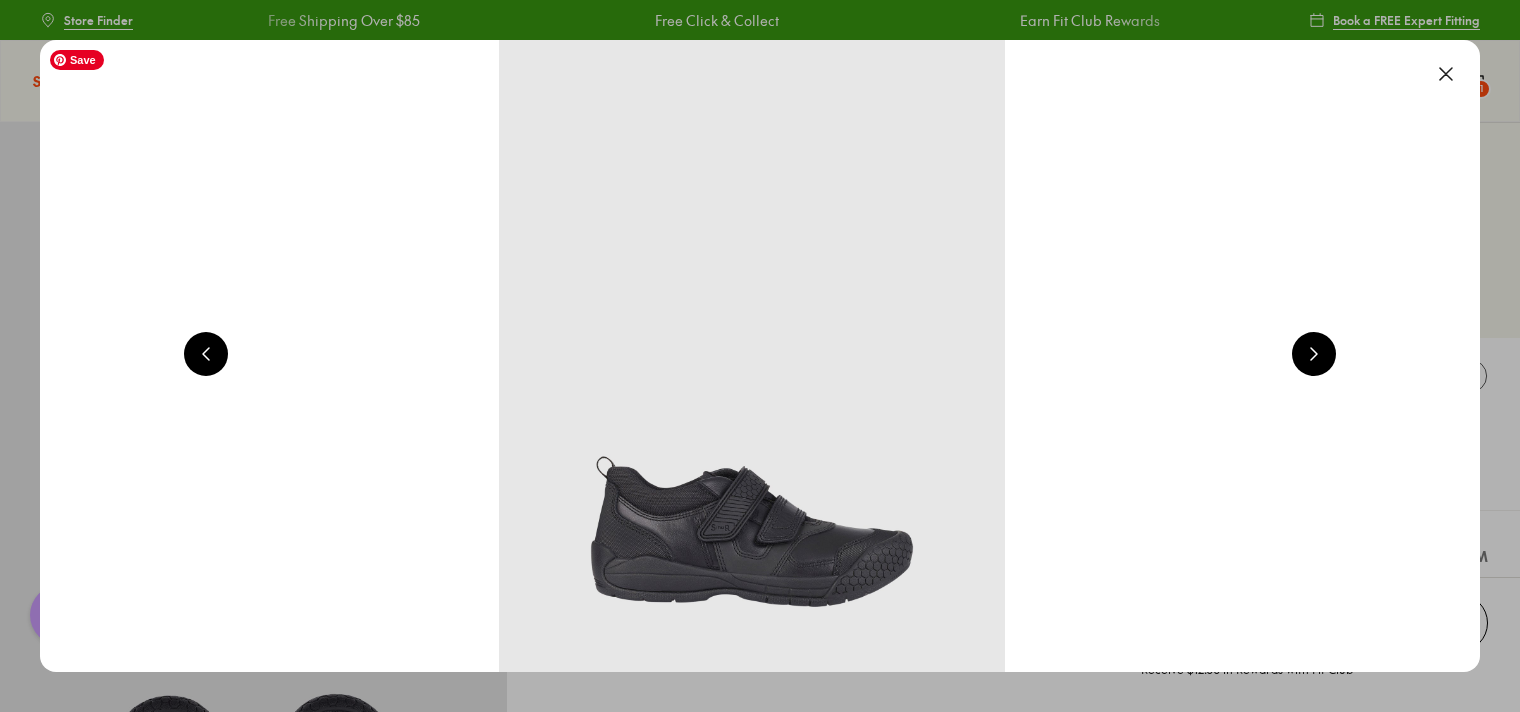 click at bounding box center [1314, 354] 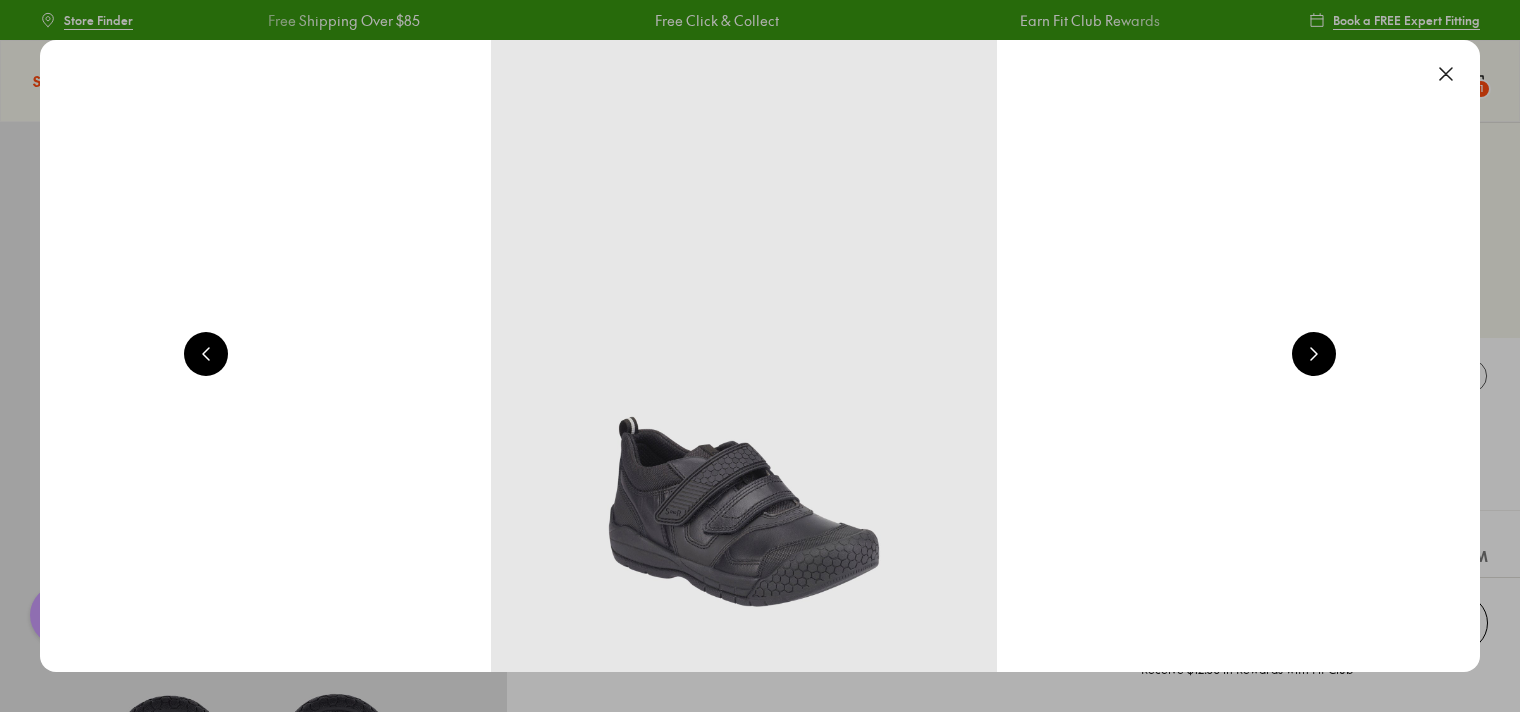 click at bounding box center (1314, 354) 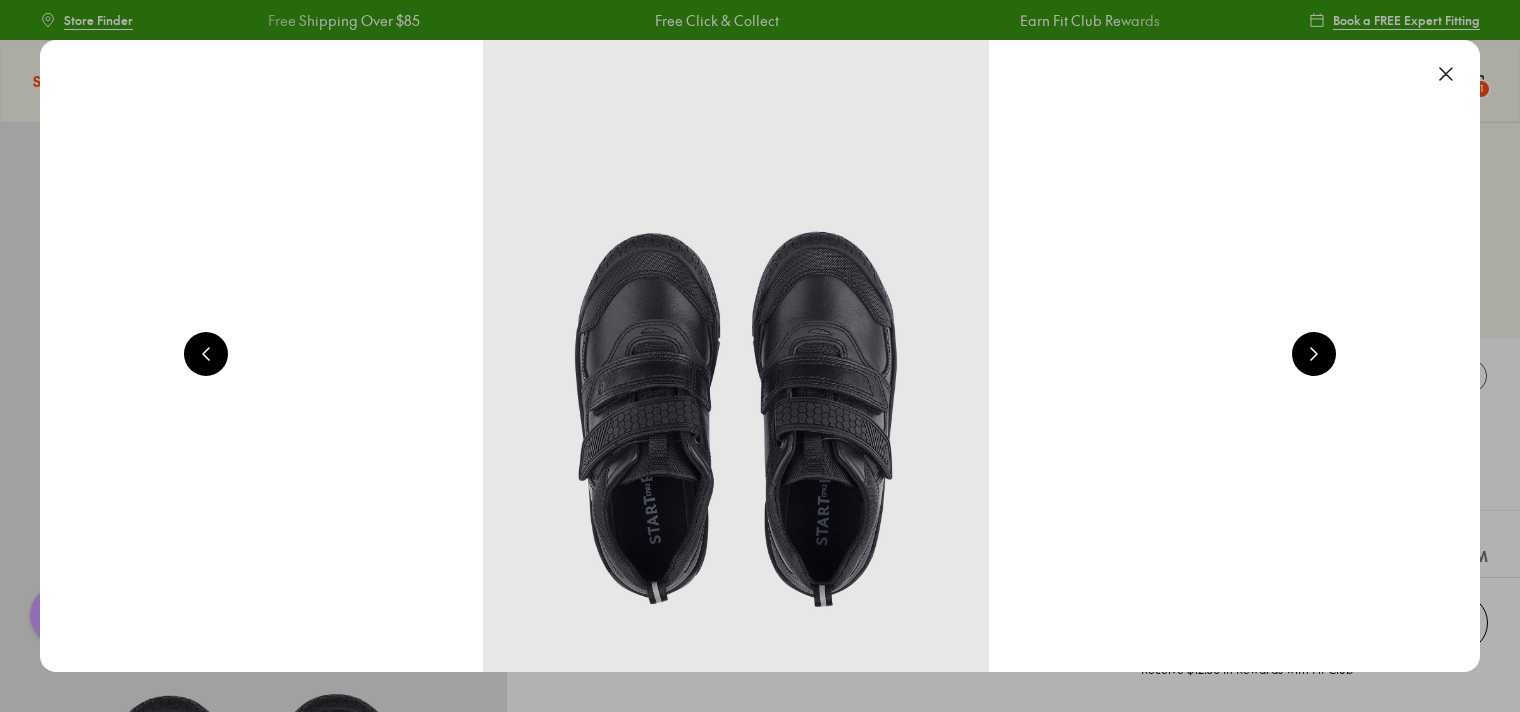 click at bounding box center [1314, 354] 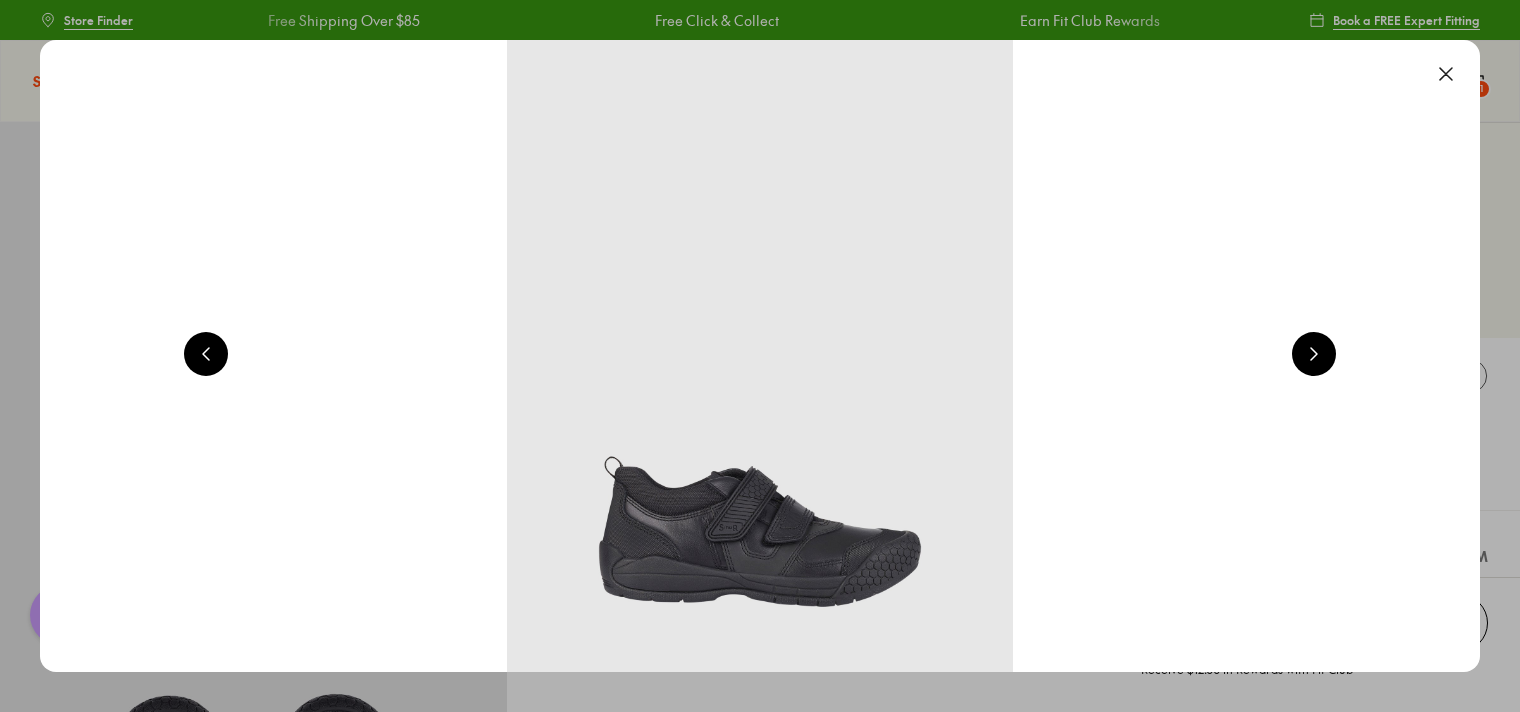 scroll, scrollTop: 0, scrollLeft: 1448, axis: horizontal 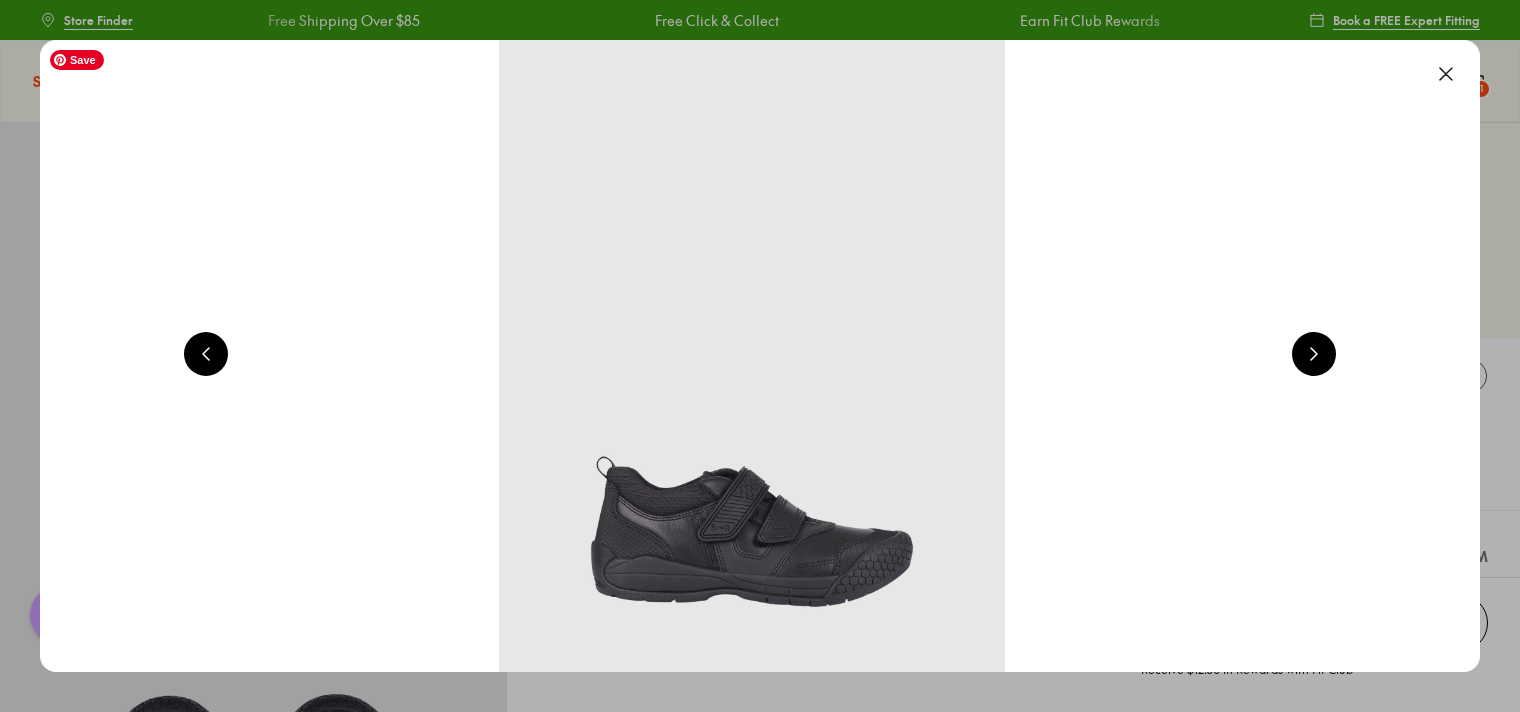 click at bounding box center [752, 356] 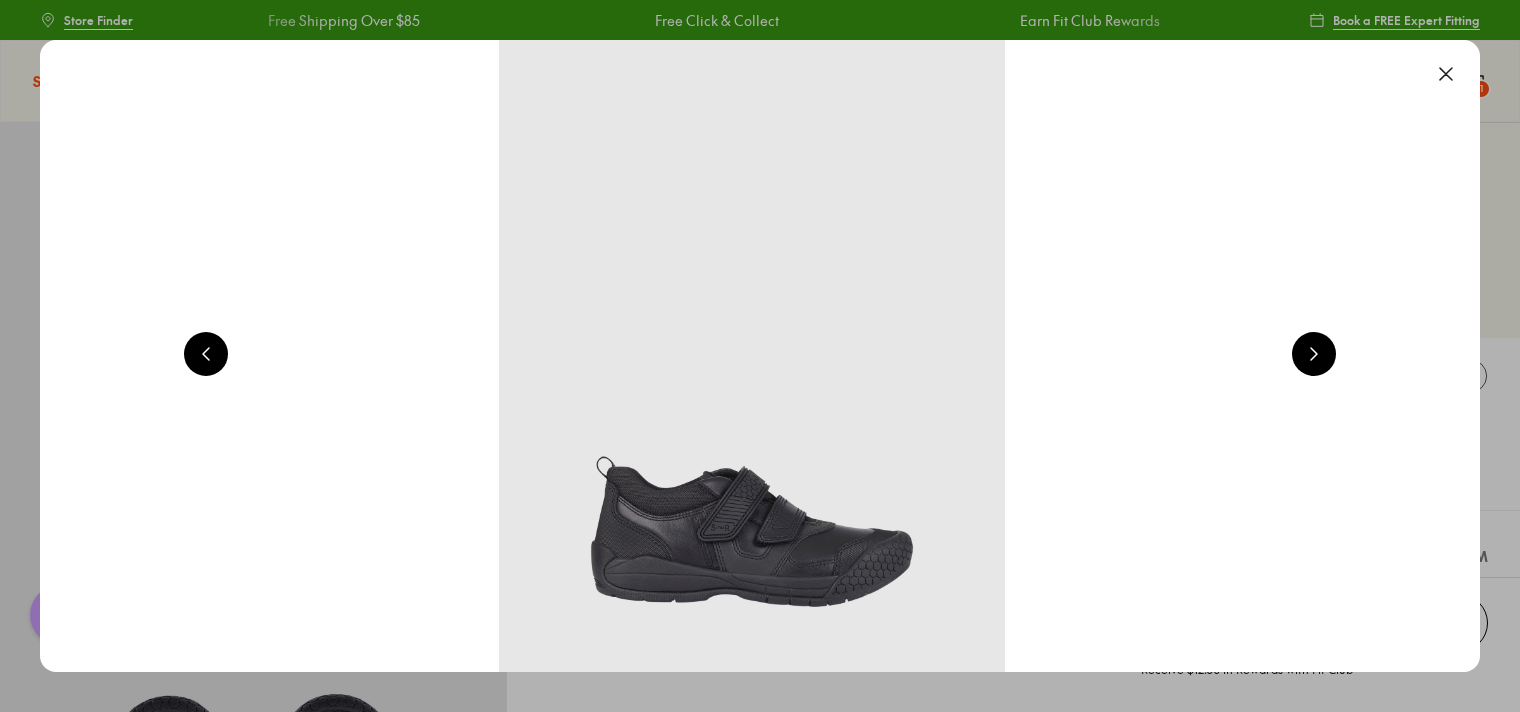click at bounding box center (1446, 74) 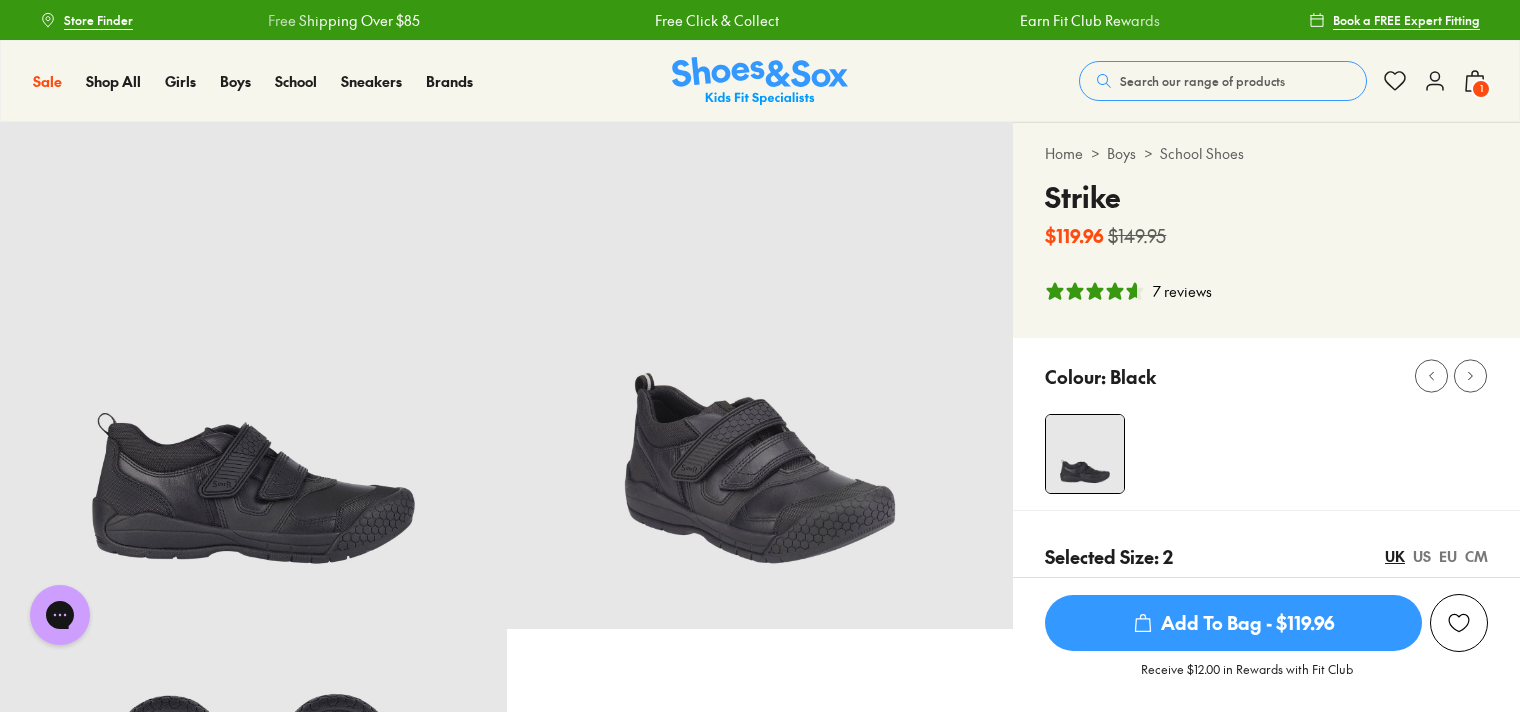 click on "7 reviews" at bounding box center (1182, 291) 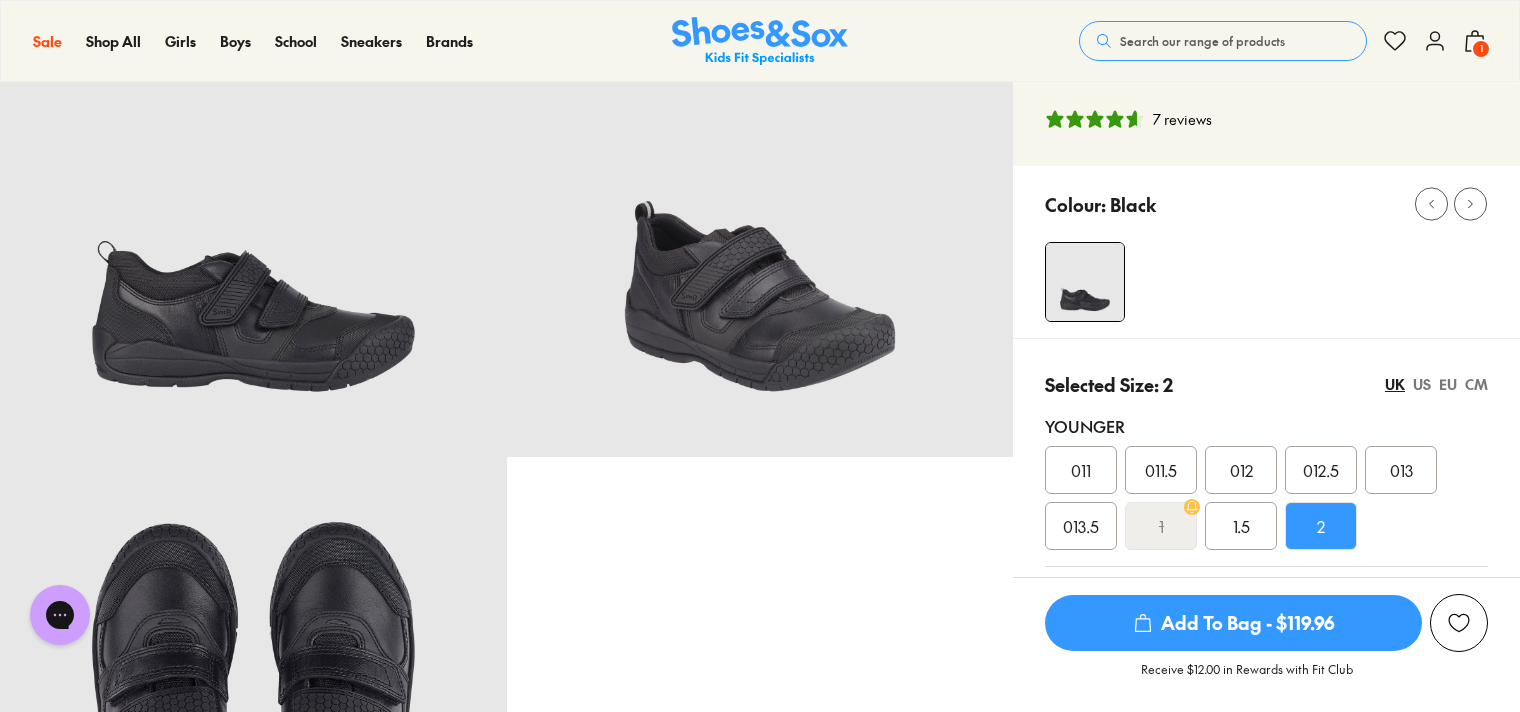 scroll, scrollTop: 67, scrollLeft: 0, axis: vertical 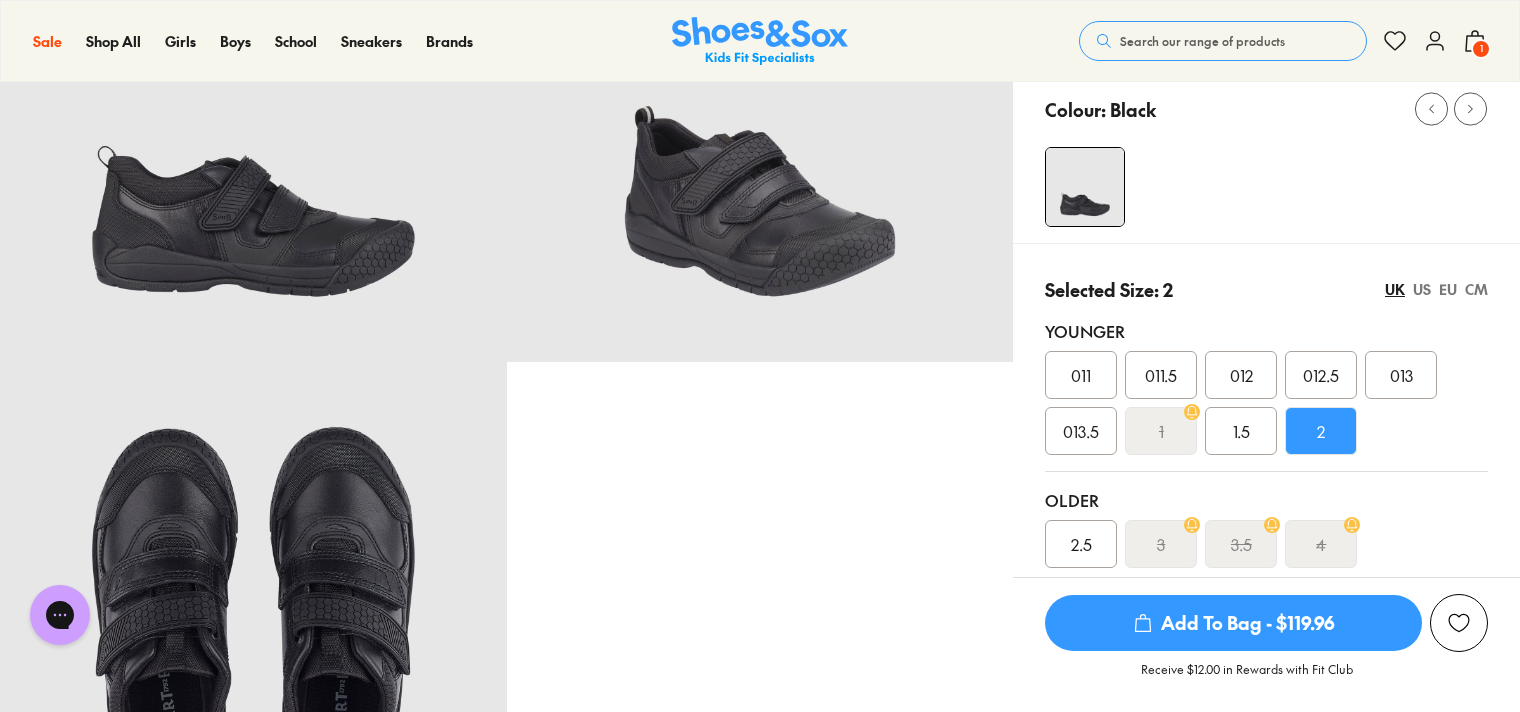 click 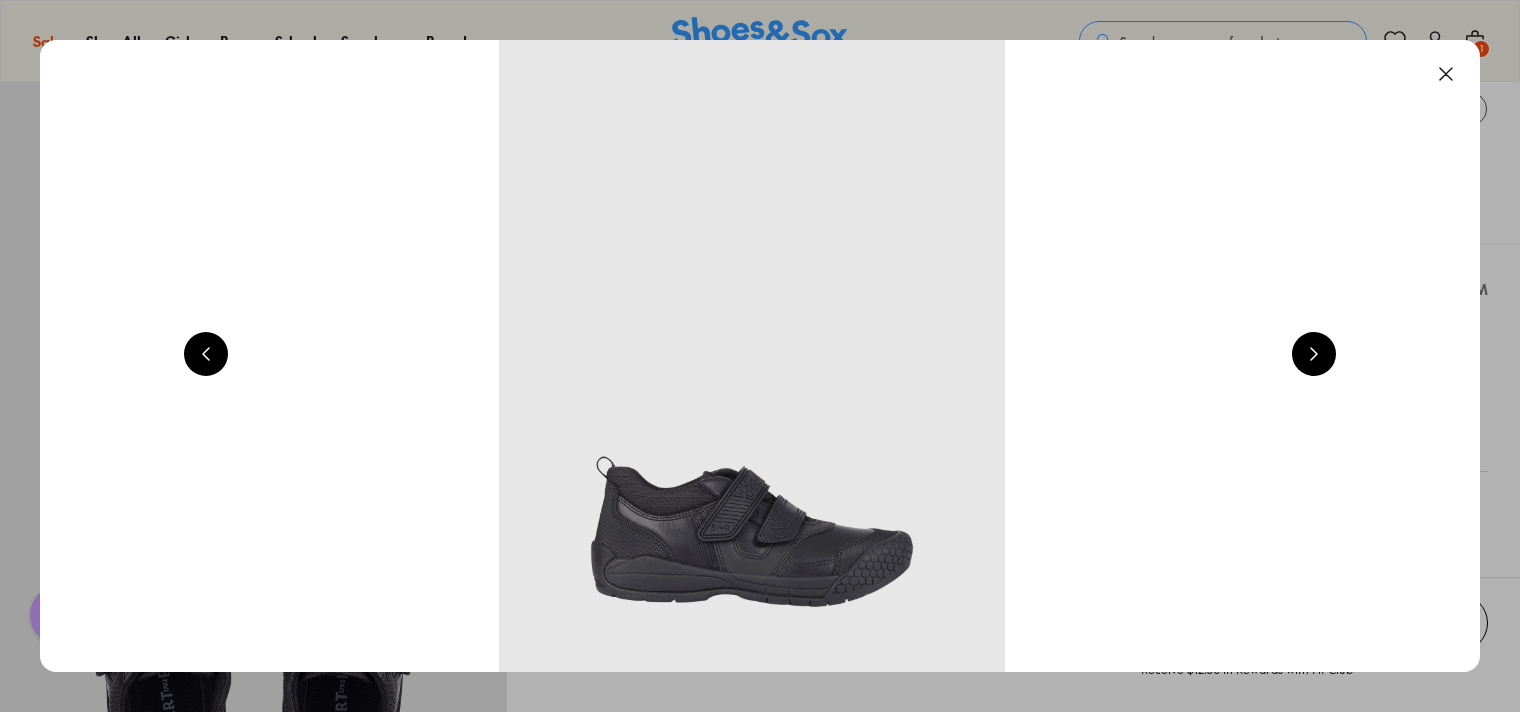 drag, startPoint x: 1334, startPoint y: 343, endPoint x: 1330, endPoint y: 358, distance: 15.524175 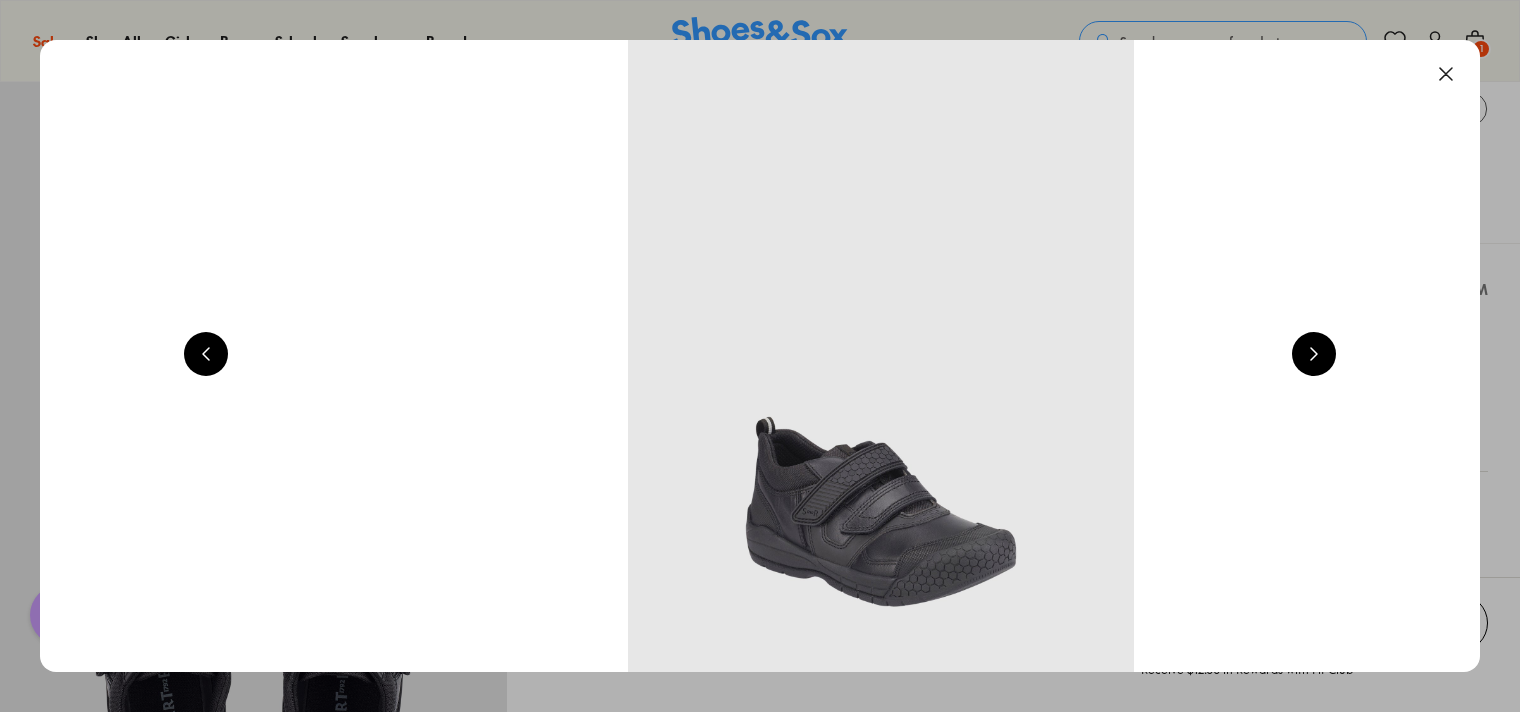scroll, scrollTop: 0, scrollLeft: 2896, axis: horizontal 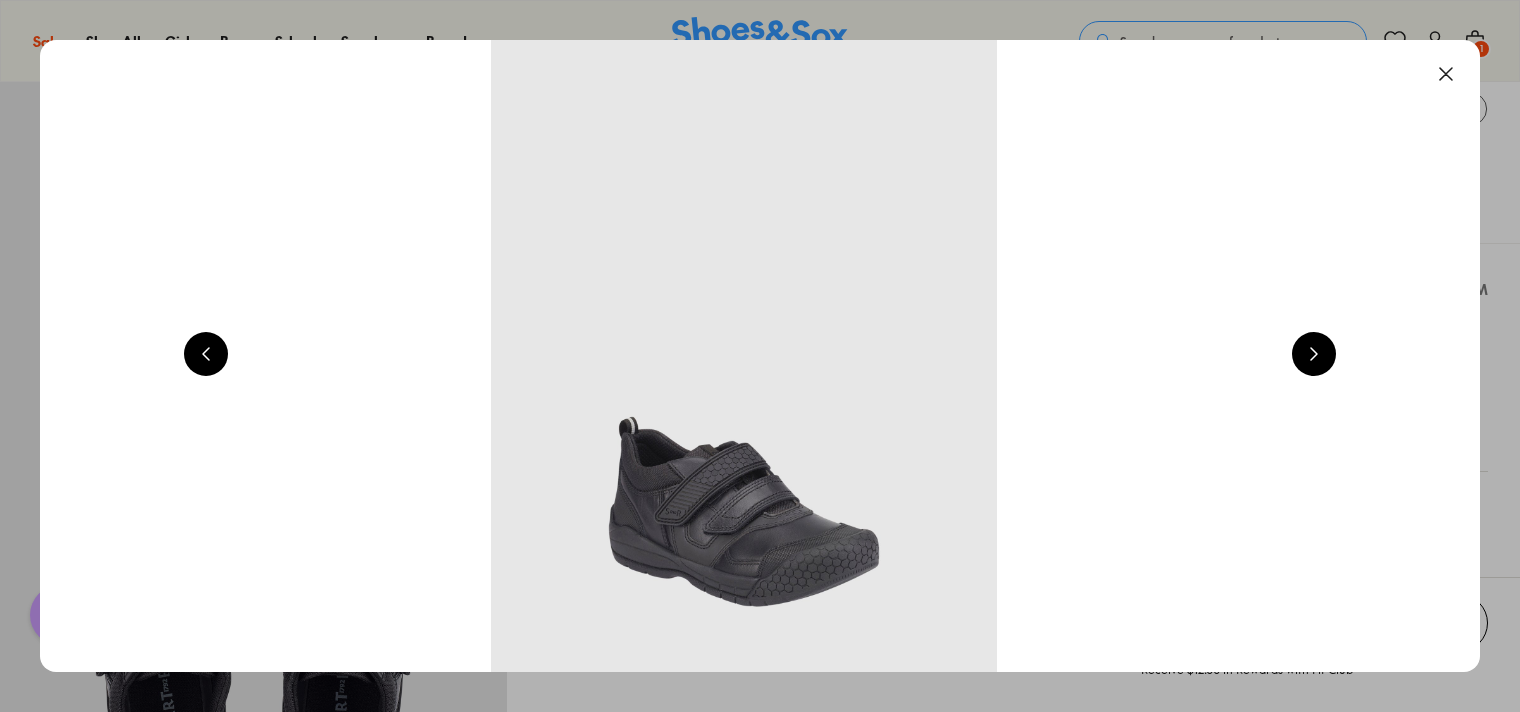 click at bounding box center (1314, 354) 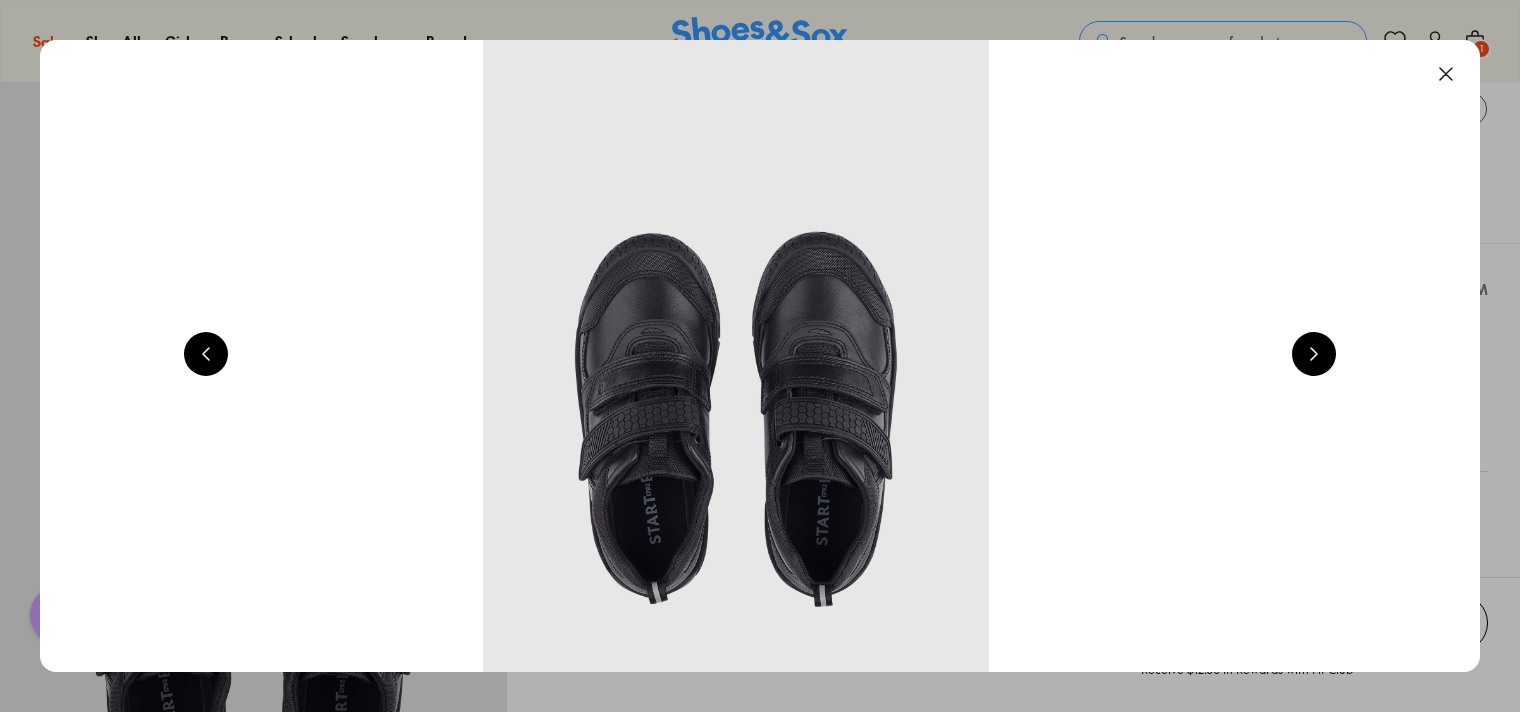 click at bounding box center (1314, 354) 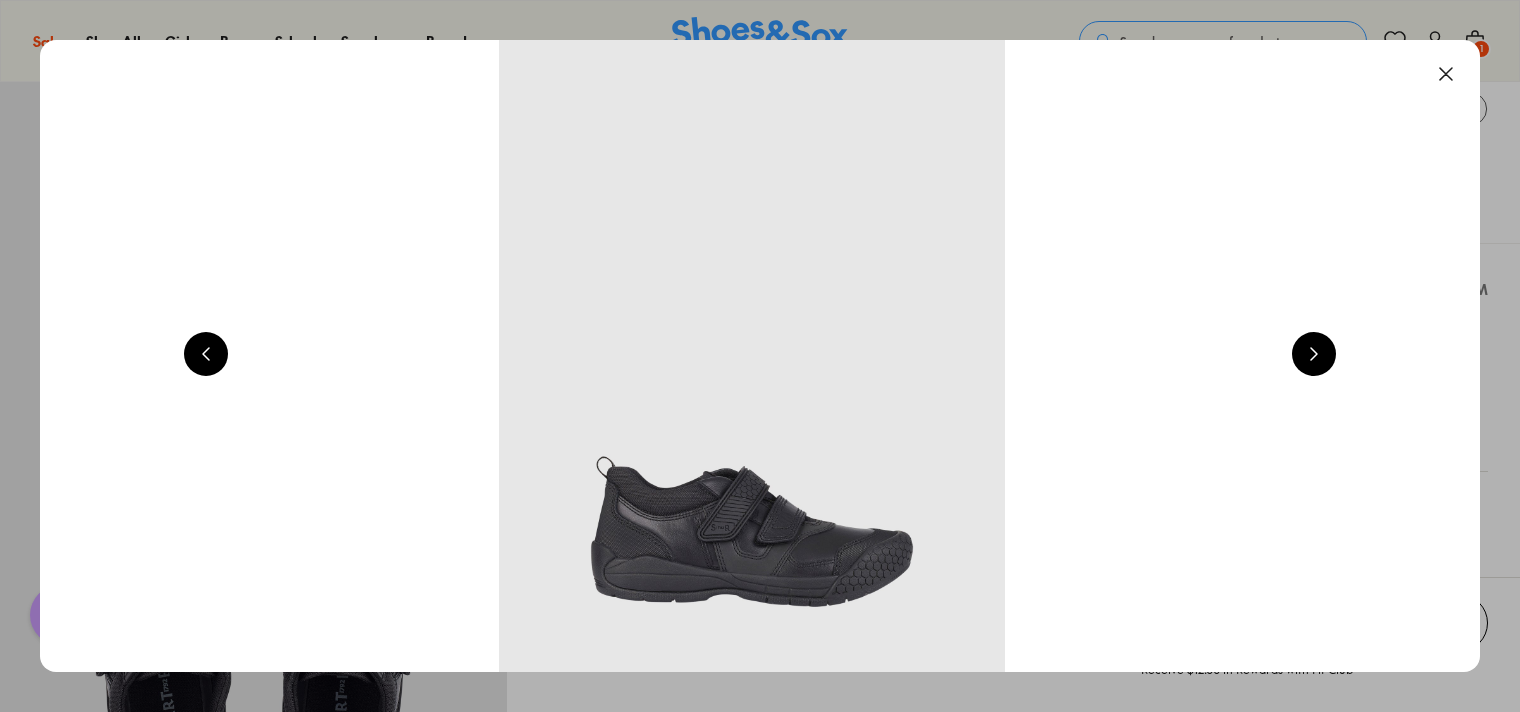 click at bounding box center (1314, 354) 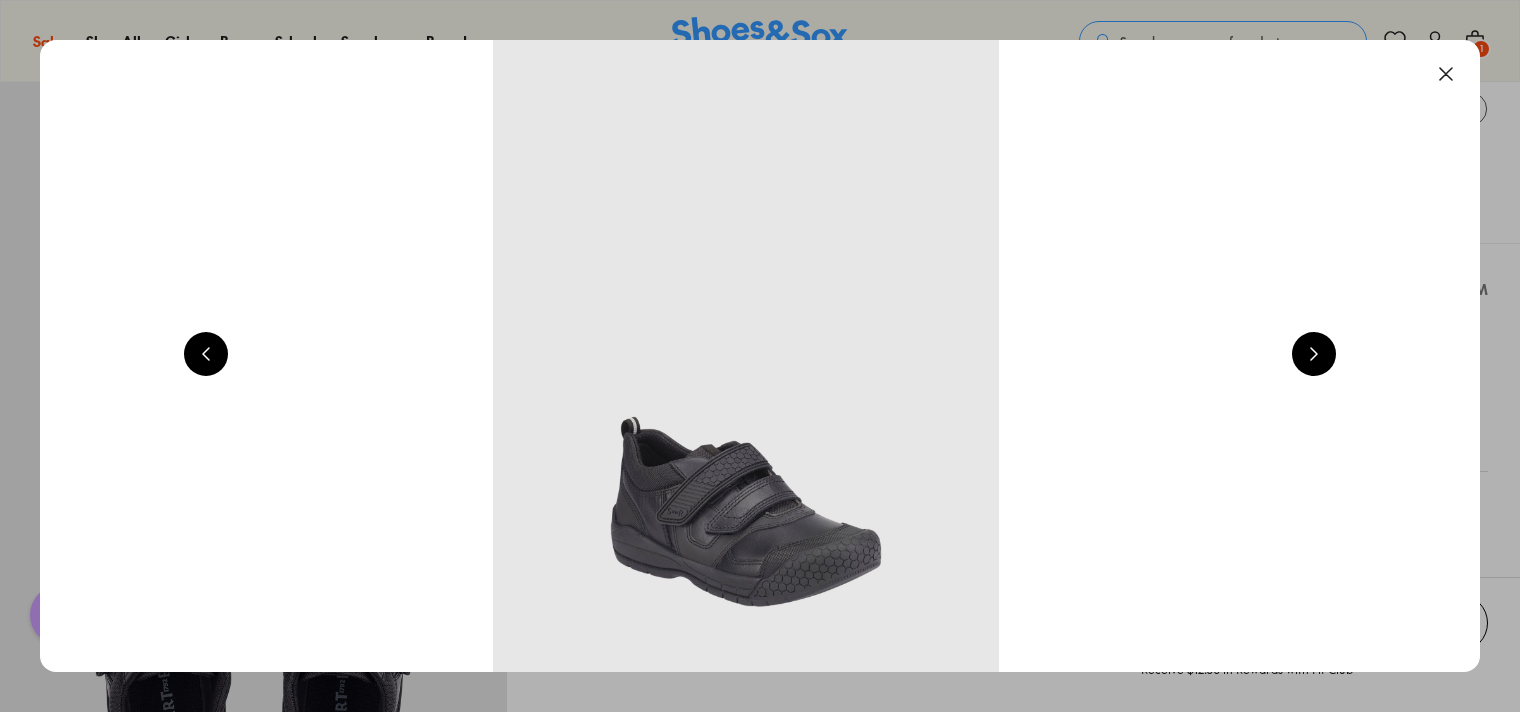 scroll, scrollTop: 0, scrollLeft: 2896, axis: horizontal 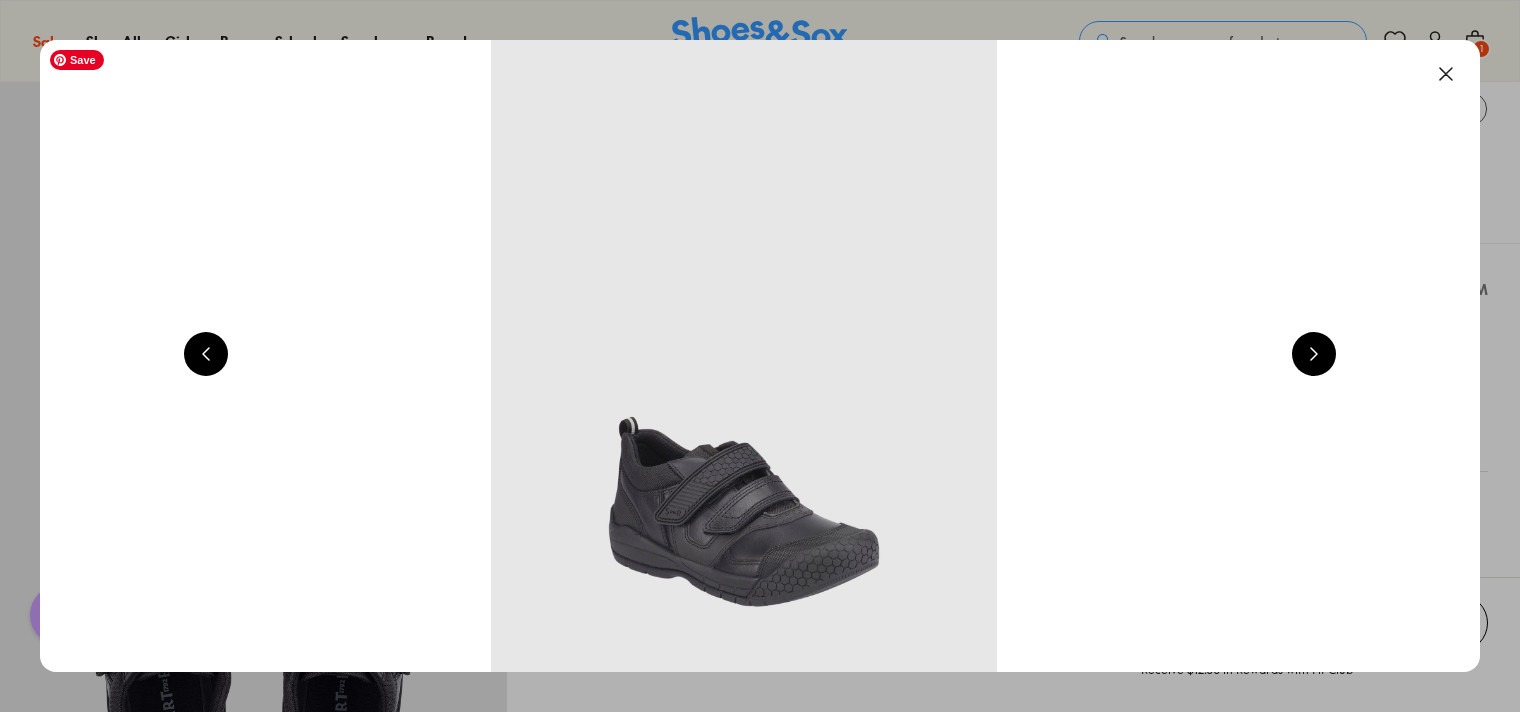 click at bounding box center [1446, 74] 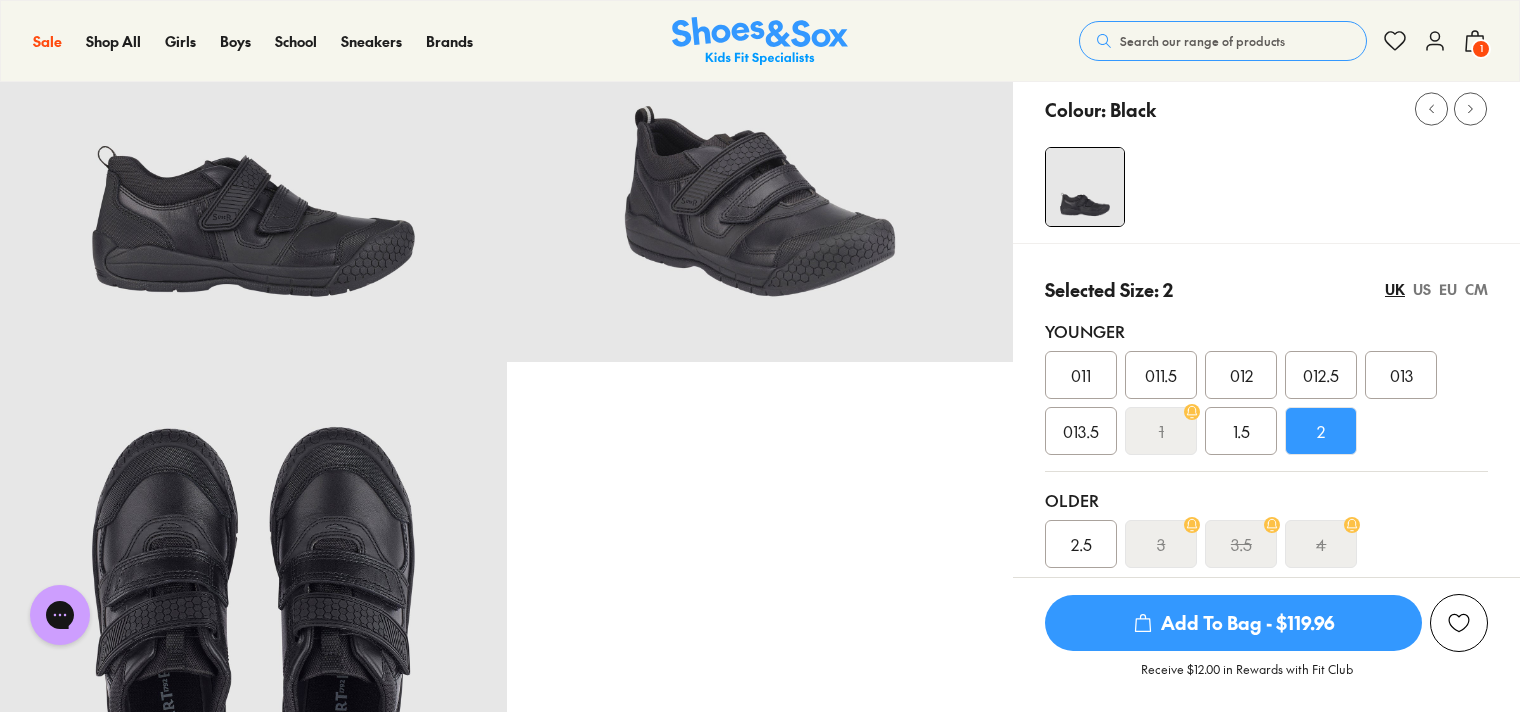 click on "US" at bounding box center [1422, 289] 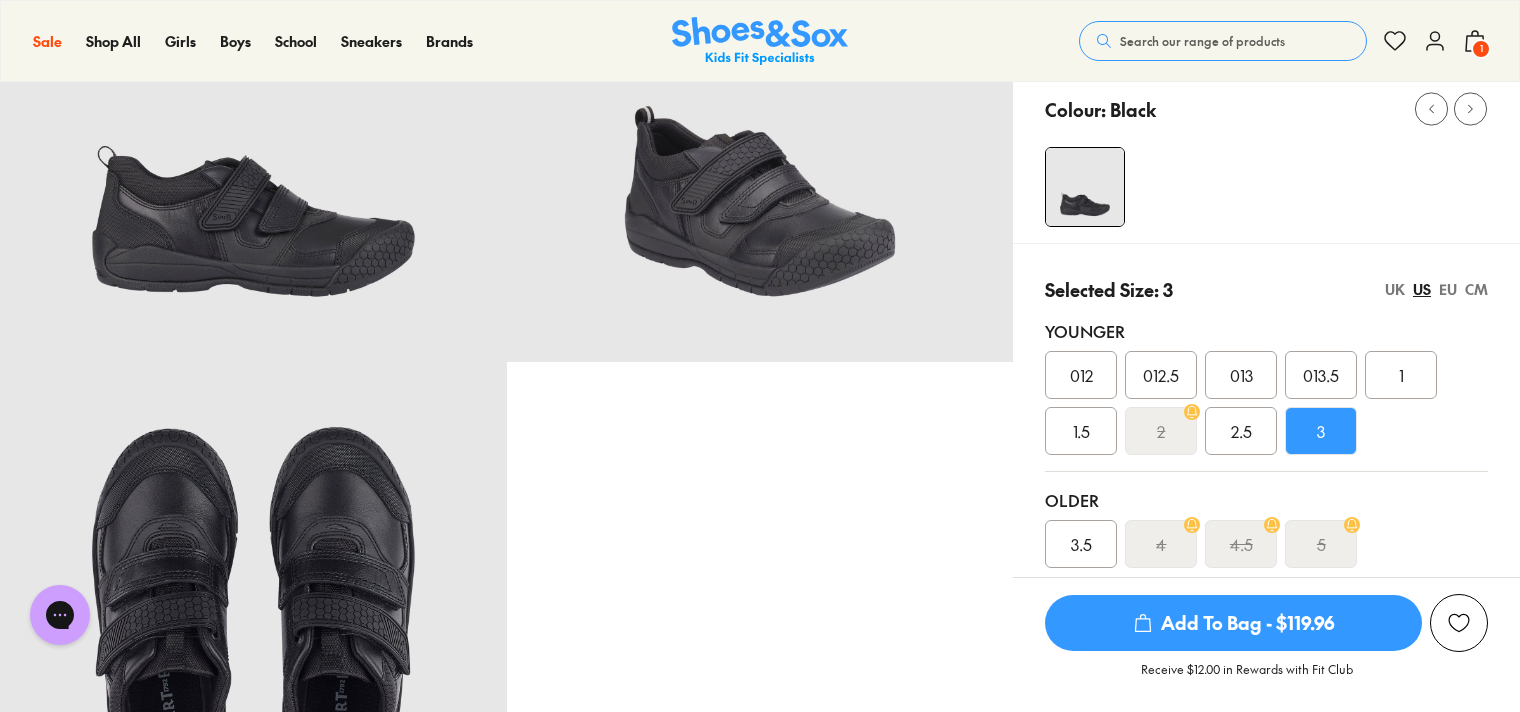 click on "EU" at bounding box center [1448, 289] 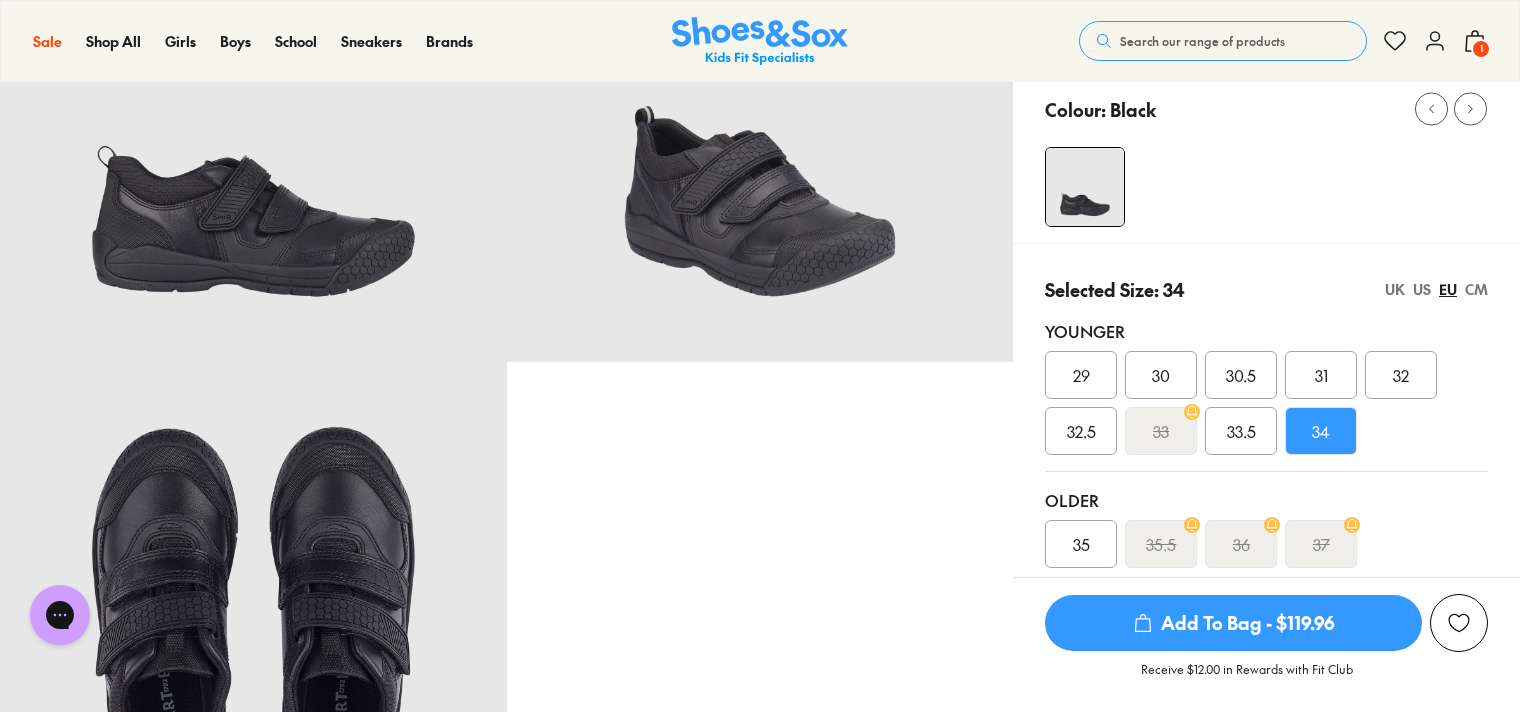 click on "CM" at bounding box center [1476, 289] 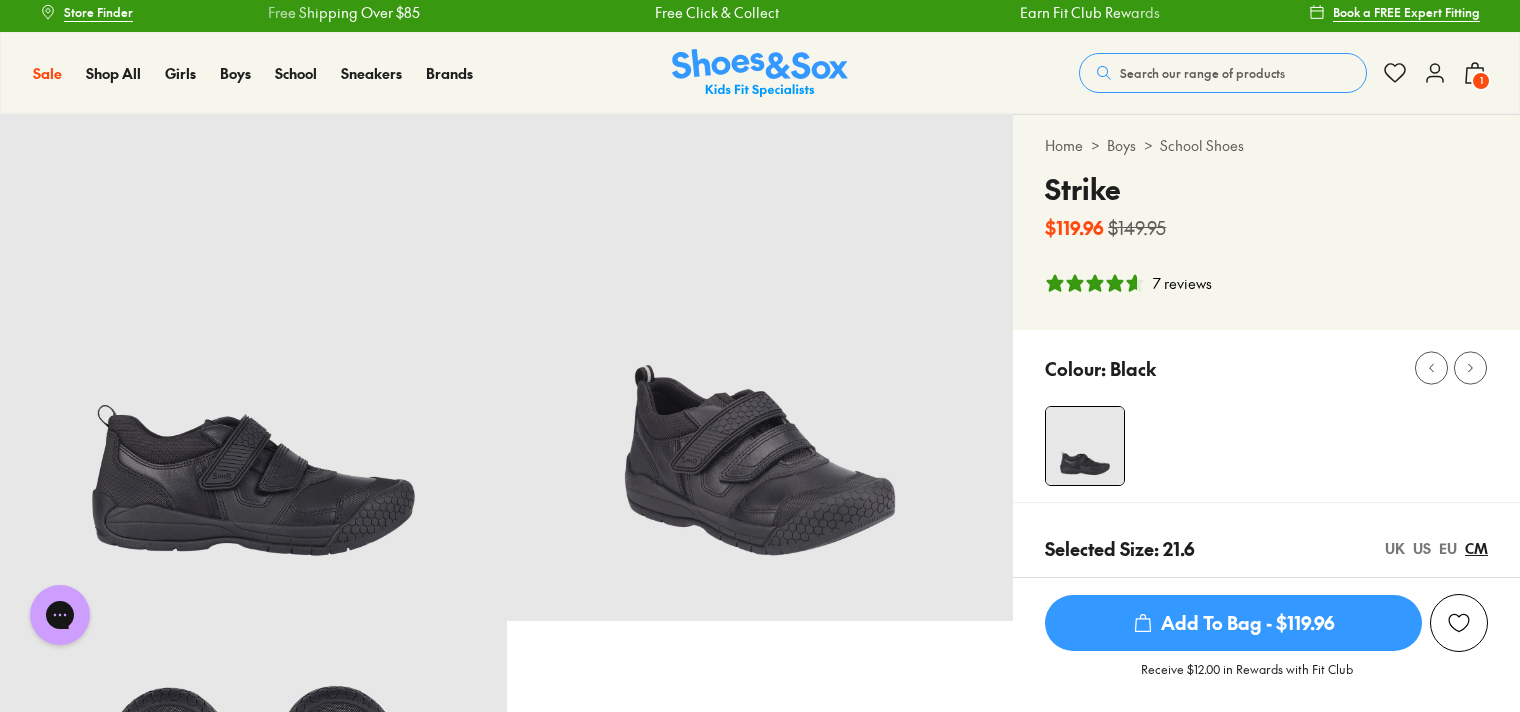 scroll, scrollTop: 0, scrollLeft: 0, axis: both 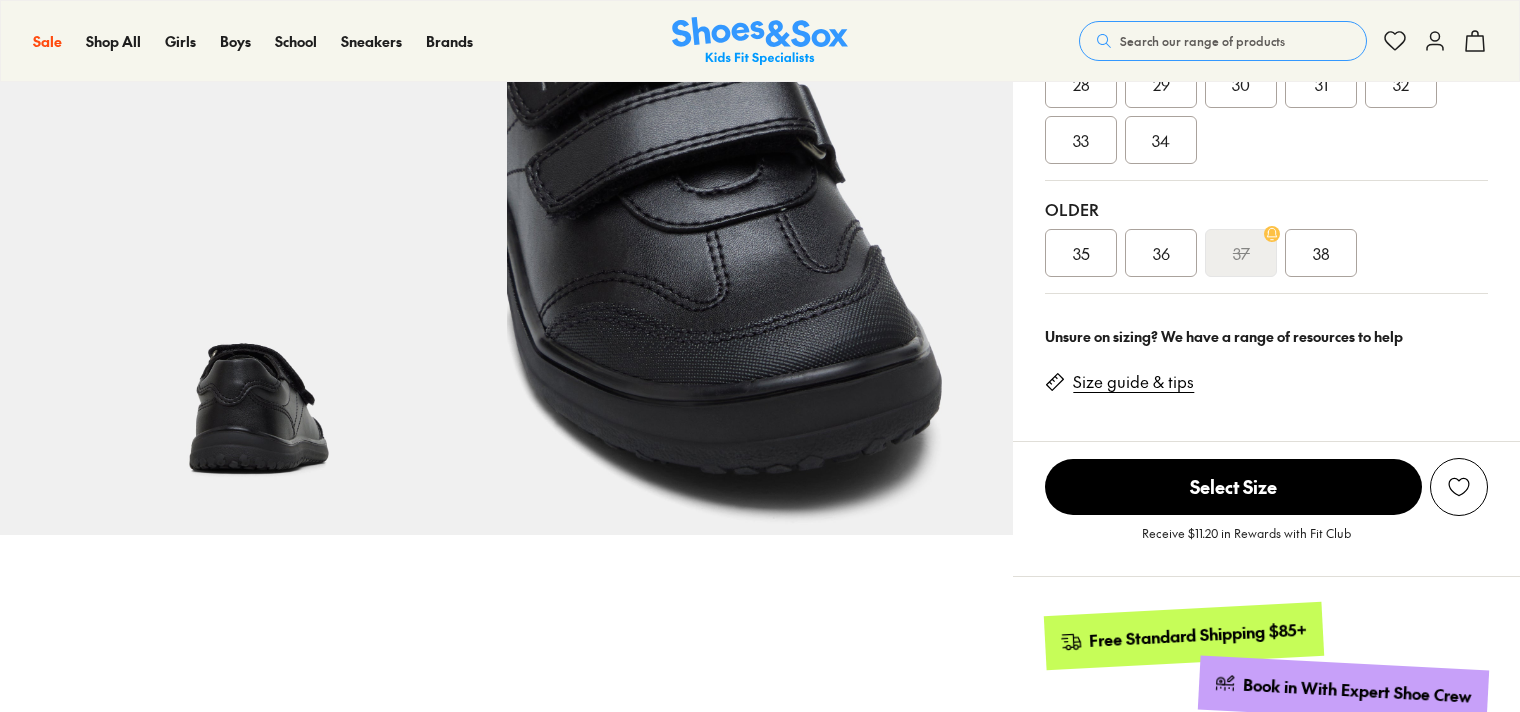 select on "*" 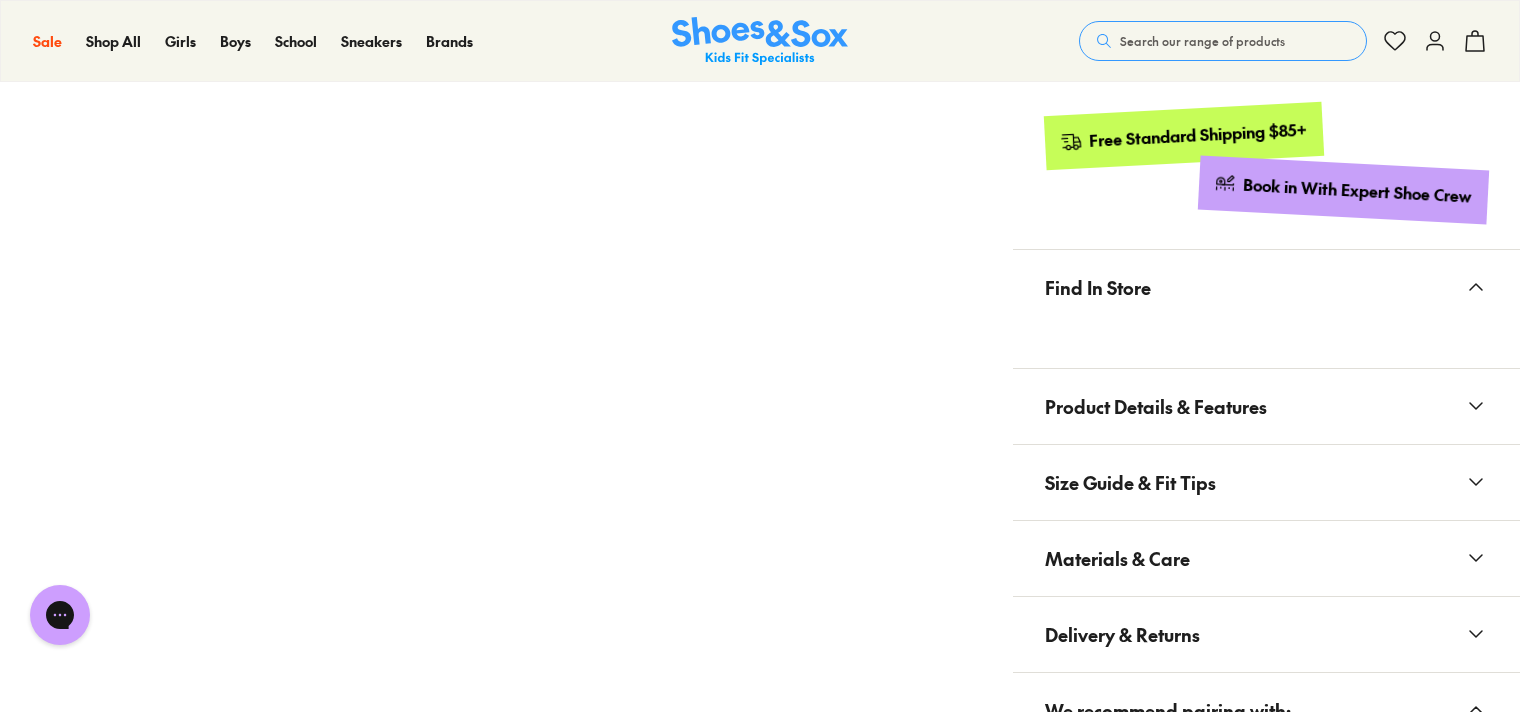 scroll, scrollTop: 0, scrollLeft: 0, axis: both 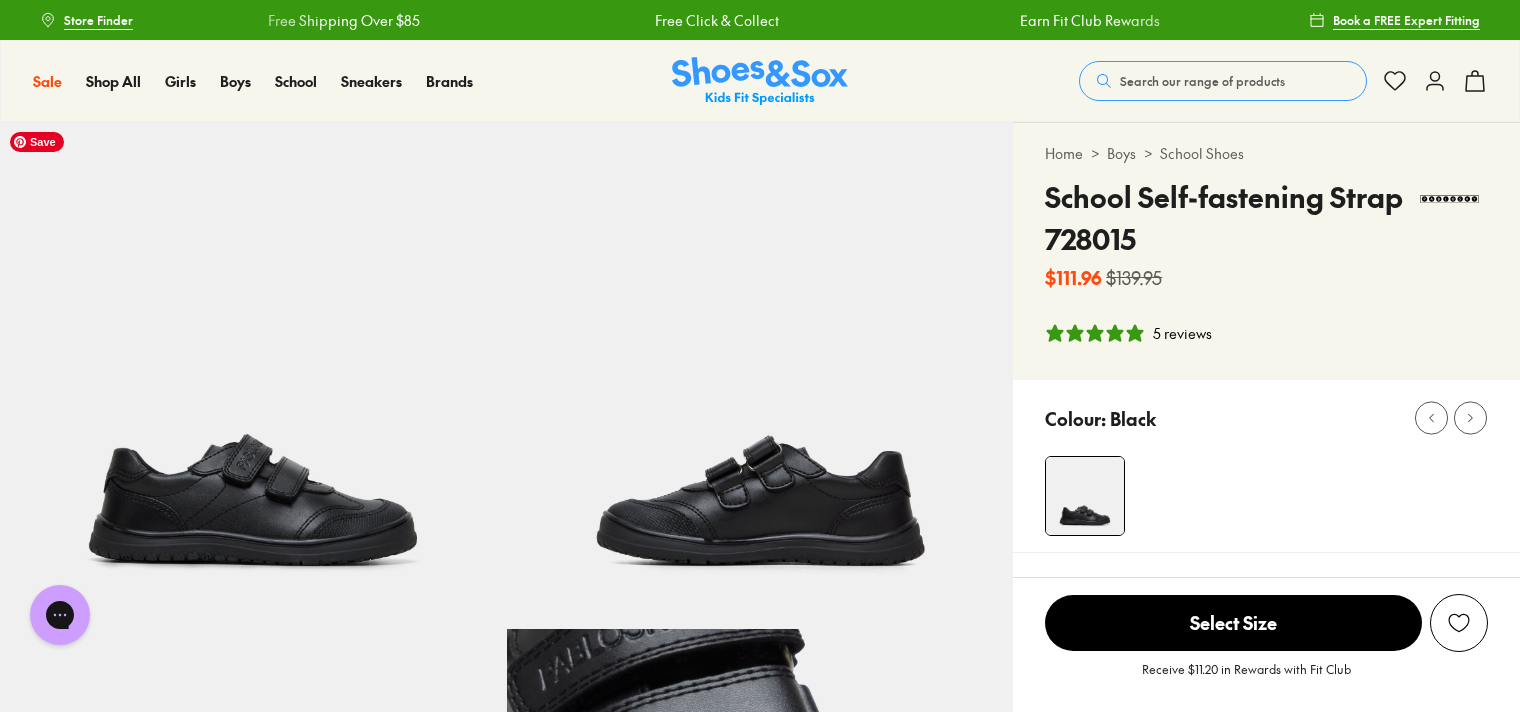 click 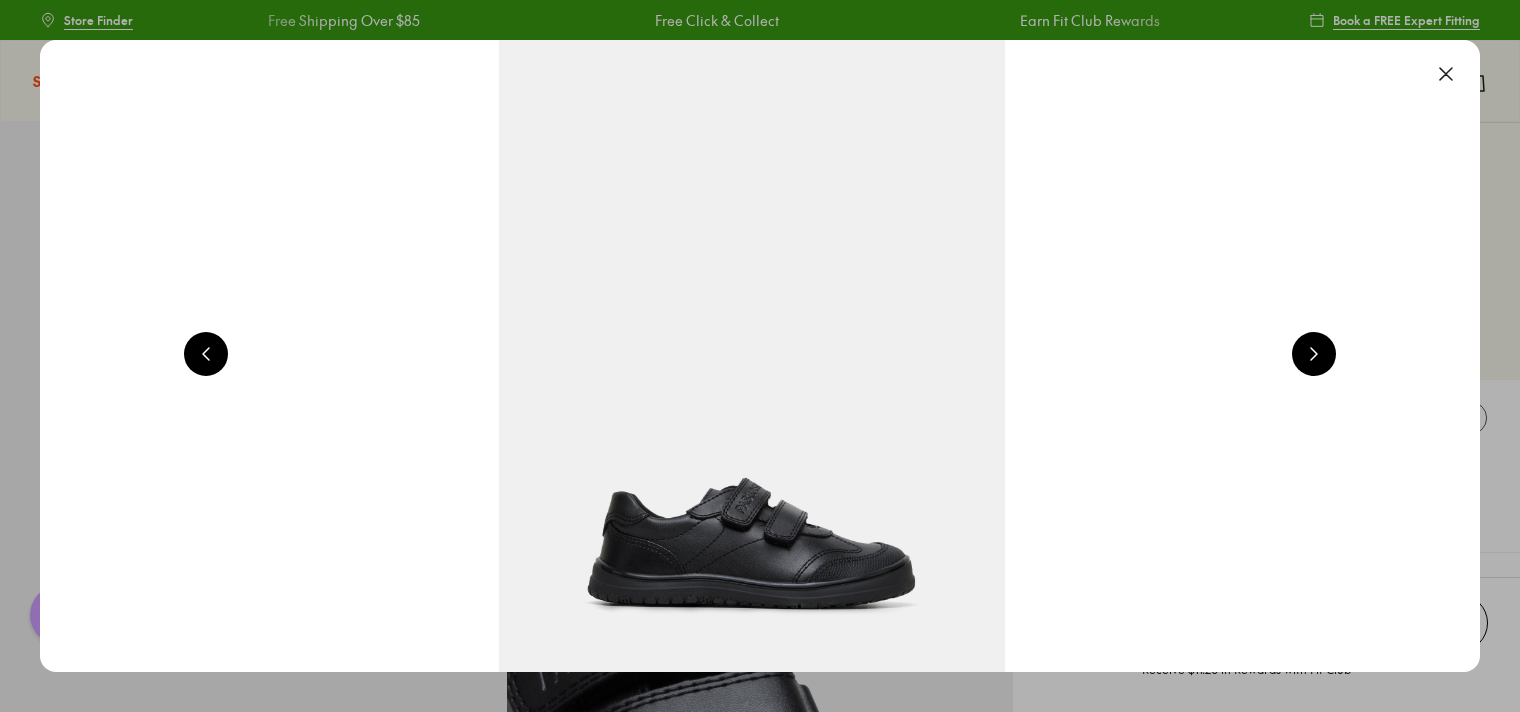 click at bounding box center (1446, 74) 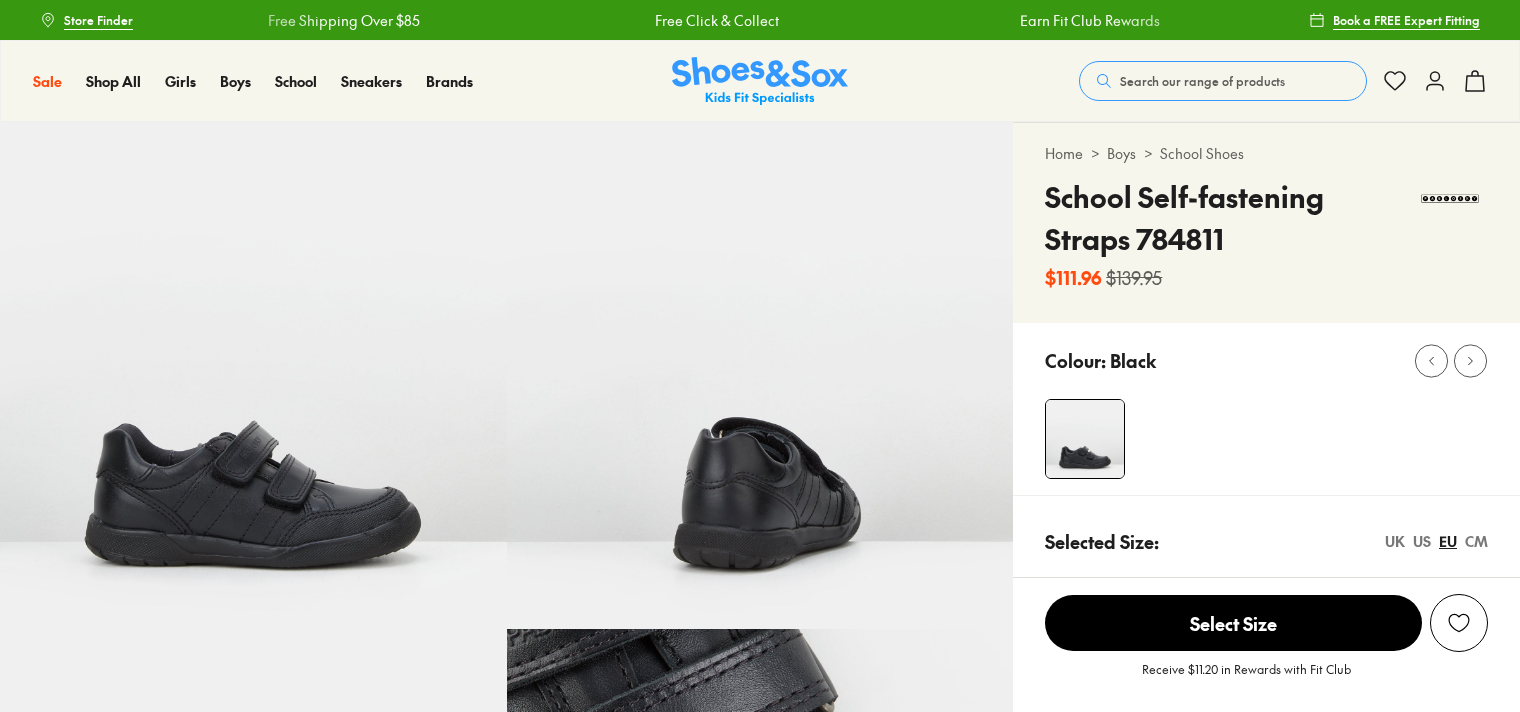 select on "*" 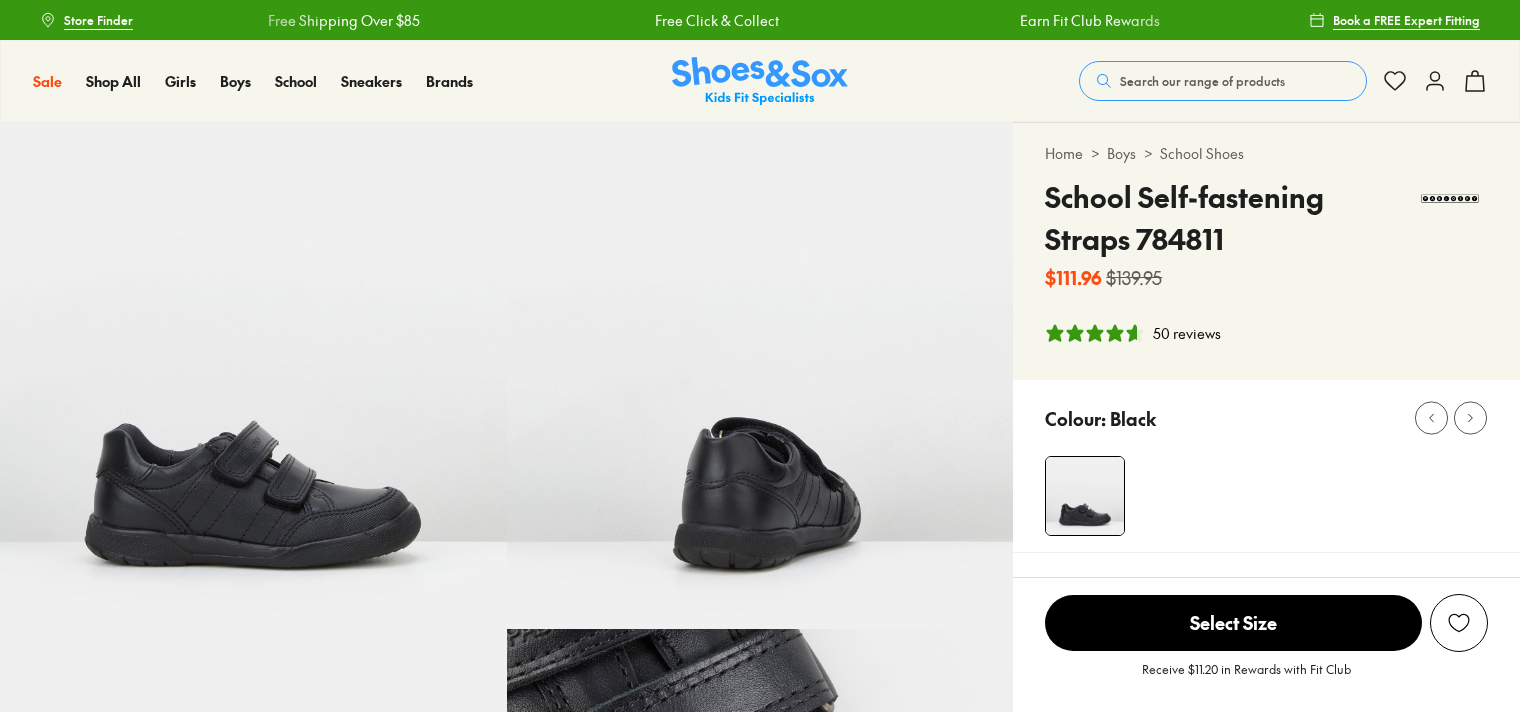 scroll, scrollTop: 0, scrollLeft: 0, axis: both 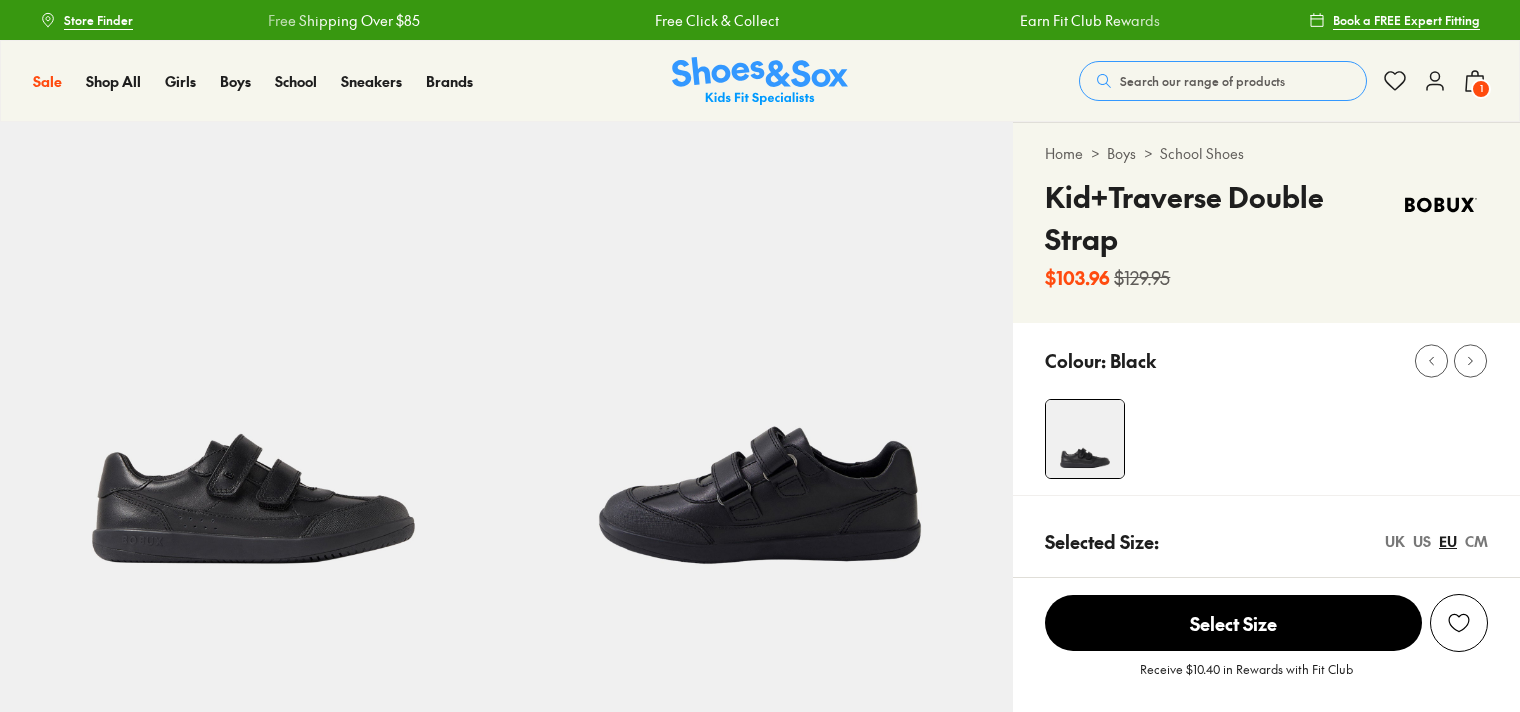 select on "*" 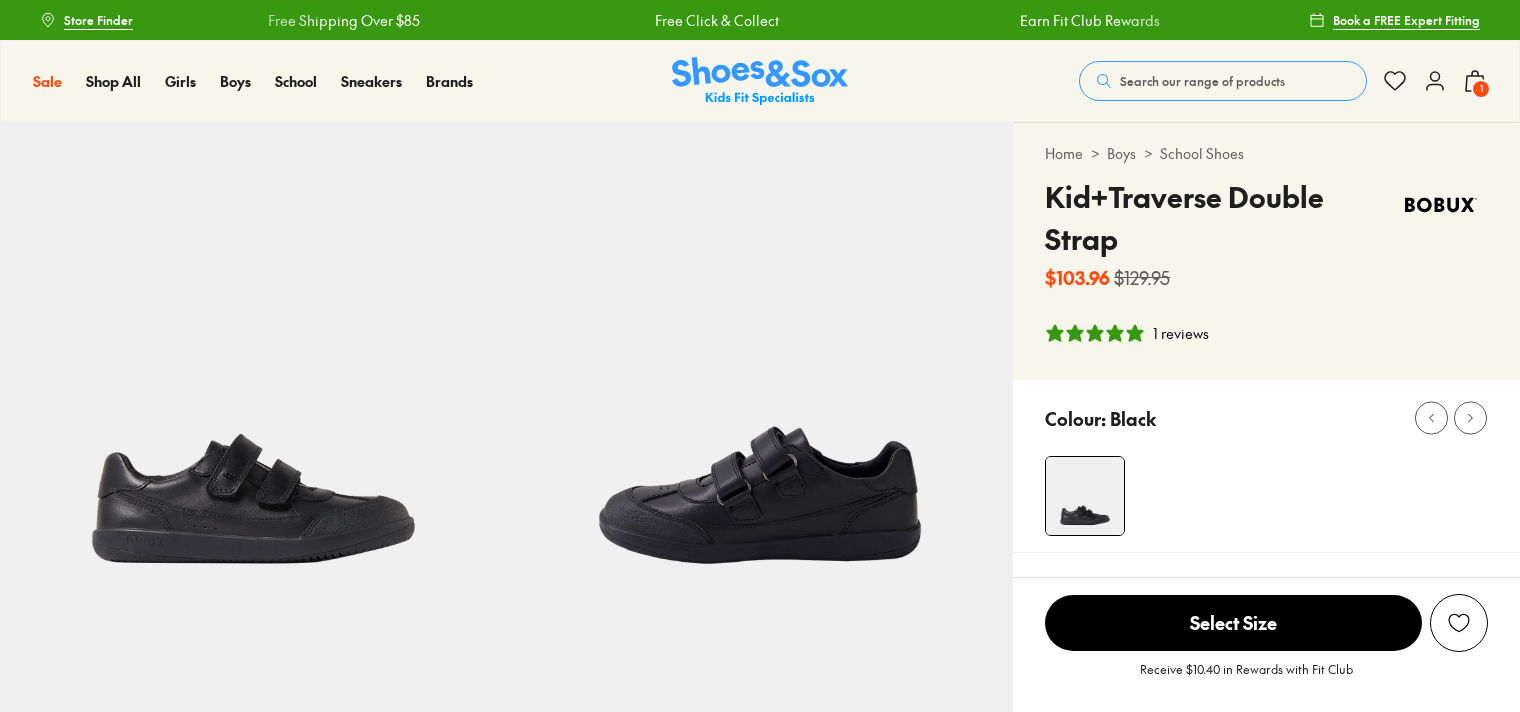 scroll, scrollTop: 0, scrollLeft: 0, axis: both 